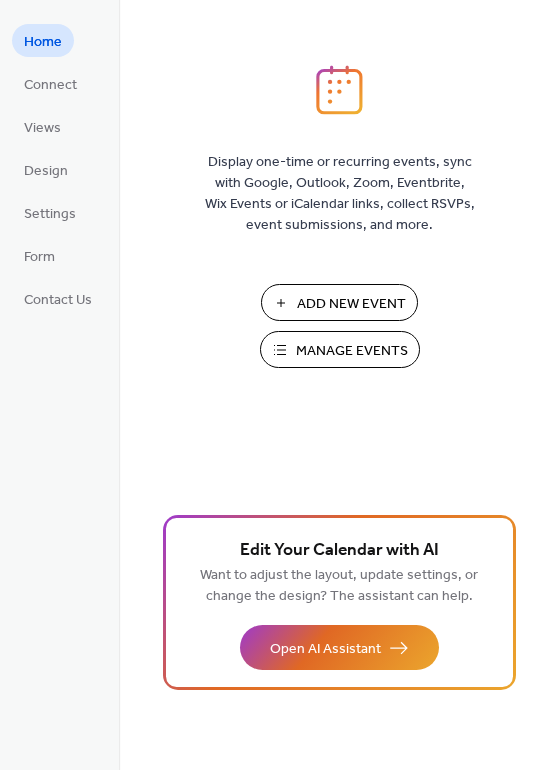 scroll, scrollTop: 0, scrollLeft: 0, axis: both 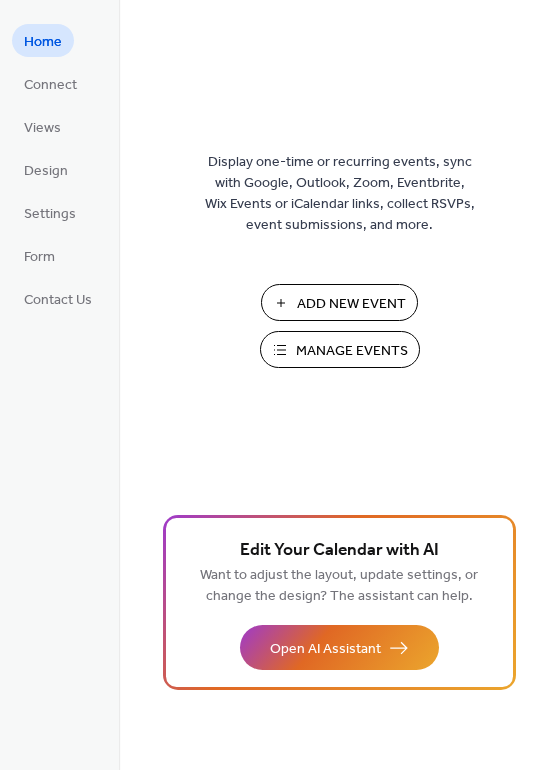 click on "Add New Event" at bounding box center (351, 304) 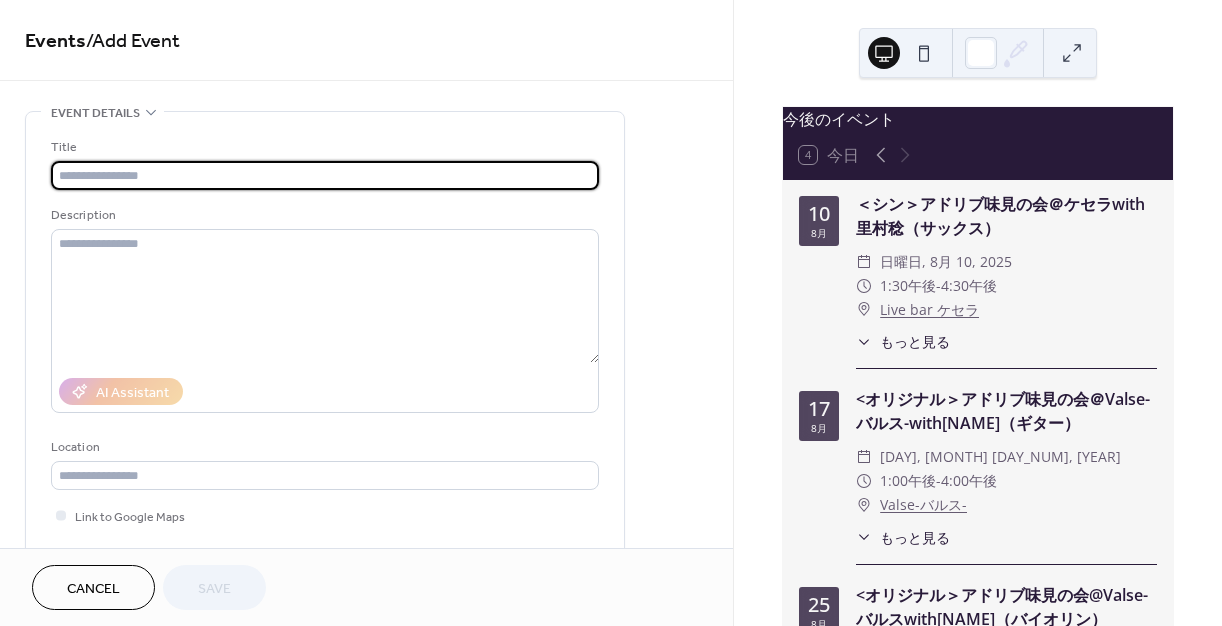 scroll, scrollTop: 0, scrollLeft: 0, axis: both 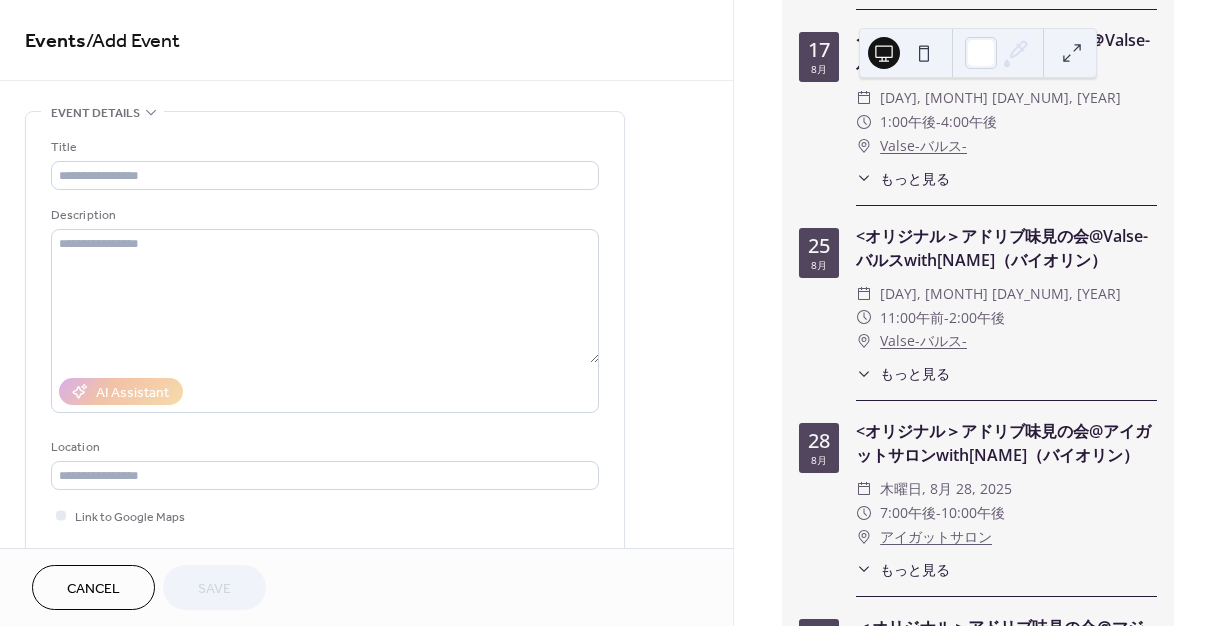 click on "もっと見る" at bounding box center [915, 569] 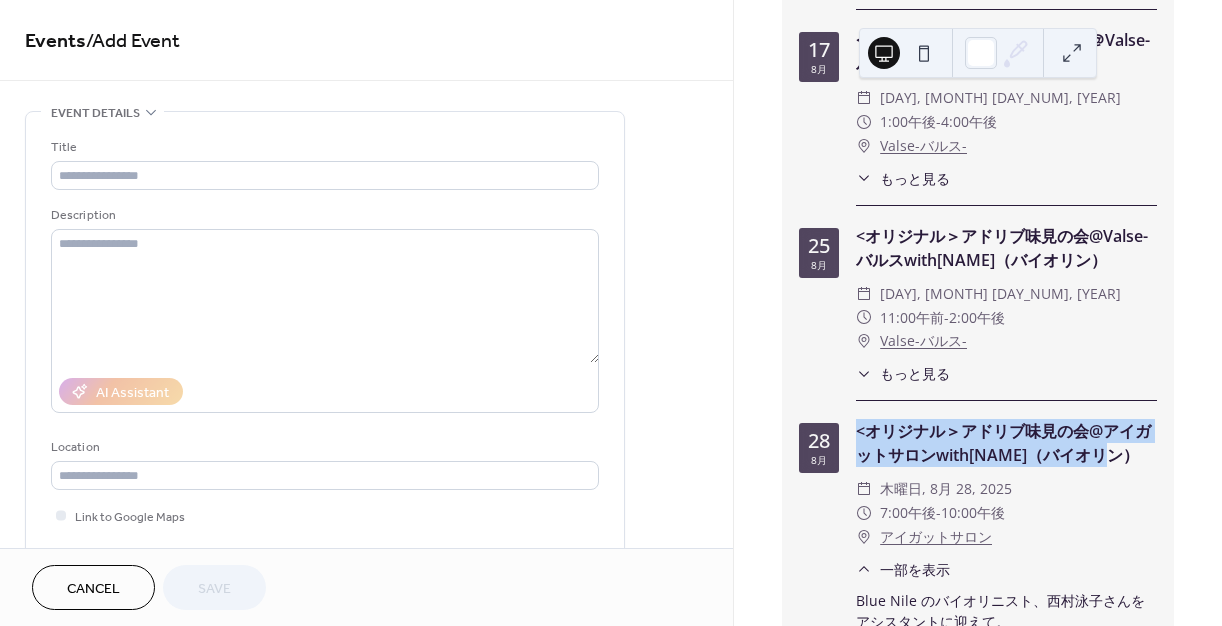drag, startPoint x: 858, startPoint y: 446, endPoint x: 1146, endPoint y: 464, distance: 288.56195 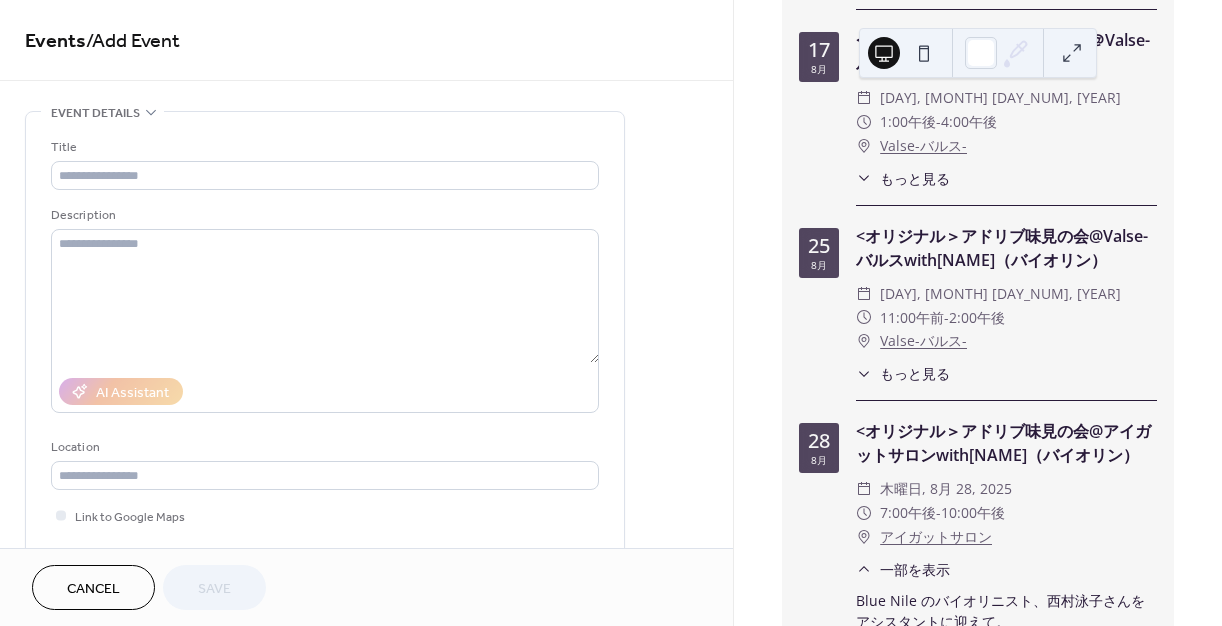 click on "Title Description AI Assistant Location Link to Google Maps Event color" at bounding box center [325, 370] 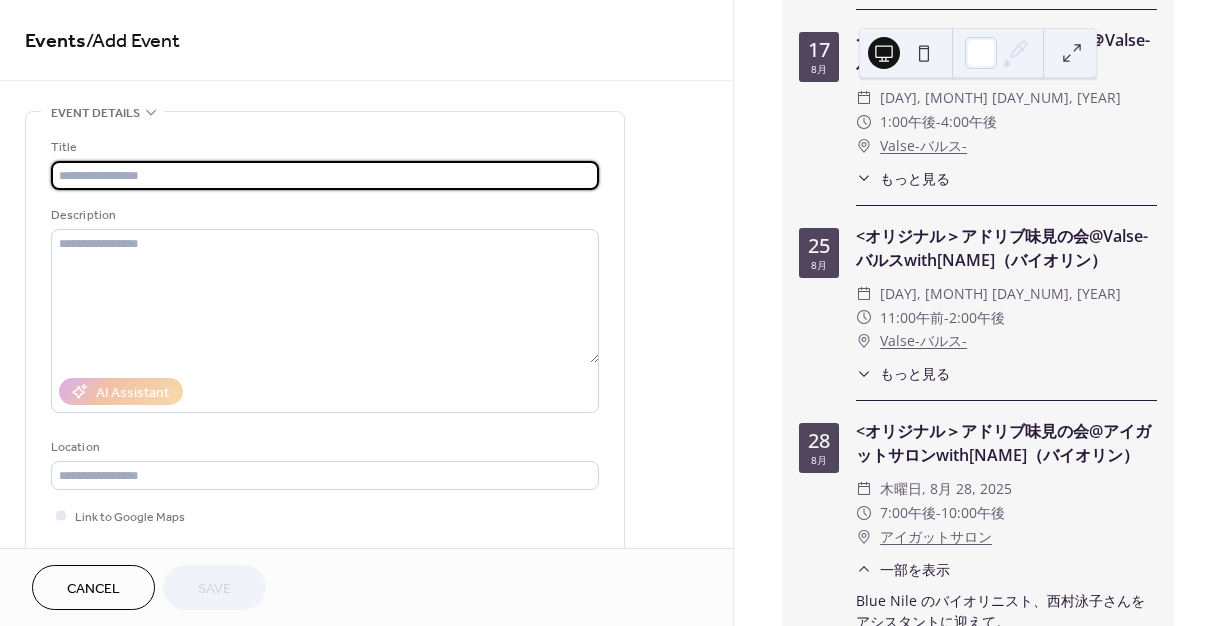 click at bounding box center (325, 175) 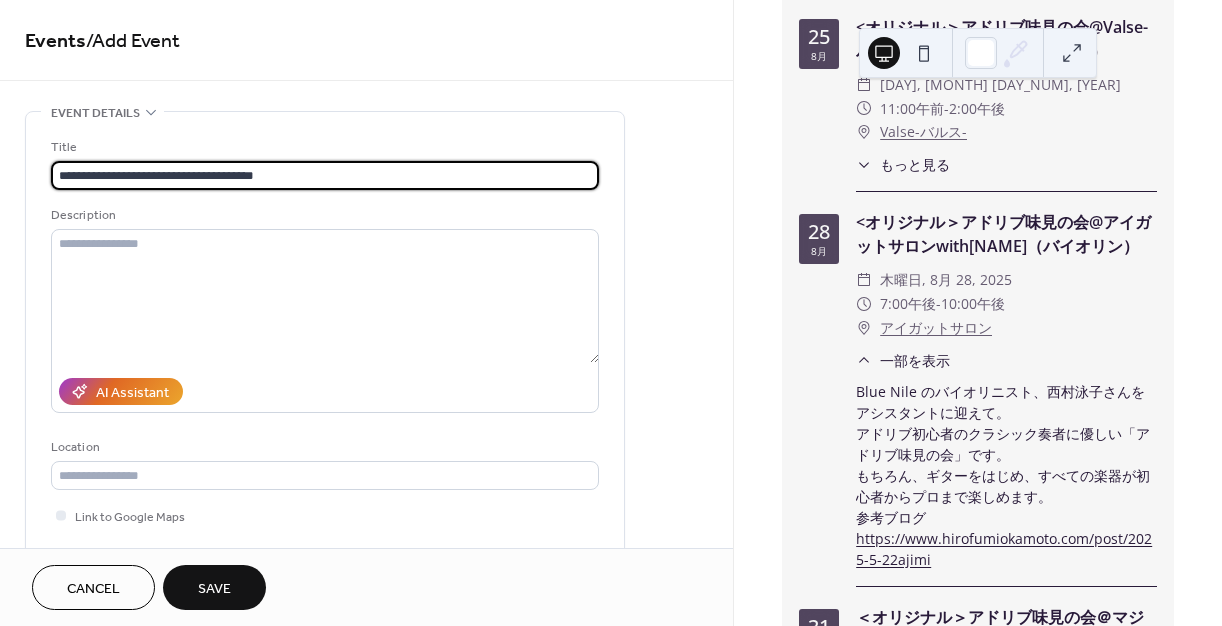 scroll, scrollTop: 574, scrollLeft: 0, axis: vertical 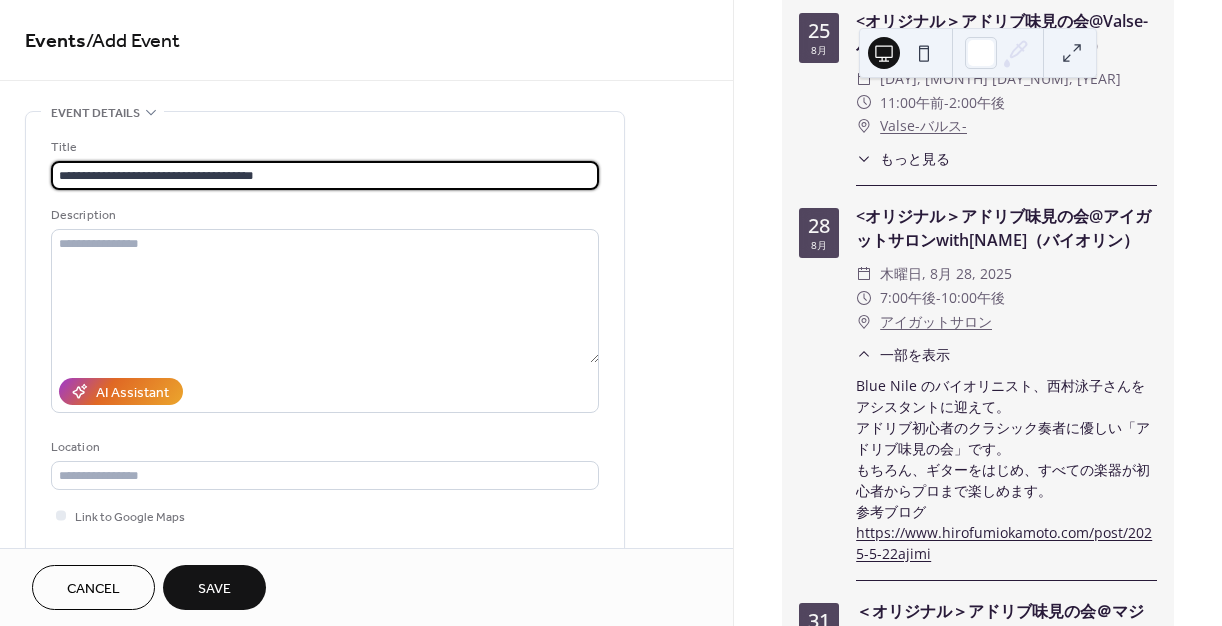 type on "**********" 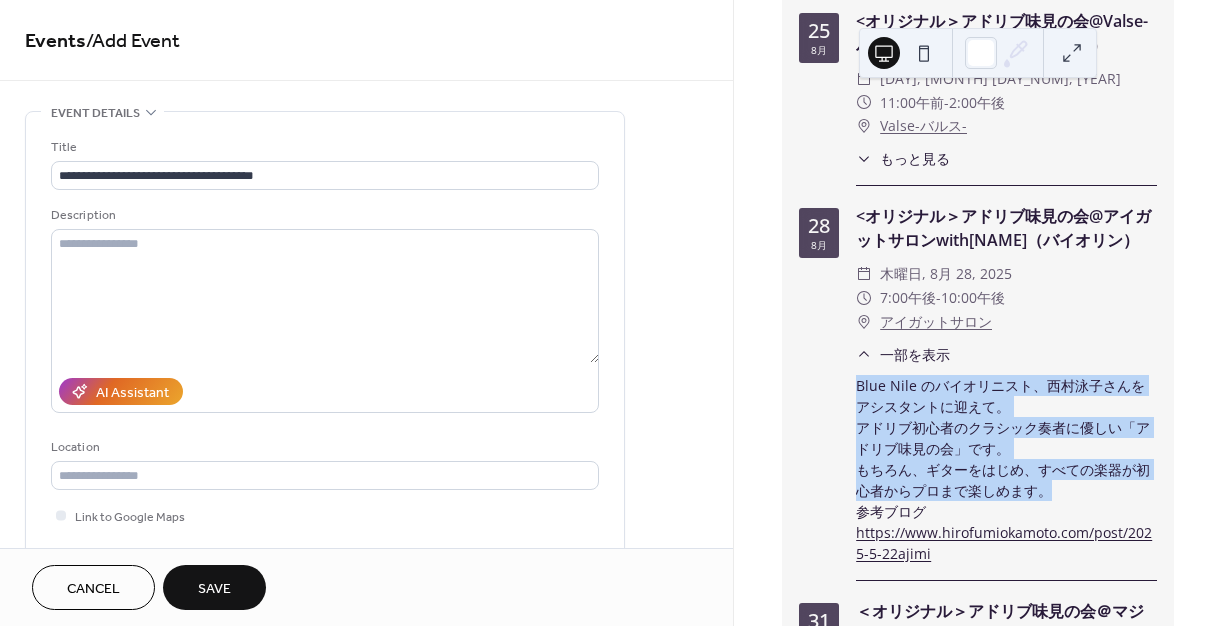 drag, startPoint x: 857, startPoint y: 397, endPoint x: 1060, endPoint y: 505, distance: 229.9413 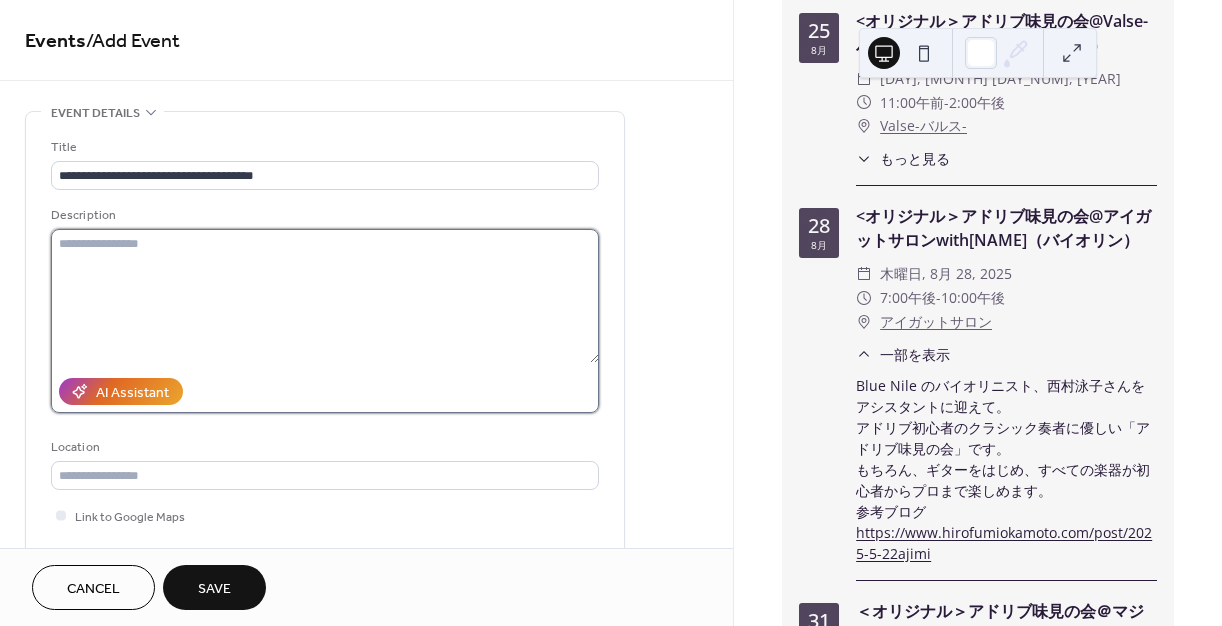 click at bounding box center [325, 296] 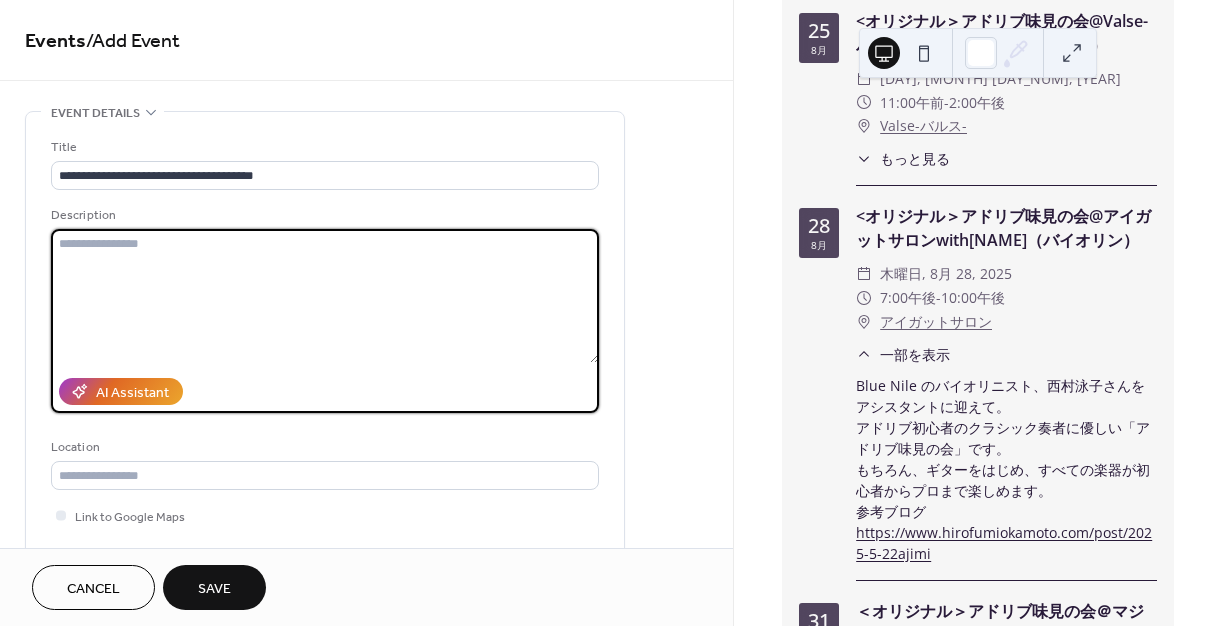 paste on "**********" 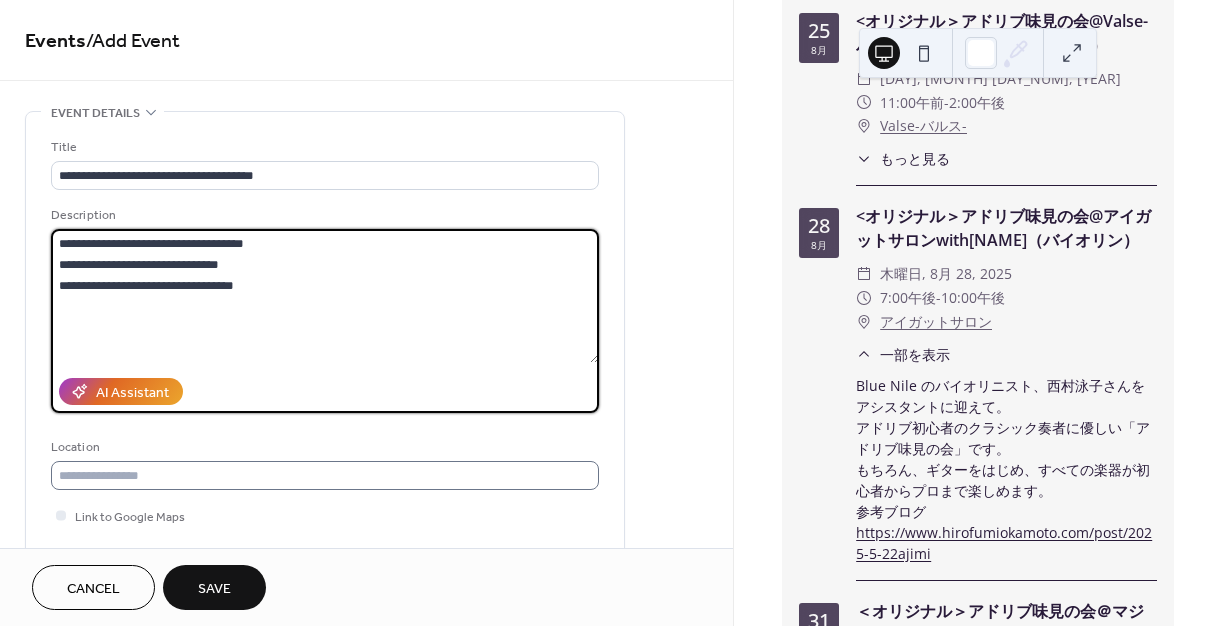 type on "**********" 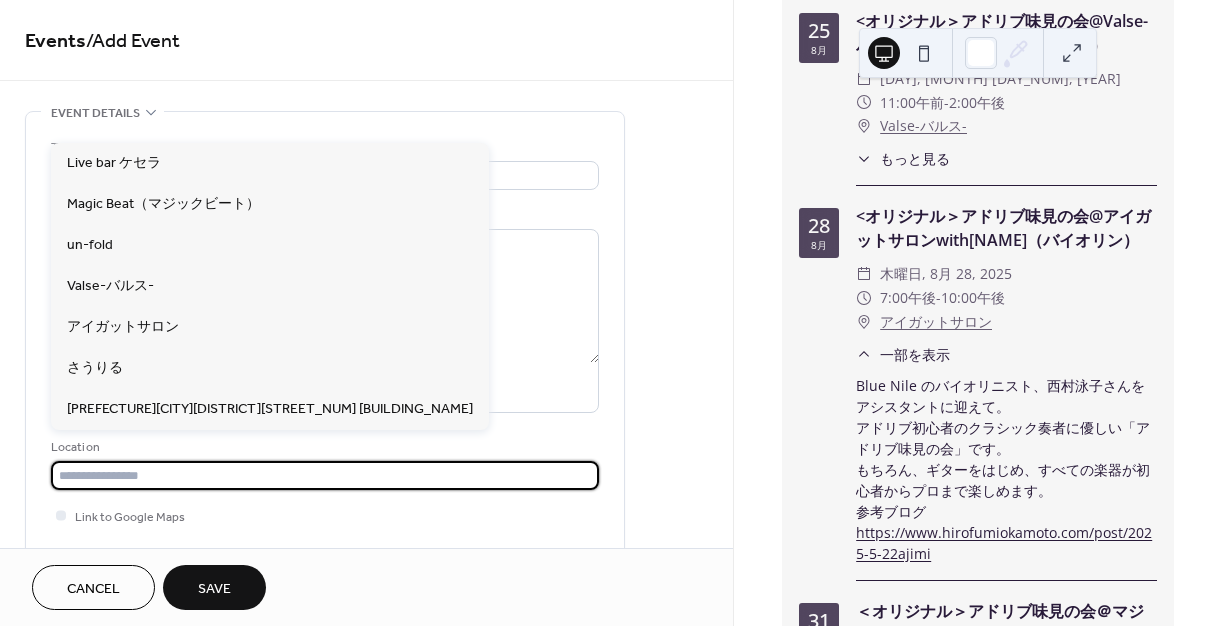 click at bounding box center [325, 475] 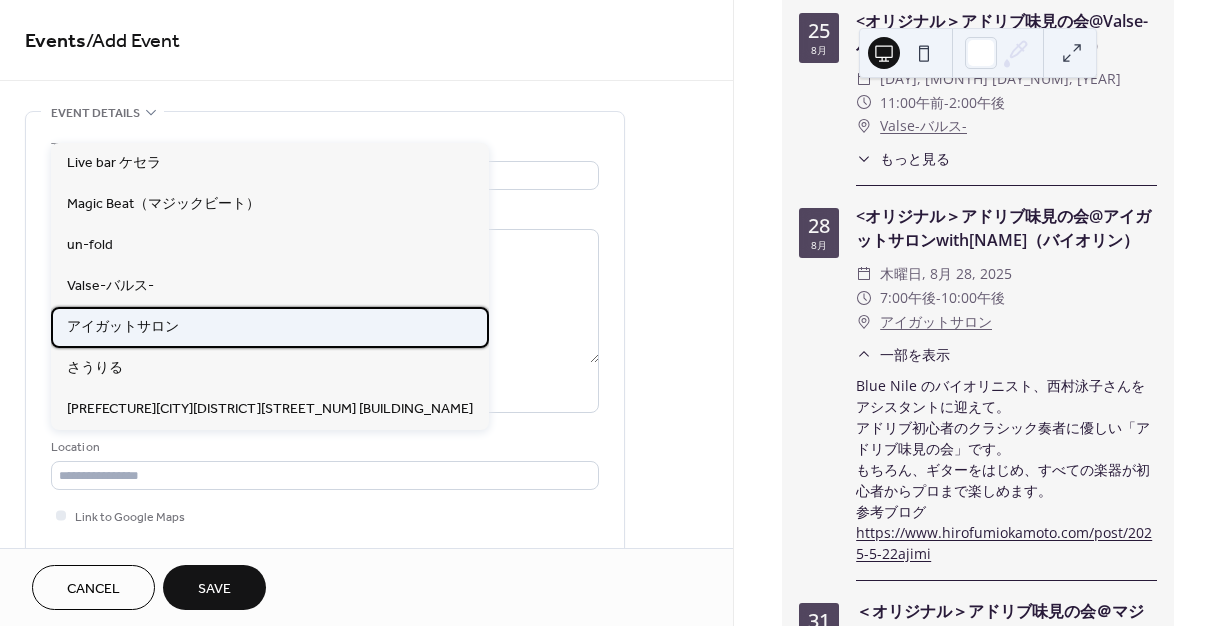 click on "アイガットサロン" at bounding box center (123, 327) 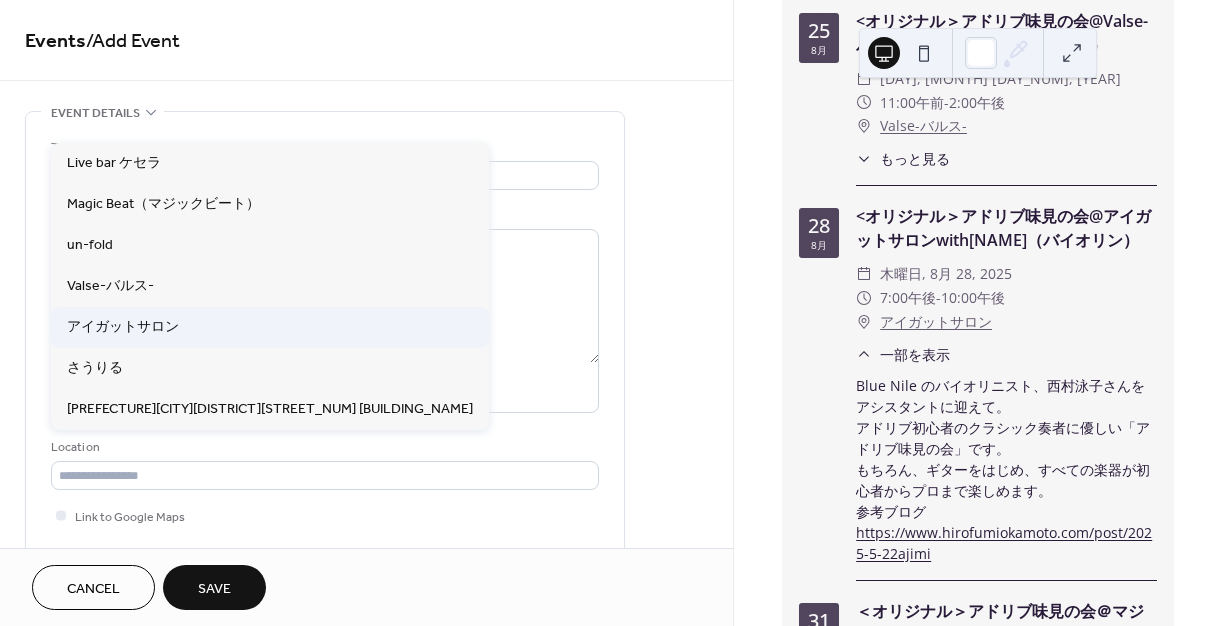type on "********" 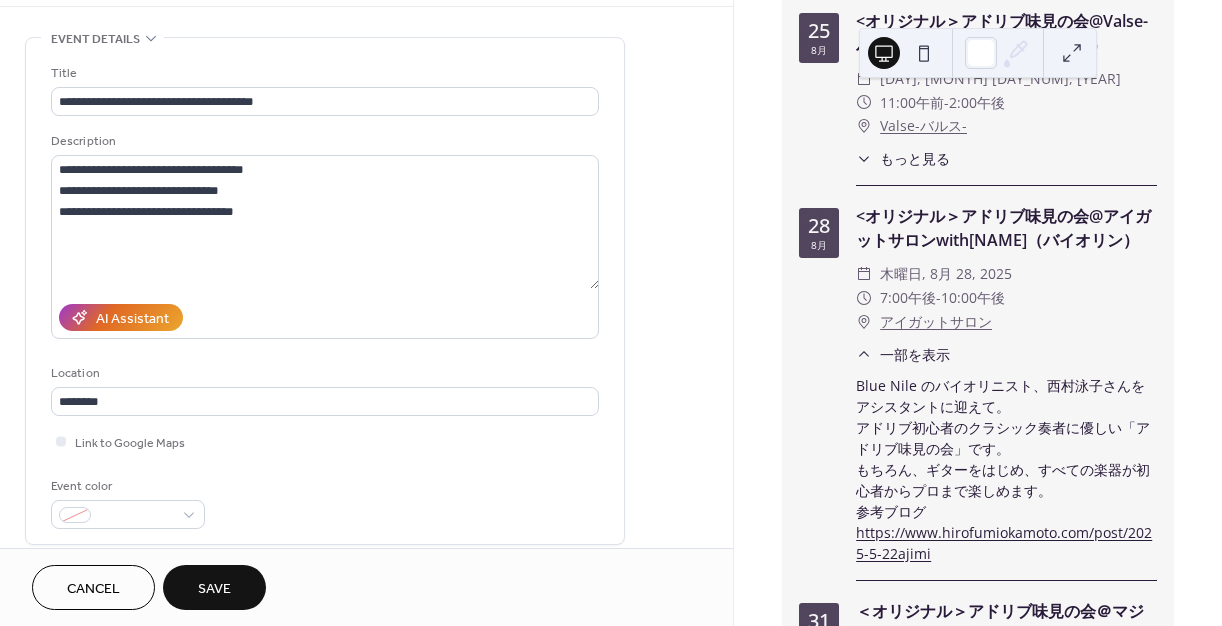 scroll, scrollTop: 75, scrollLeft: 0, axis: vertical 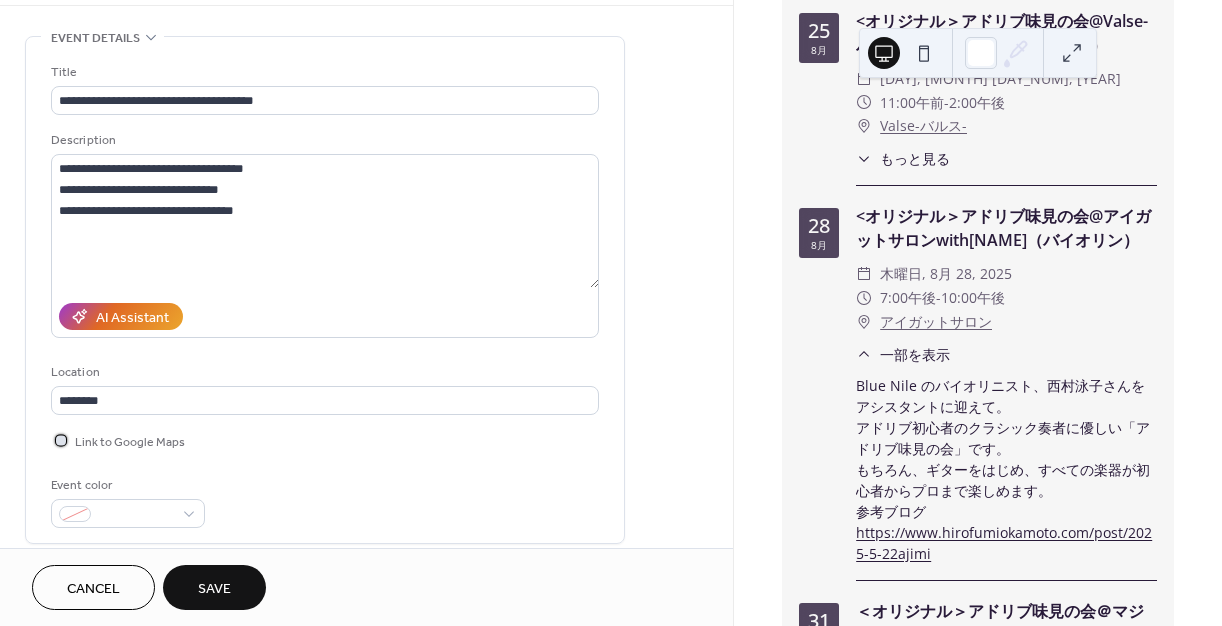 click at bounding box center [61, 440] 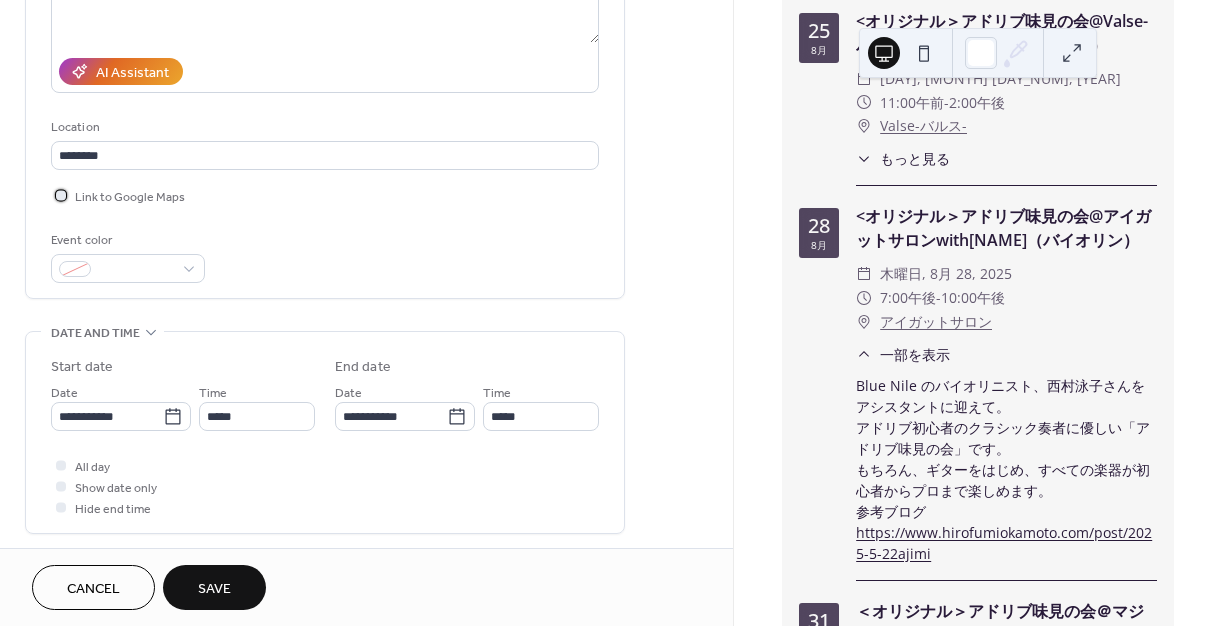 scroll, scrollTop: 326, scrollLeft: 0, axis: vertical 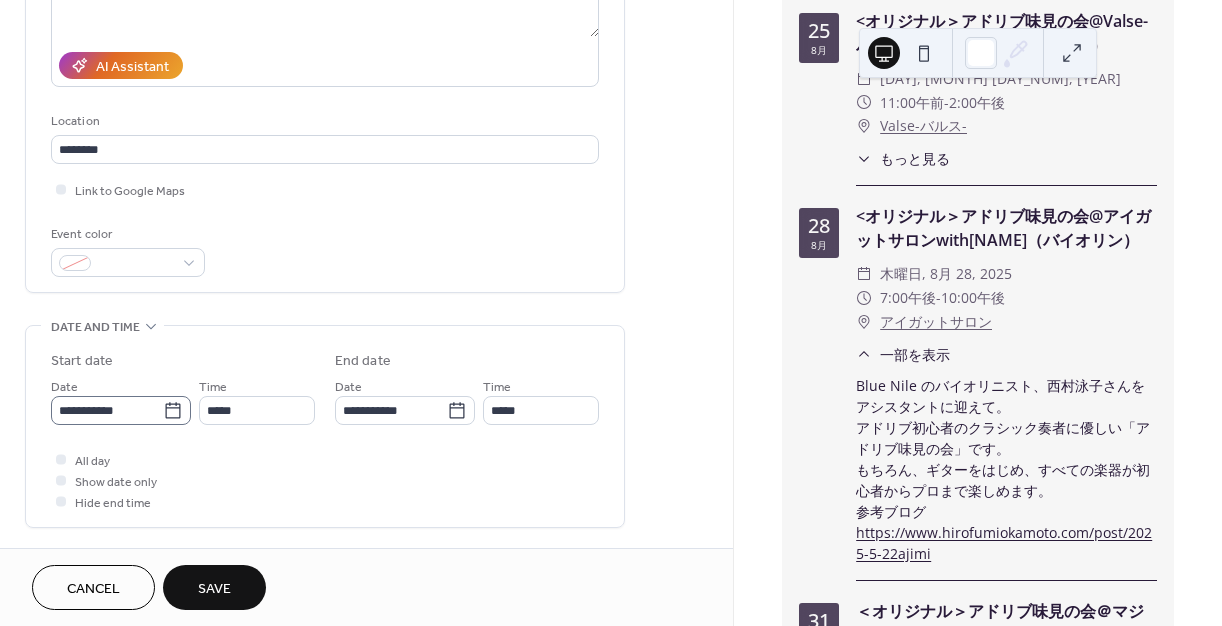 click 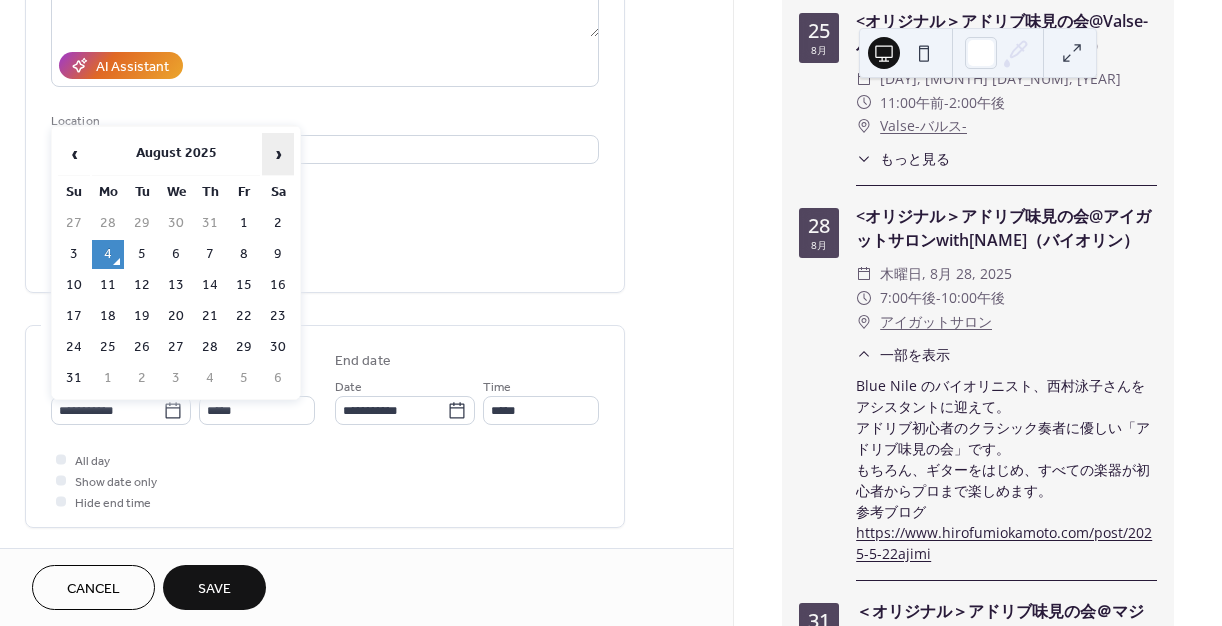 click on "›" at bounding box center [278, 154] 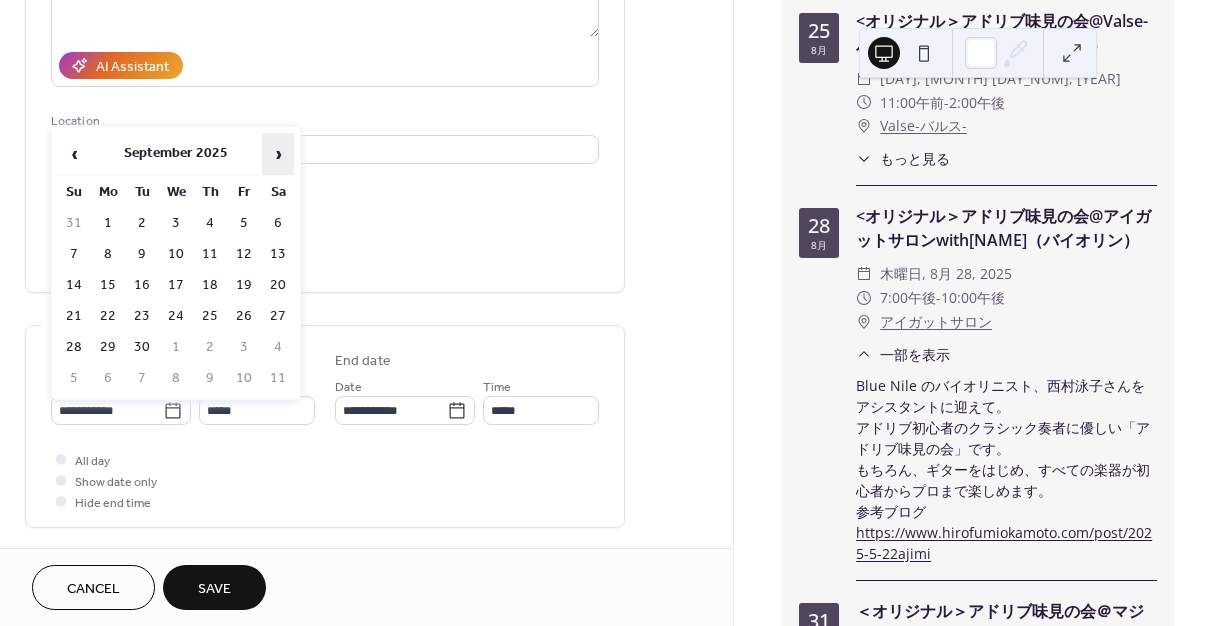 click on "›" at bounding box center (278, 154) 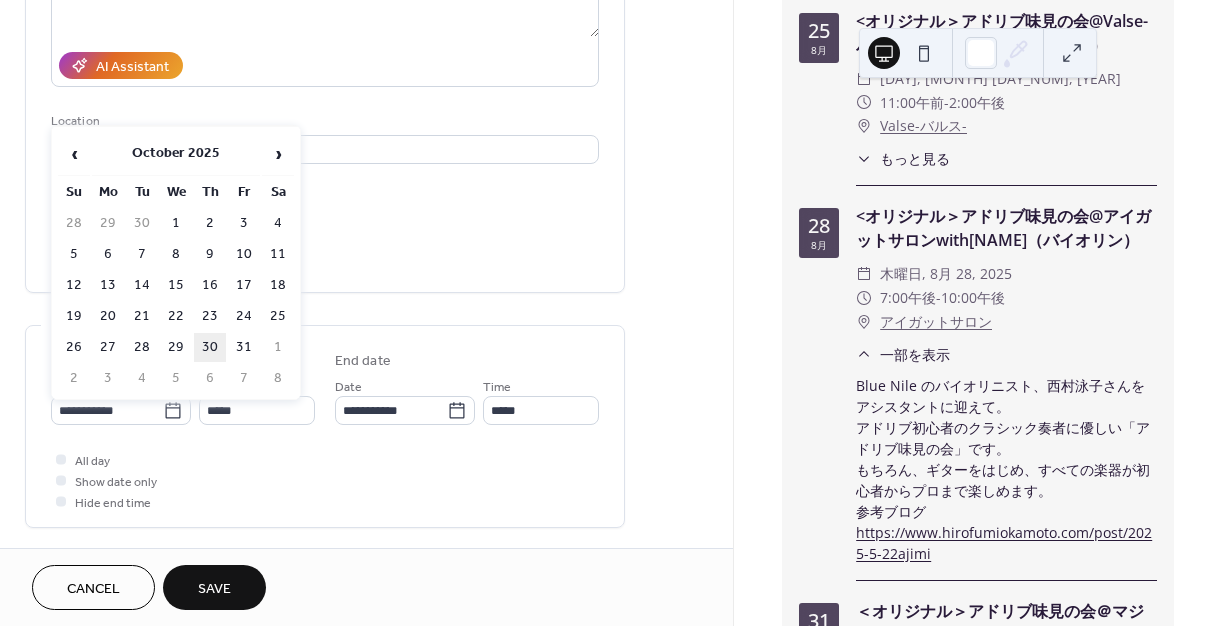 click on "30" at bounding box center (210, 347) 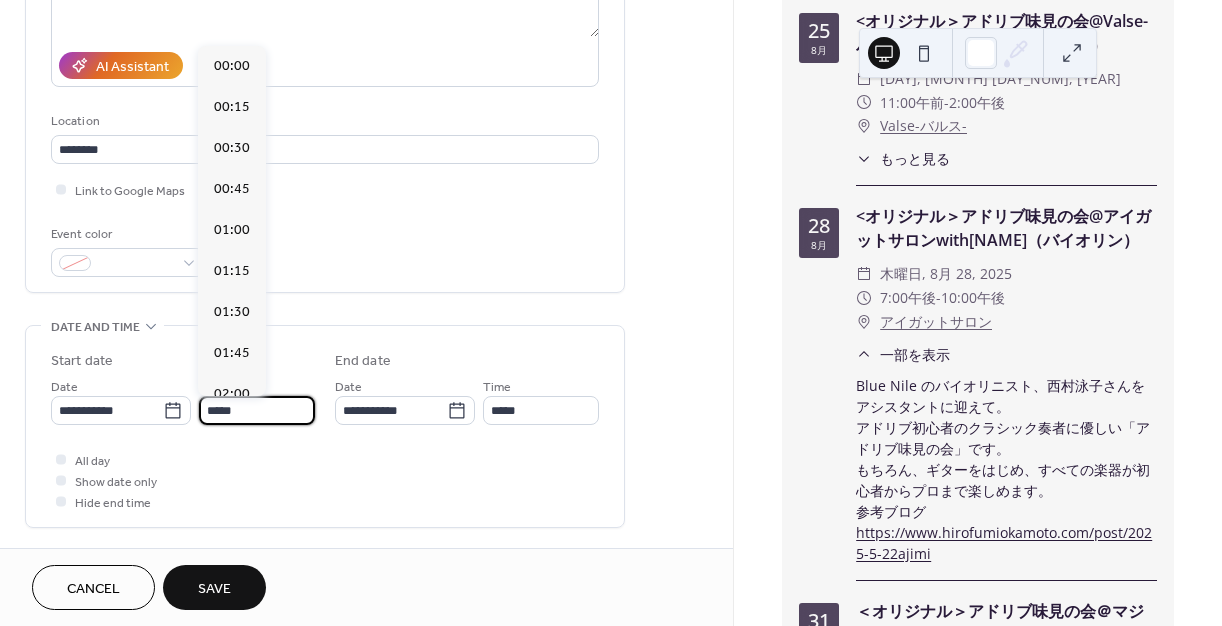 scroll, scrollTop: 2016, scrollLeft: 0, axis: vertical 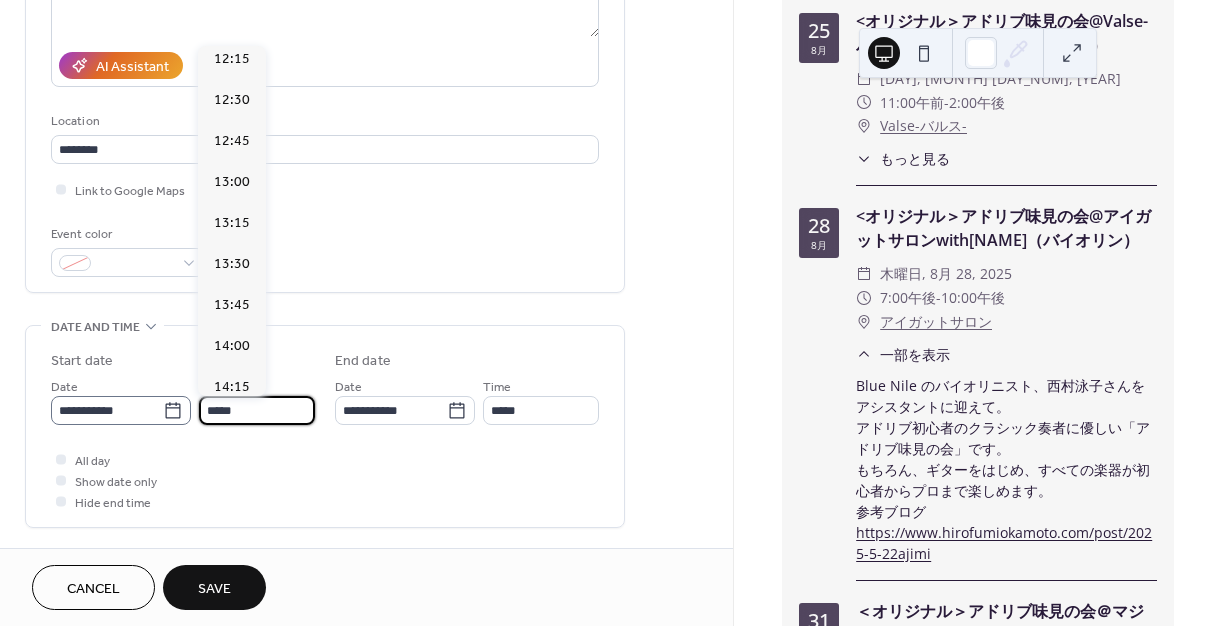 drag, startPoint x: 246, startPoint y: 404, endPoint x: 184, endPoint y: 402, distance: 62.03225 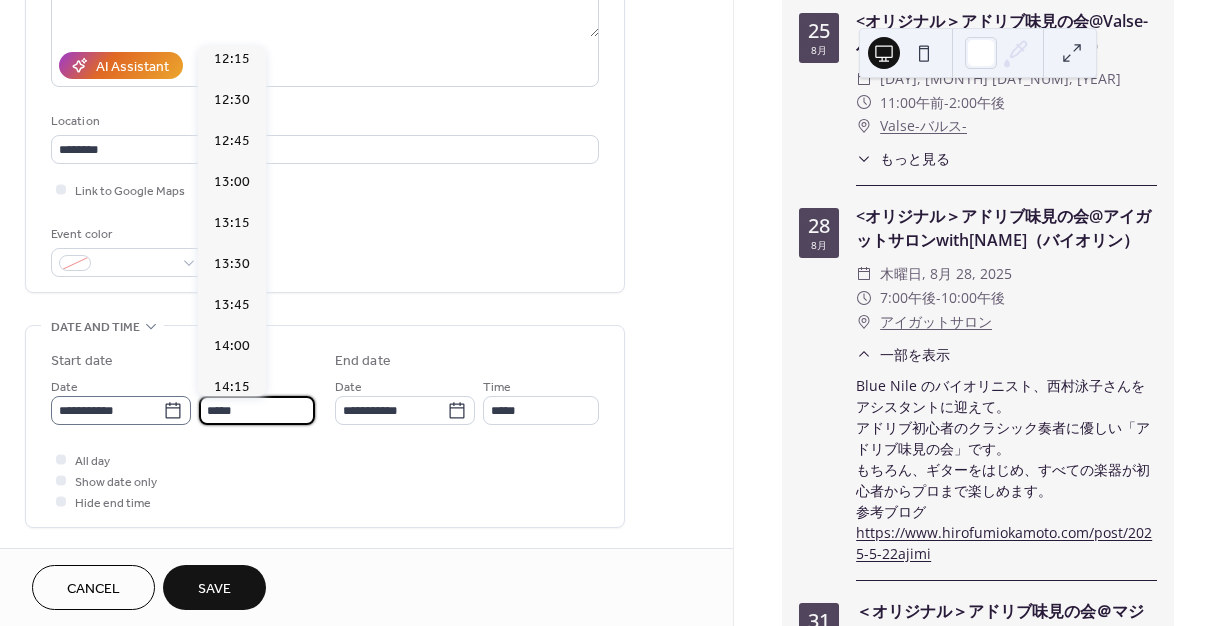 click on "**********" at bounding box center [183, 400] 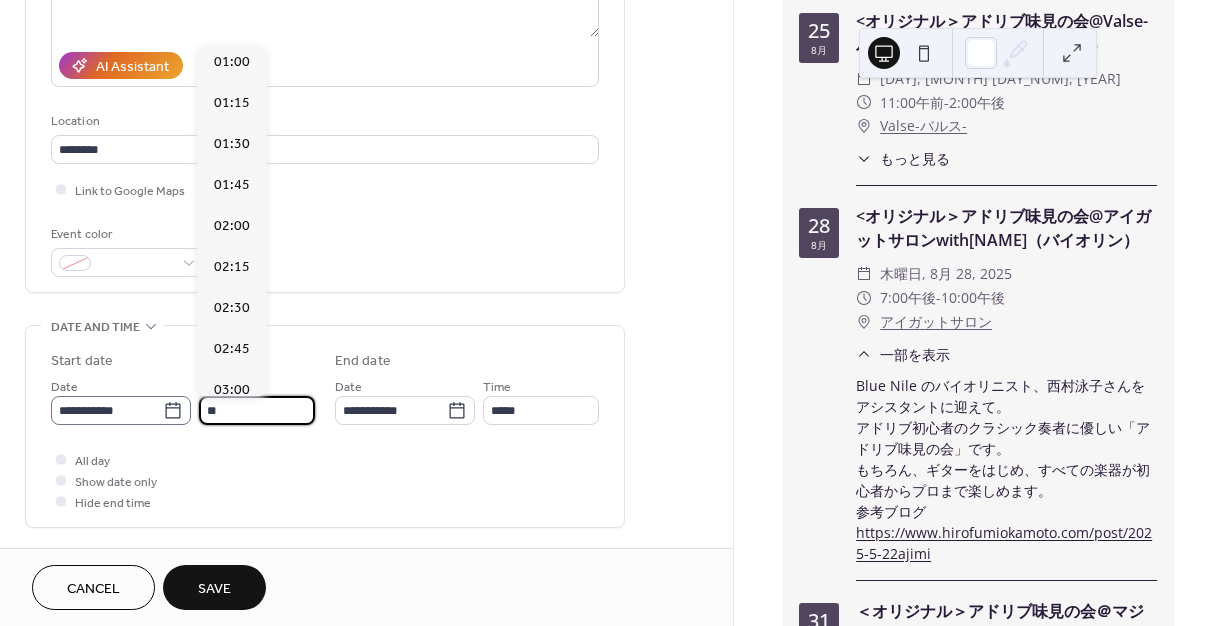 scroll, scrollTop: 3192, scrollLeft: 0, axis: vertical 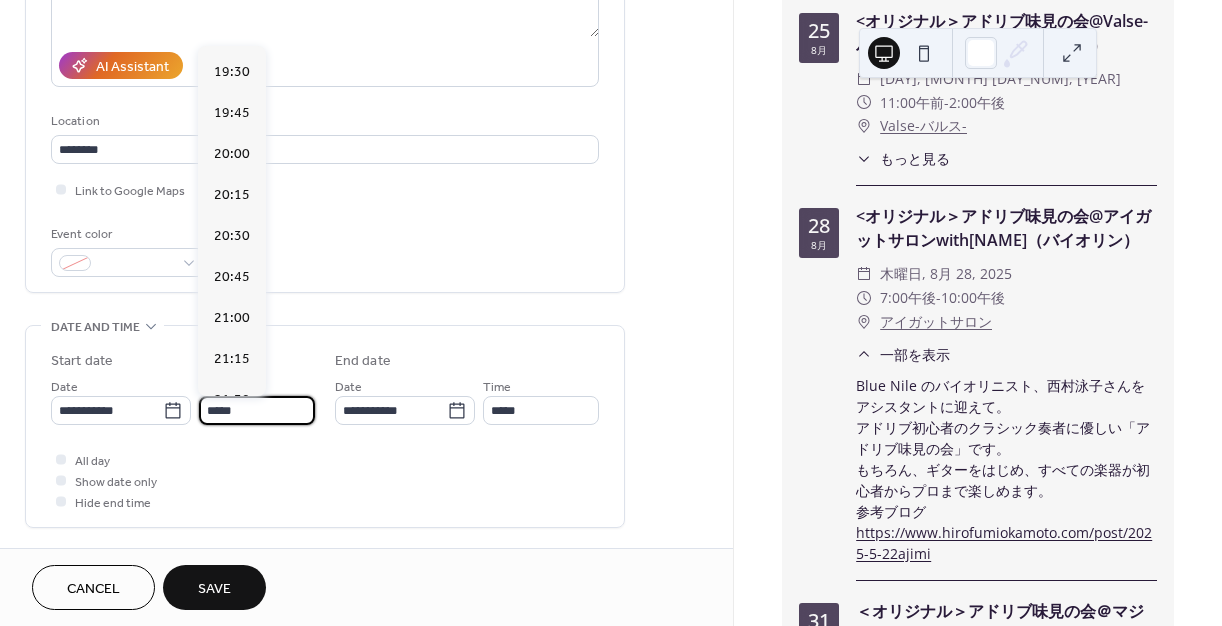 type on "*****" 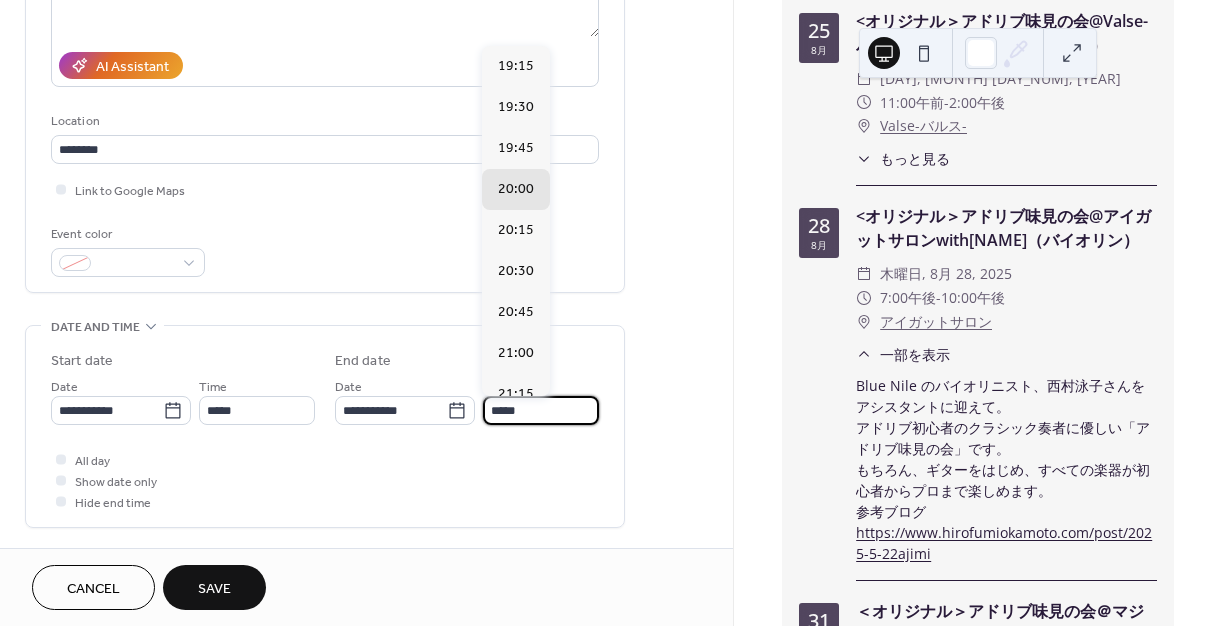 scroll, scrollTop: 1, scrollLeft: 0, axis: vertical 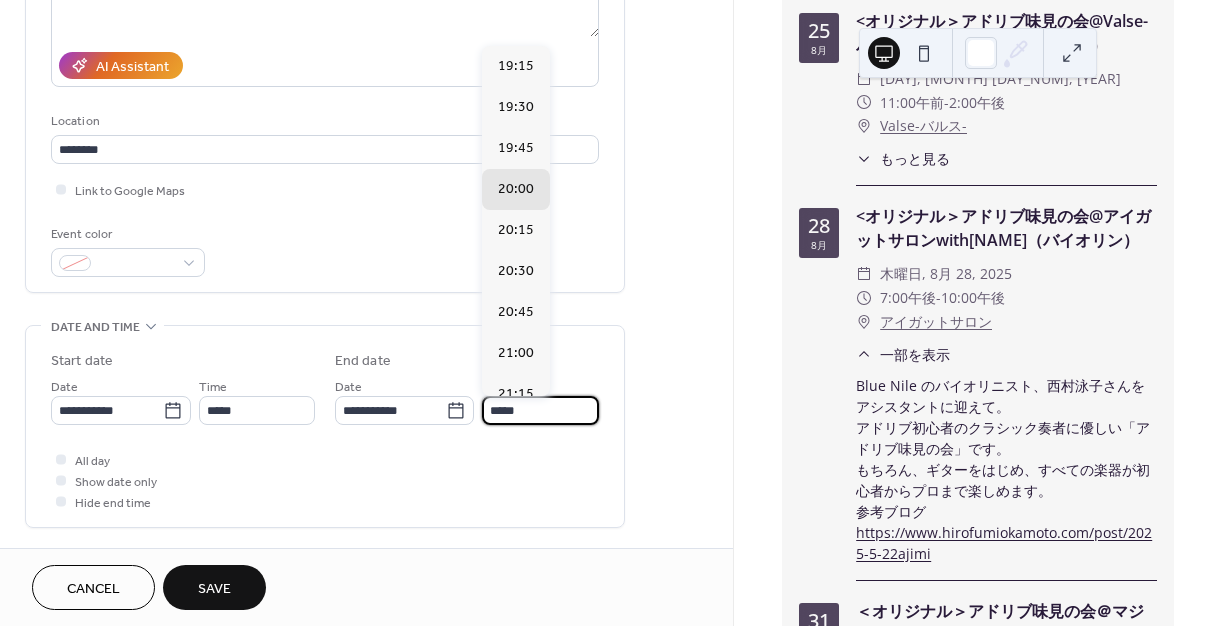 drag, startPoint x: 526, startPoint y: 417, endPoint x: 481, endPoint y: 415, distance: 45.044422 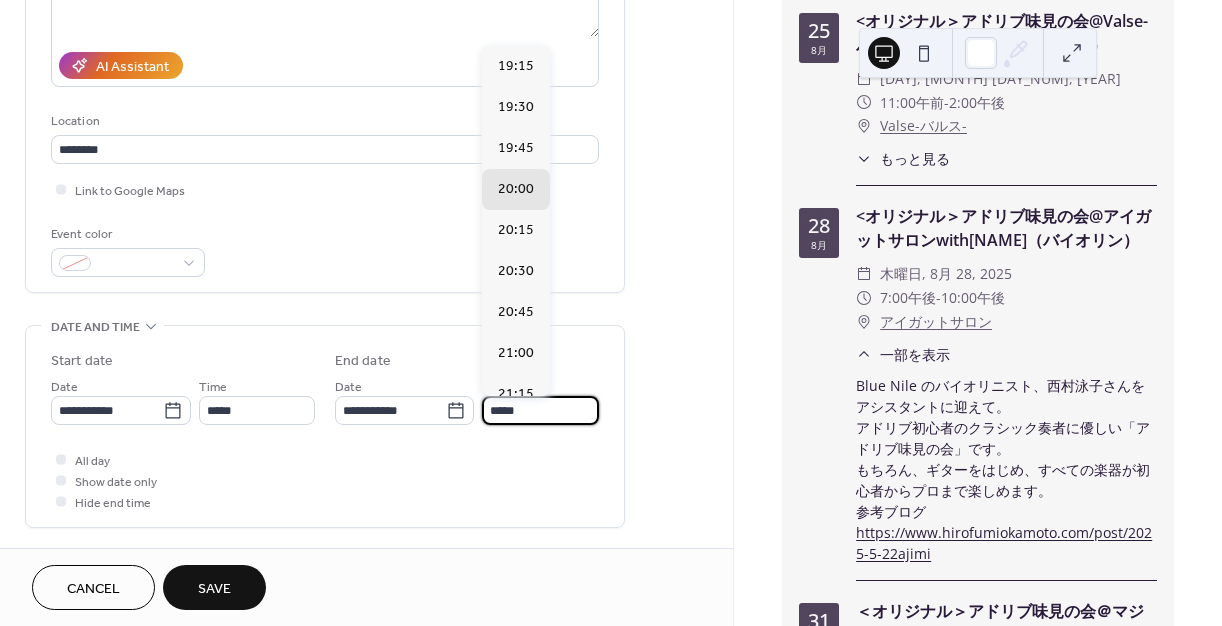 click on "**********" at bounding box center (467, 400) 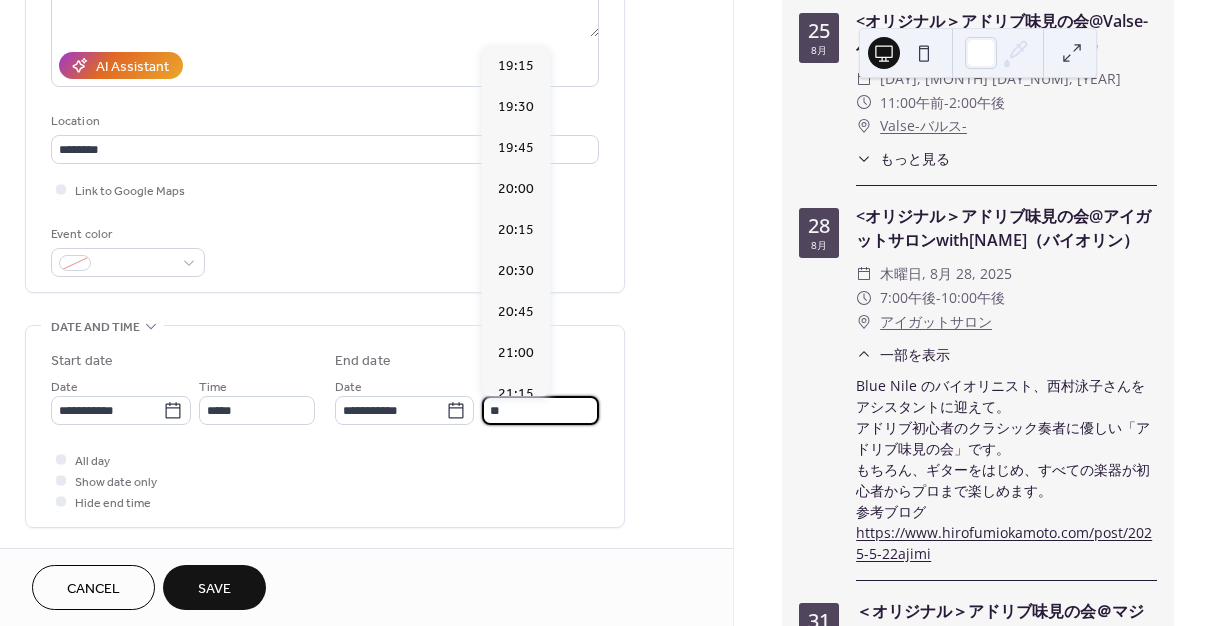 scroll, scrollTop: 448, scrollLeft: 0, axis: vertical 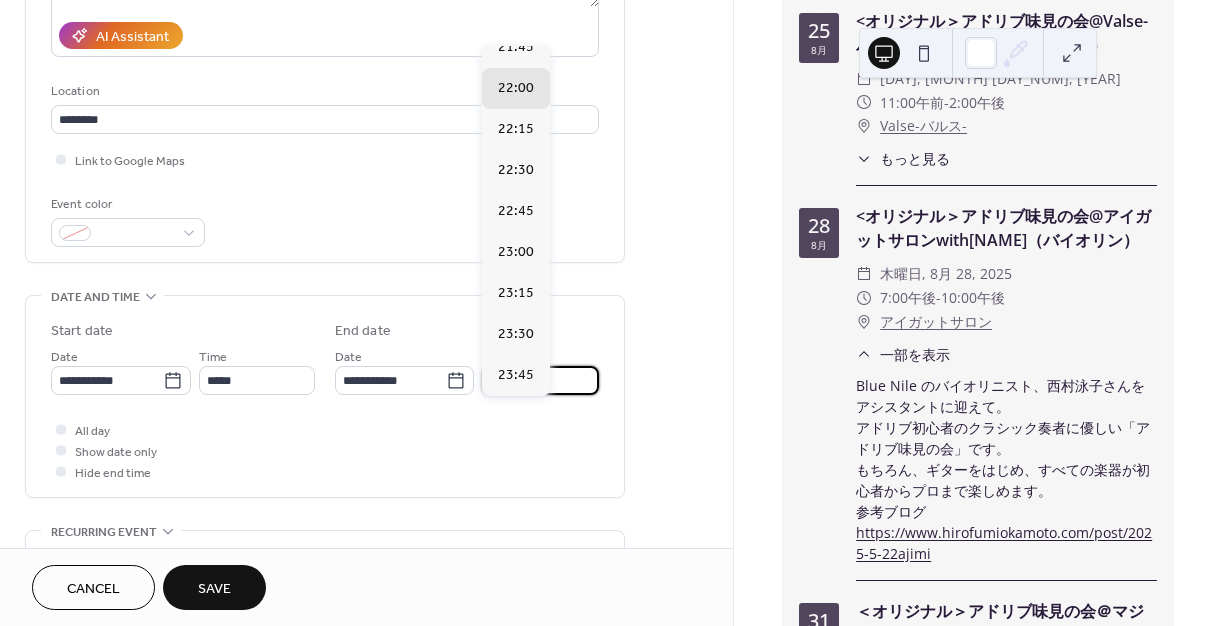 type on "*****" 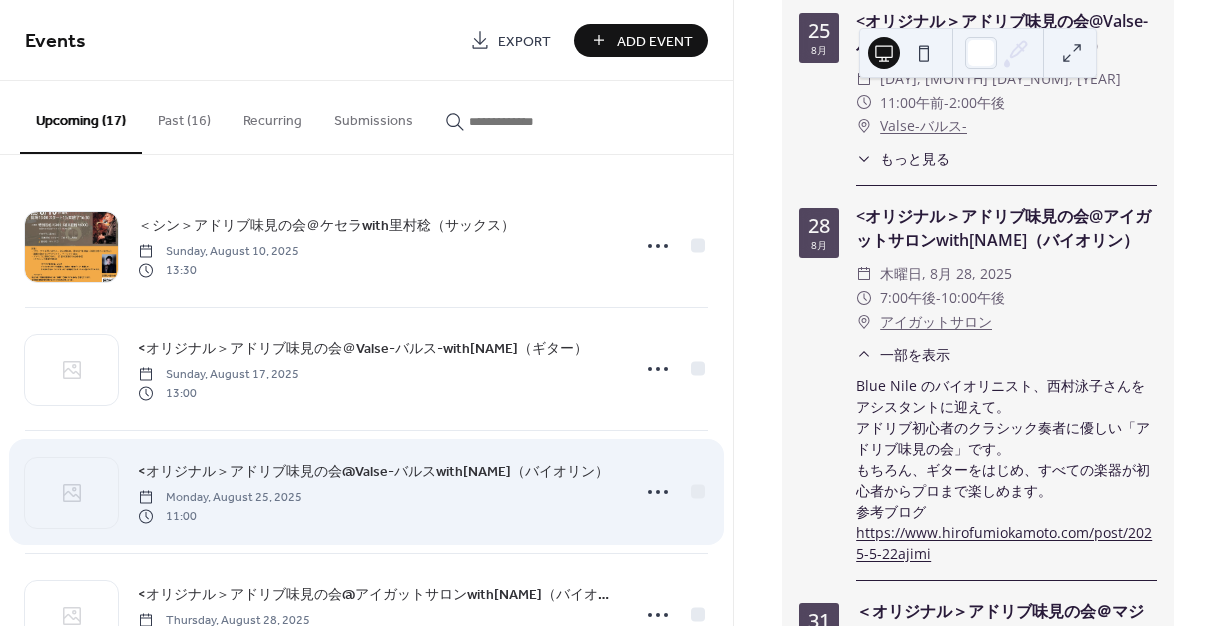 scroll, scrollTop: 6, scrollLeft: 0, axis: vertical 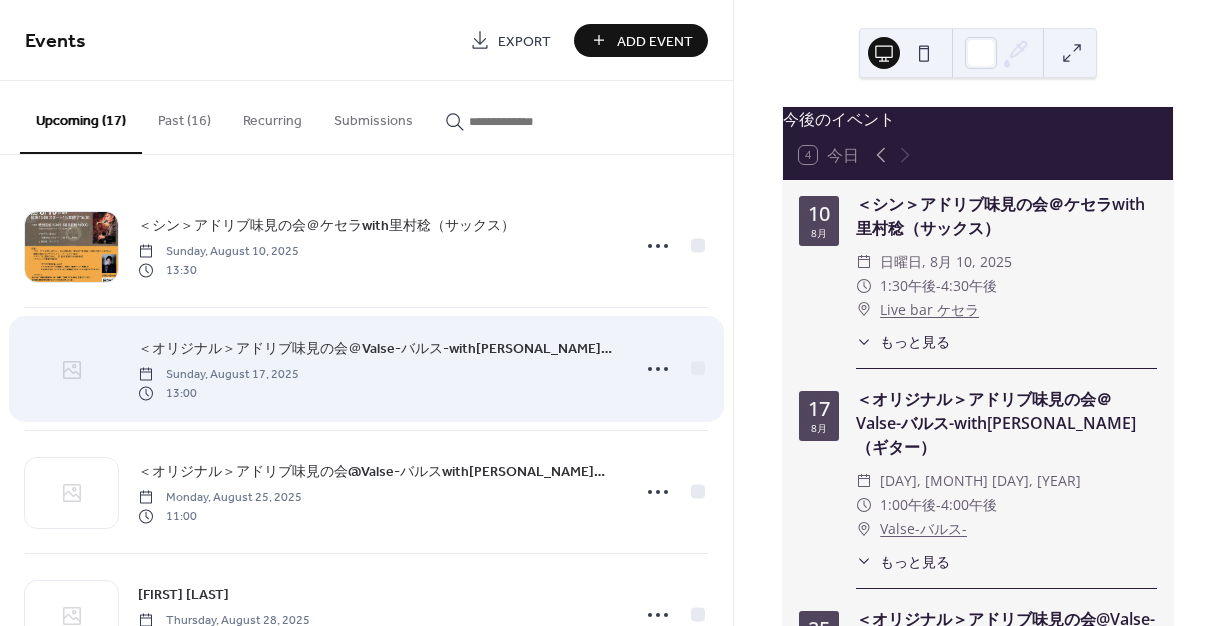 click 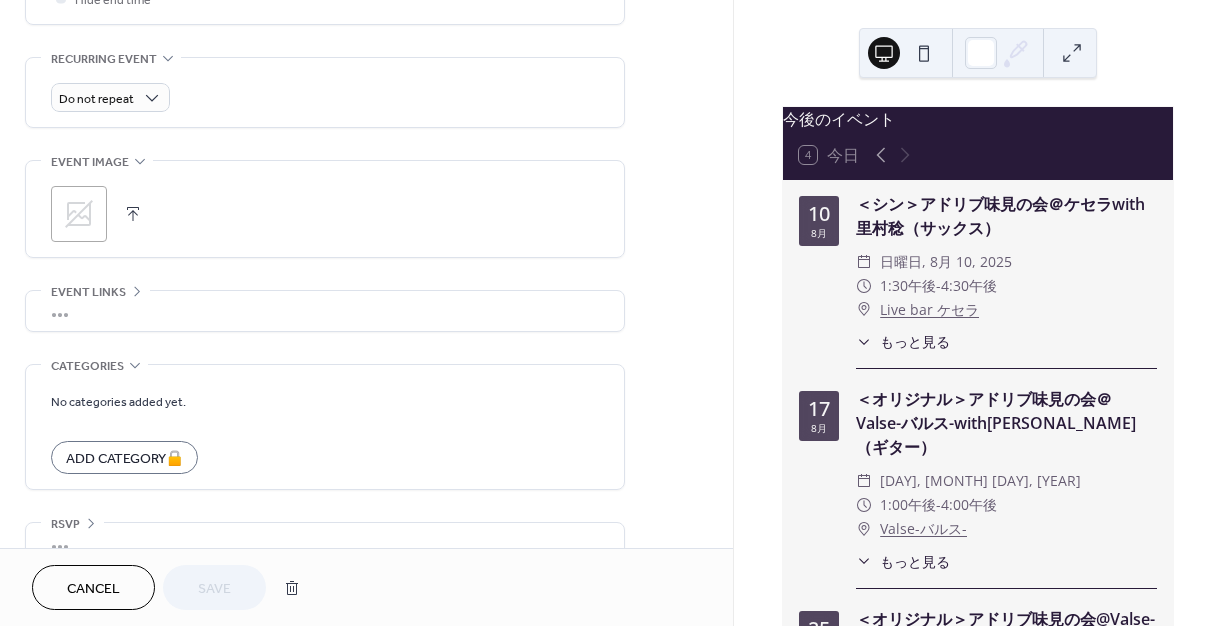 scroll, scrollTop: 865, scrollLeft: 0, axis: vertical 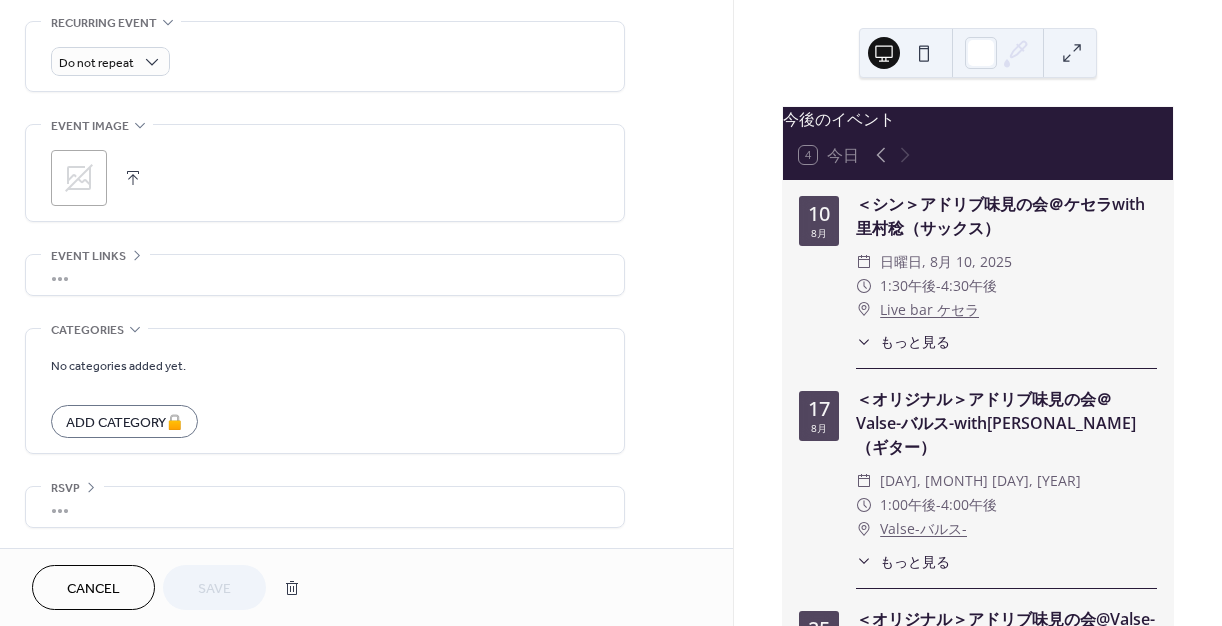 click 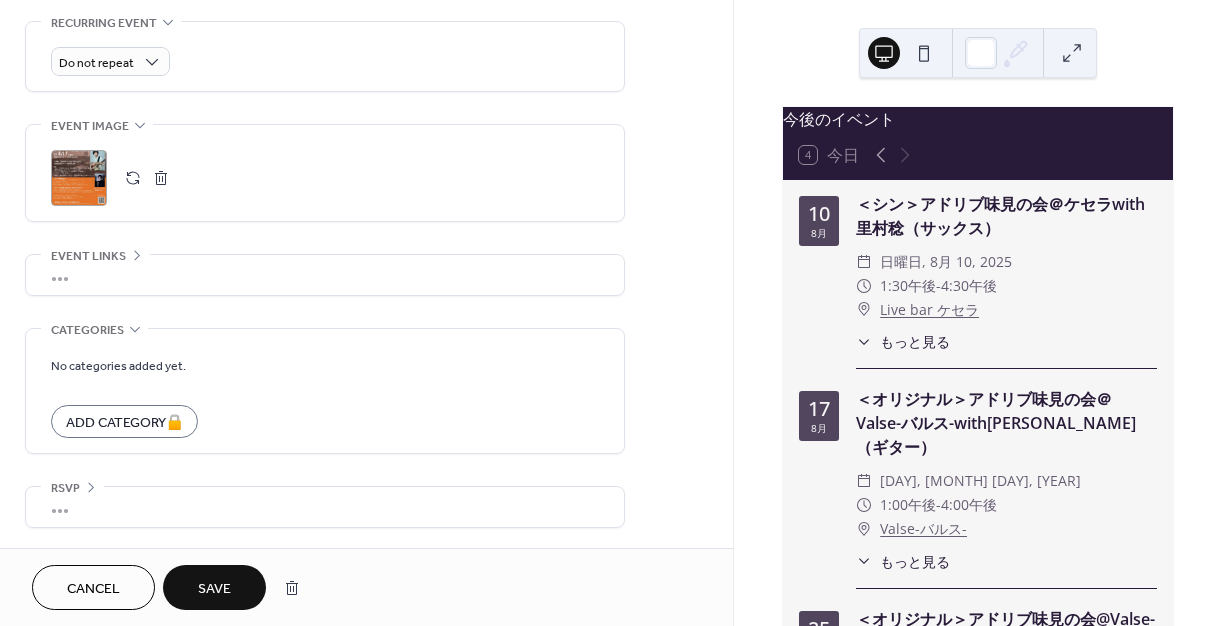 click on "Save" at bounding box center (214, 589) 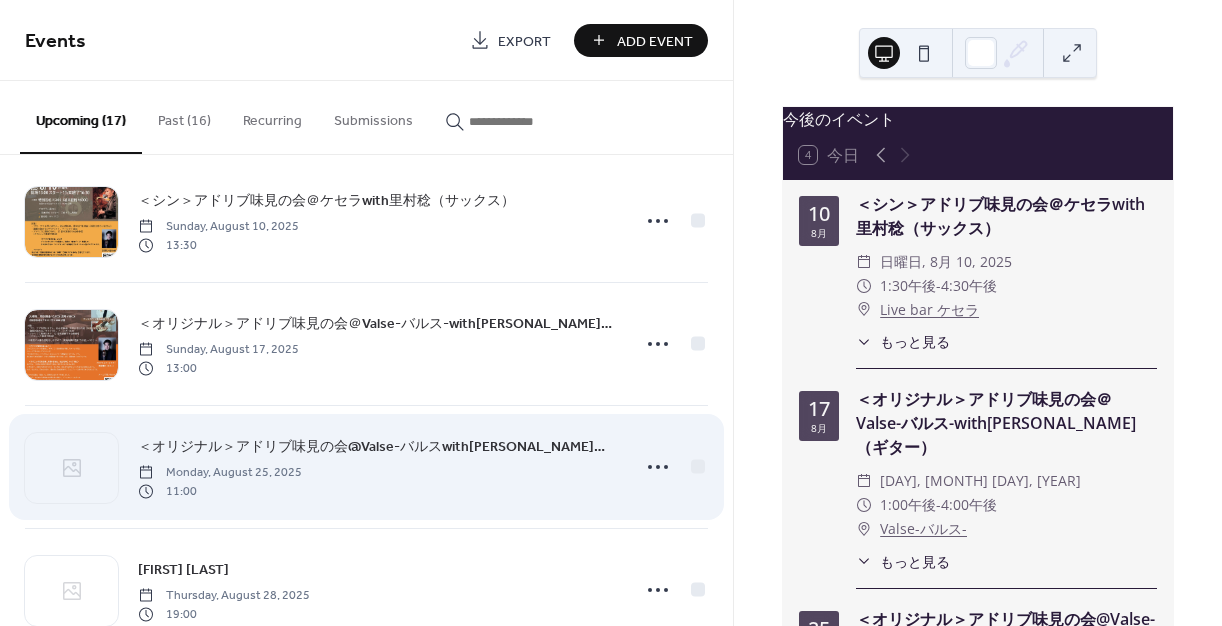 scroll, scrollTop: 26, scrollLeft: 0, axis: vertical 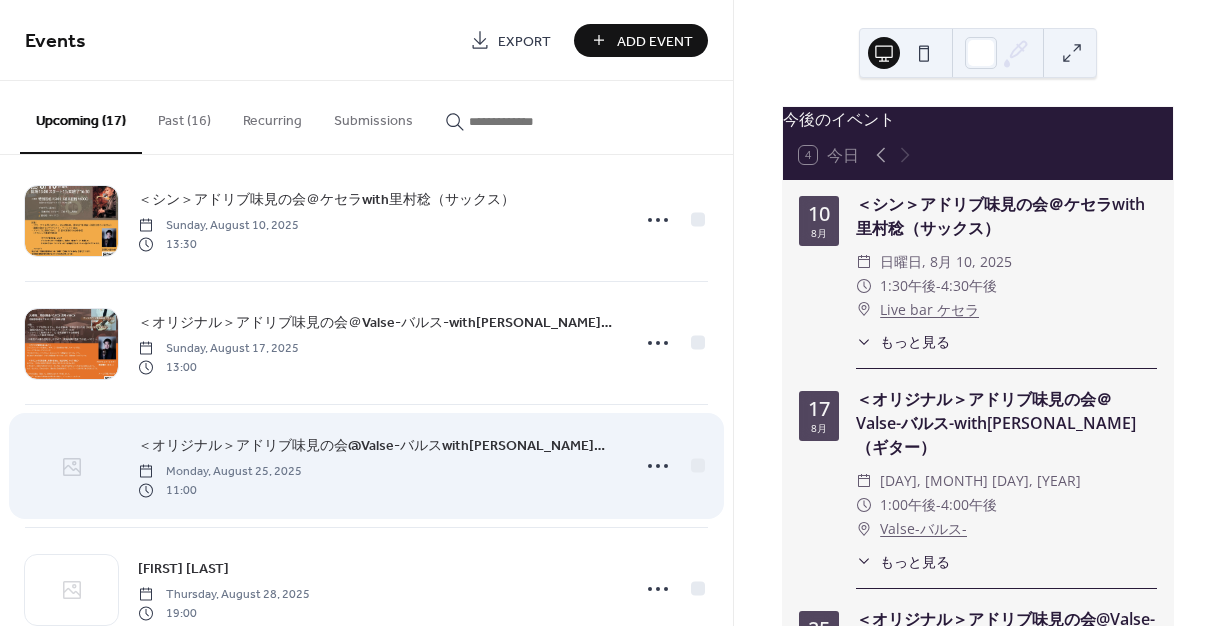 click 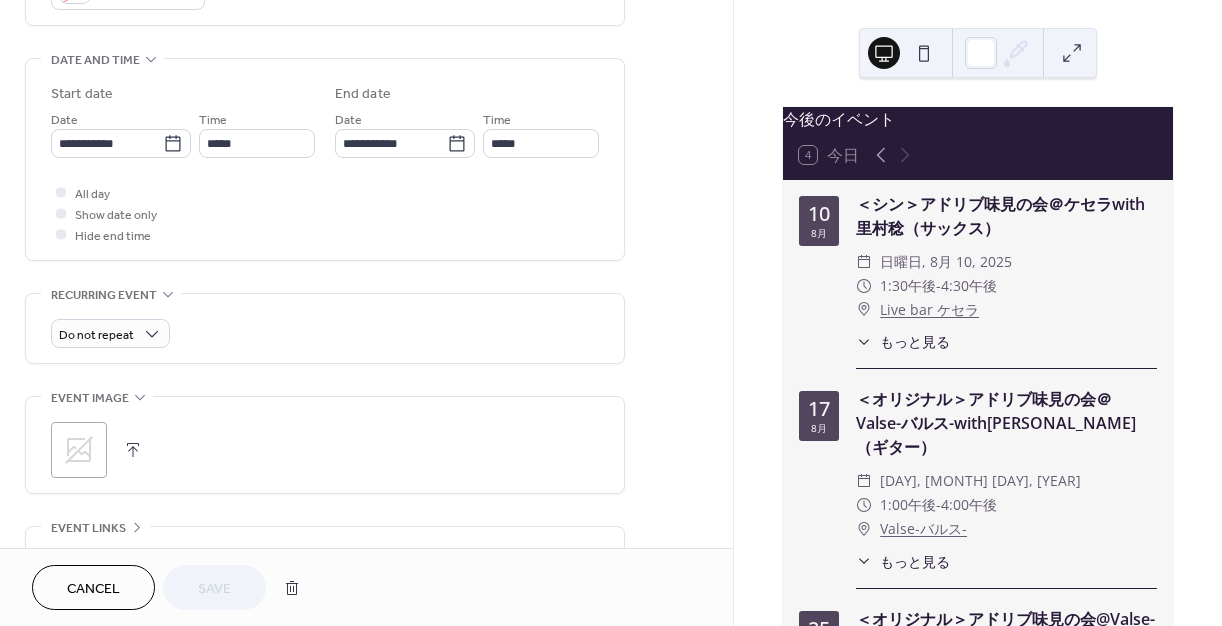 scroll, scrollTop: 660, scrollLeft: 0, axis: vertical 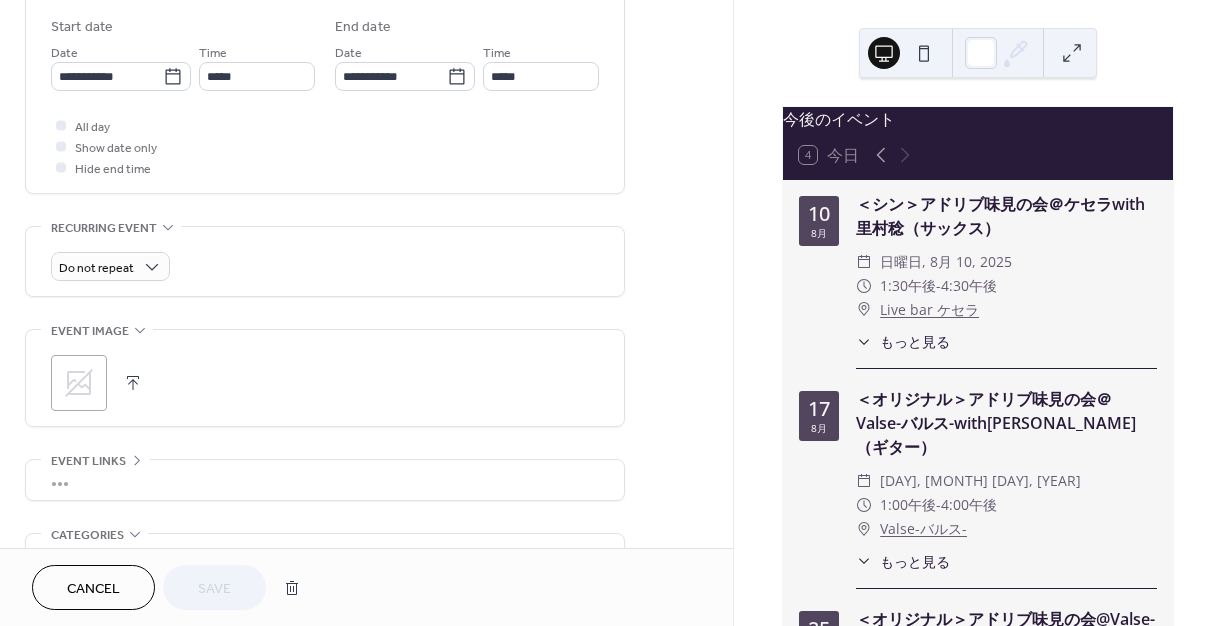 click 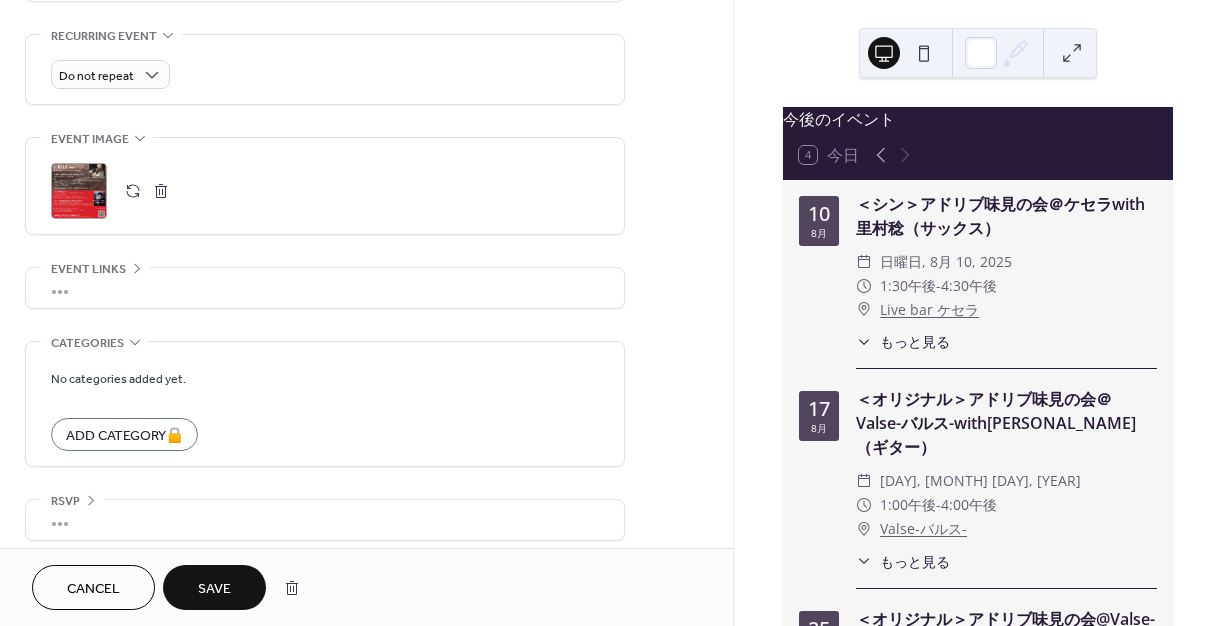 scroll, scrollTop: 865, scrollLeft: 0, axis: vertical 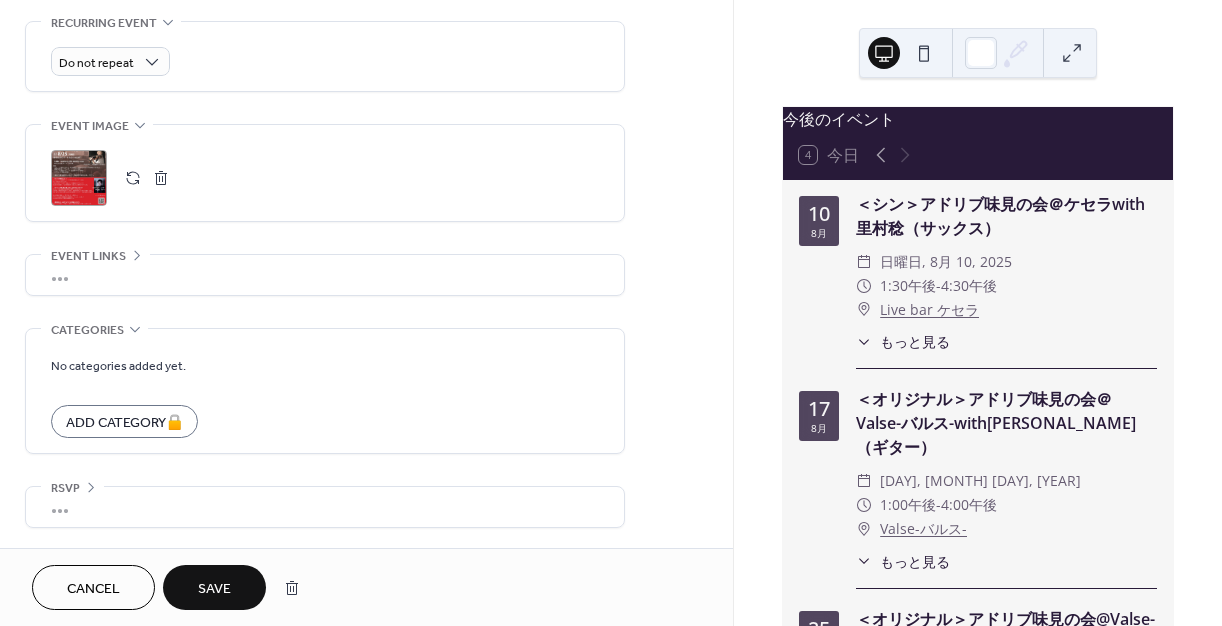 click on "Save" at bounding box center (214, 587) 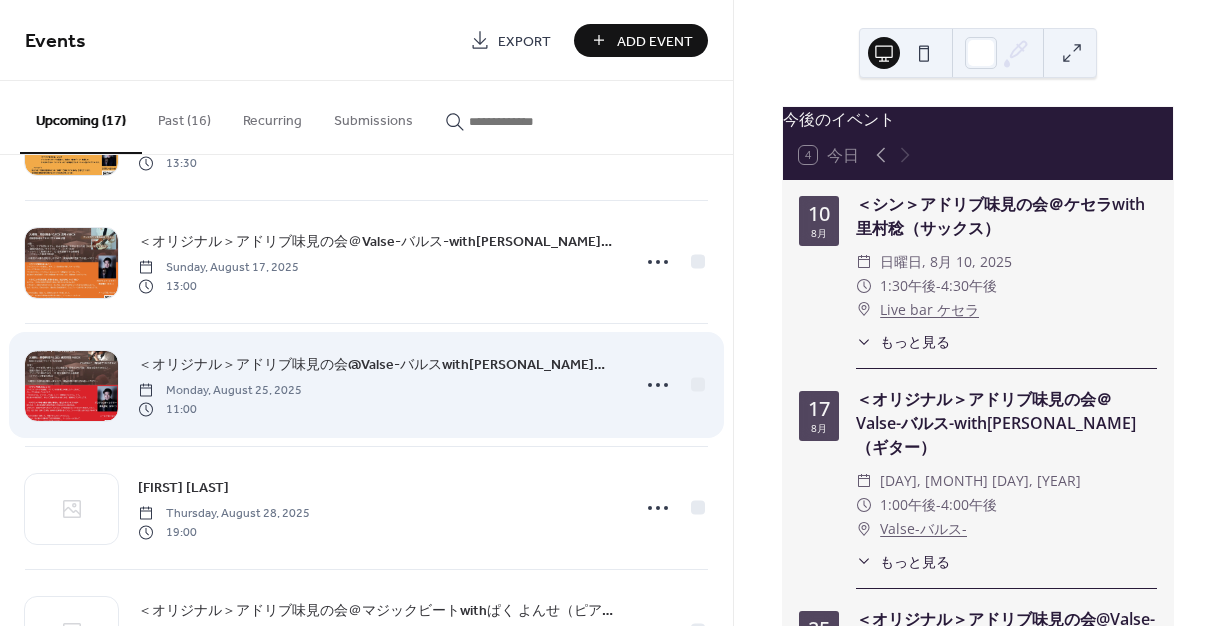 scroll, scrollTop: 113, scrollLeft: 0, axis: vertical 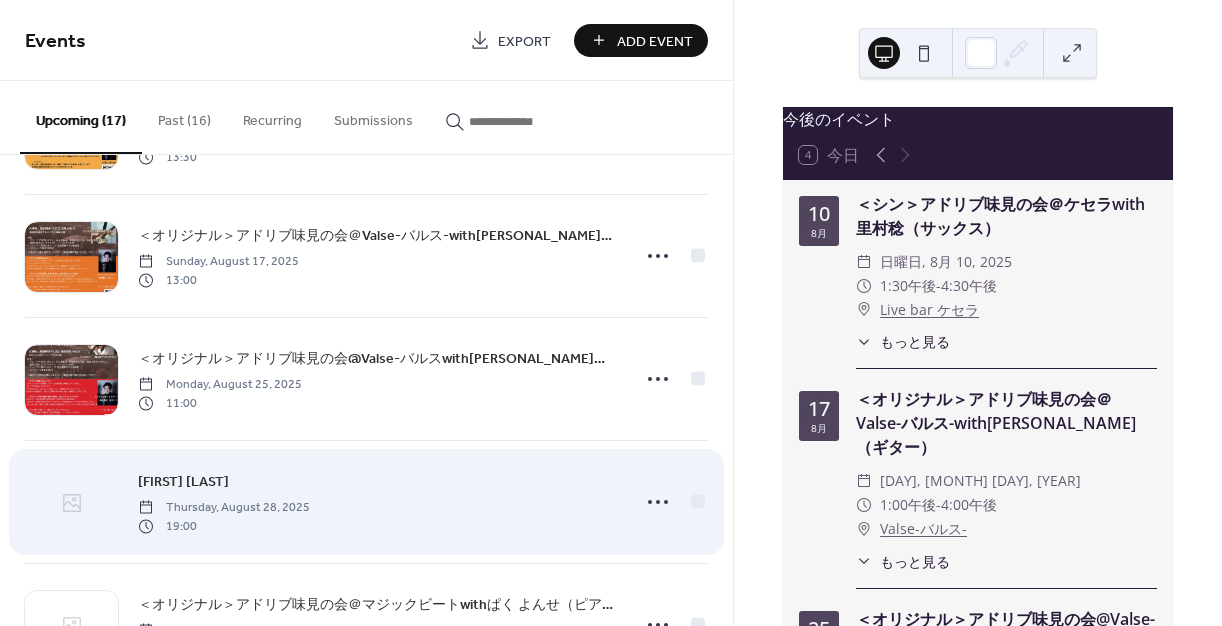 click 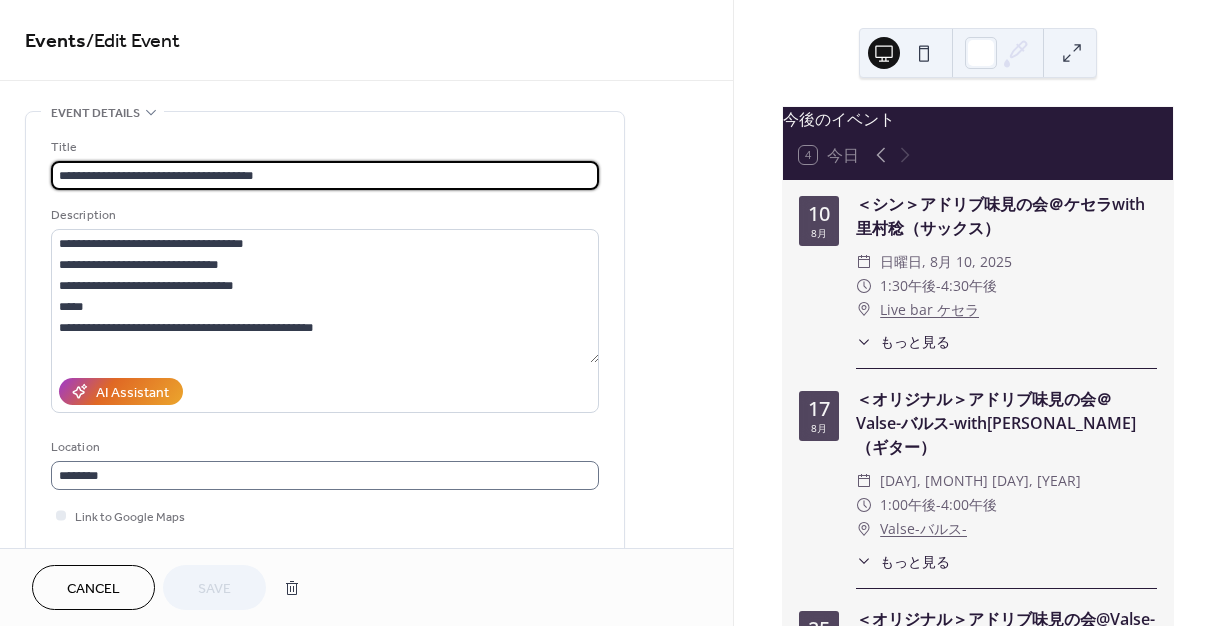 scroll, scrollTop: 1, scrollLeft: 0, axis: vertical 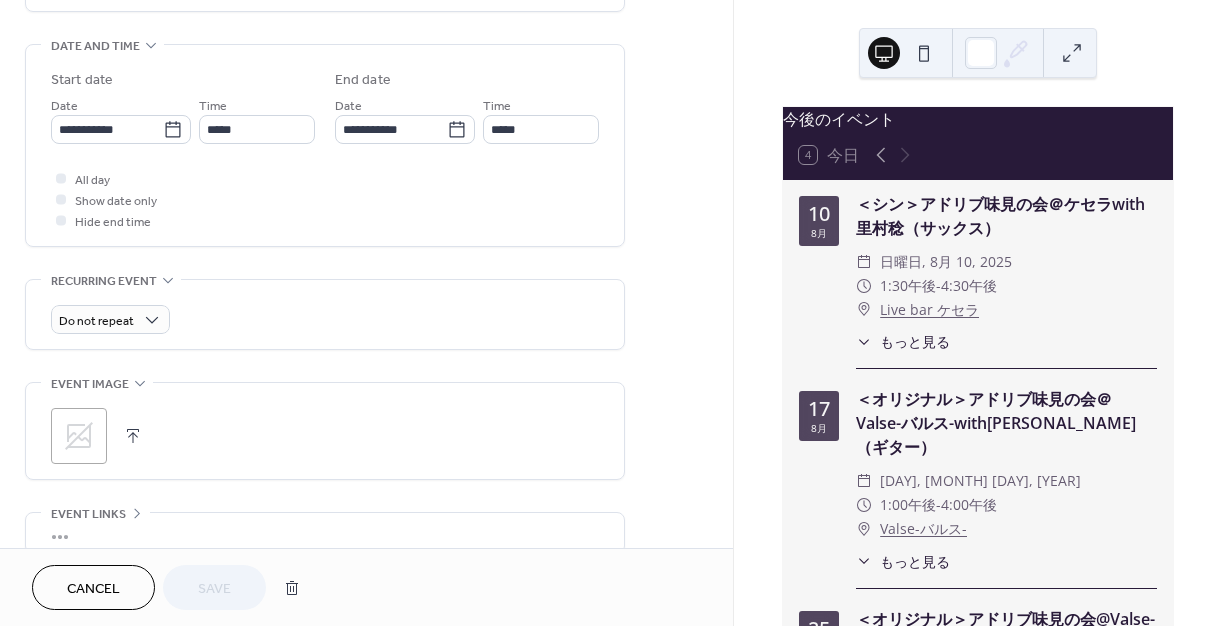 click 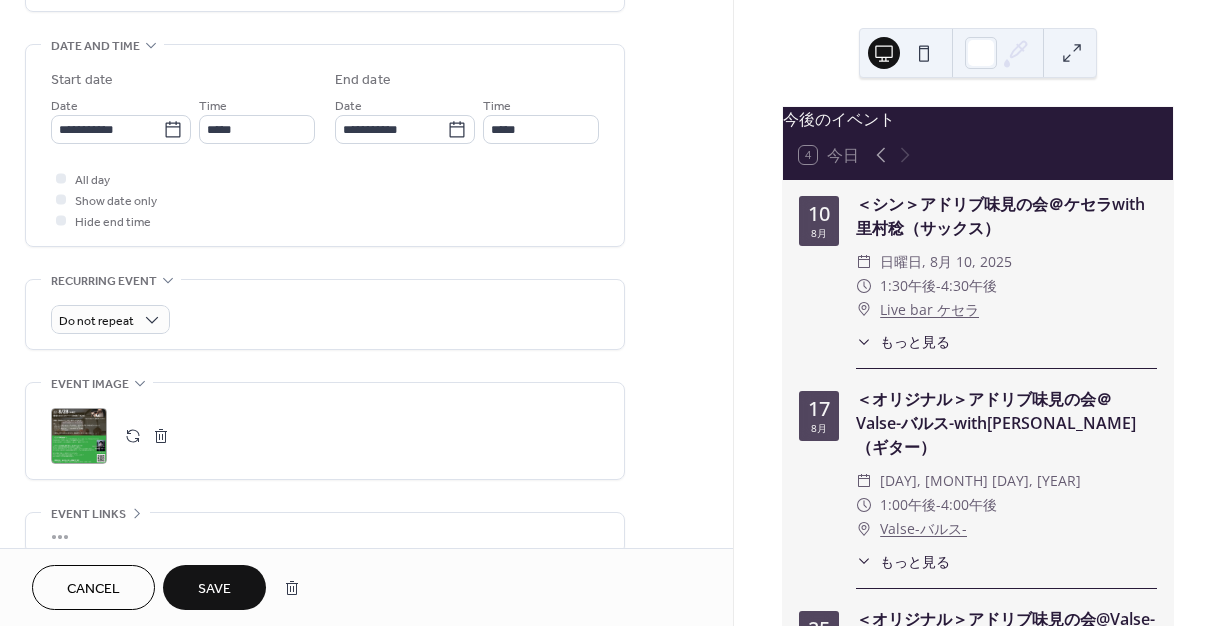 click on "Save" at bounding box center (214, 589) 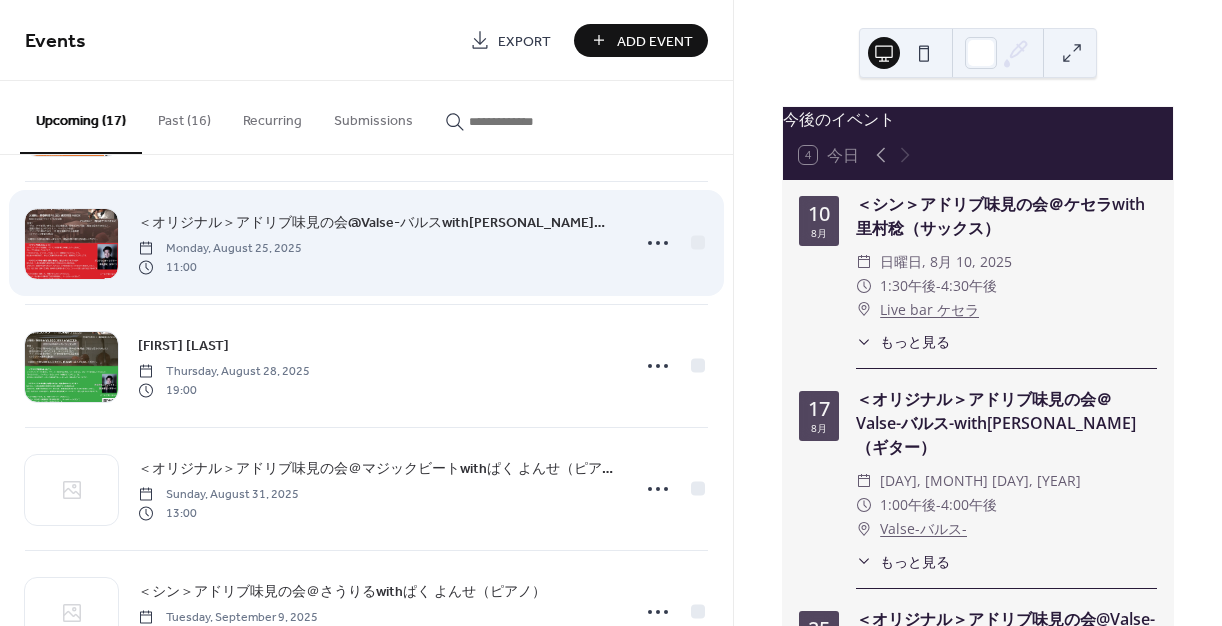 scroll, scrollTop: 256, scrollLeft: 0, axis: vertical 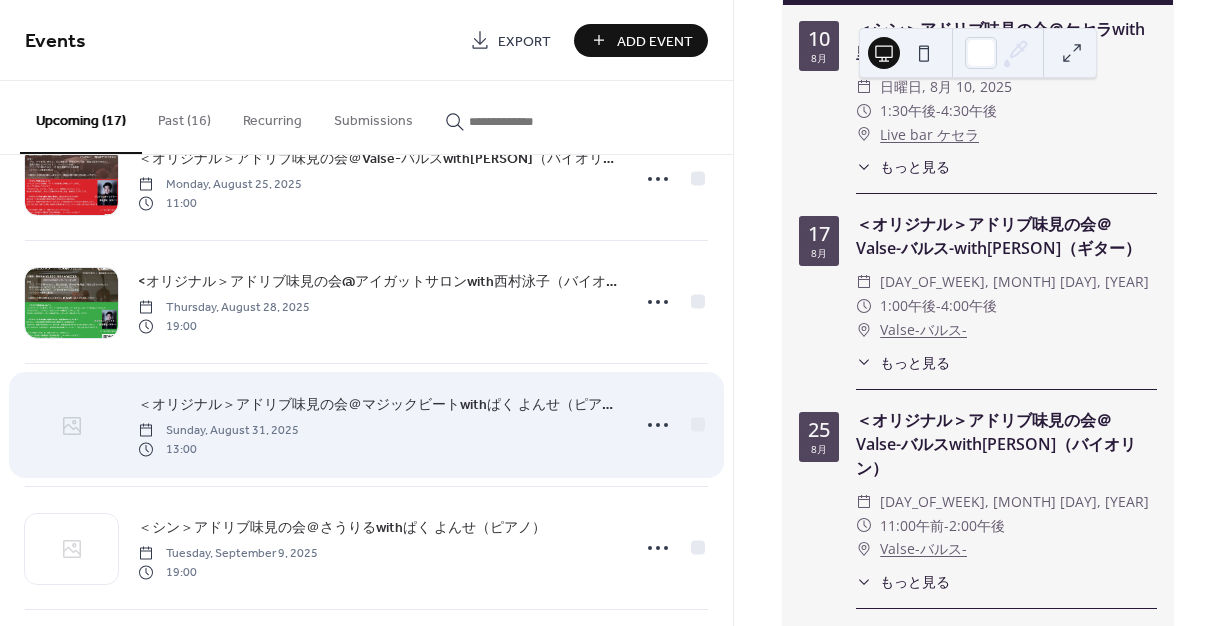 click at bounding box center (71, 426) 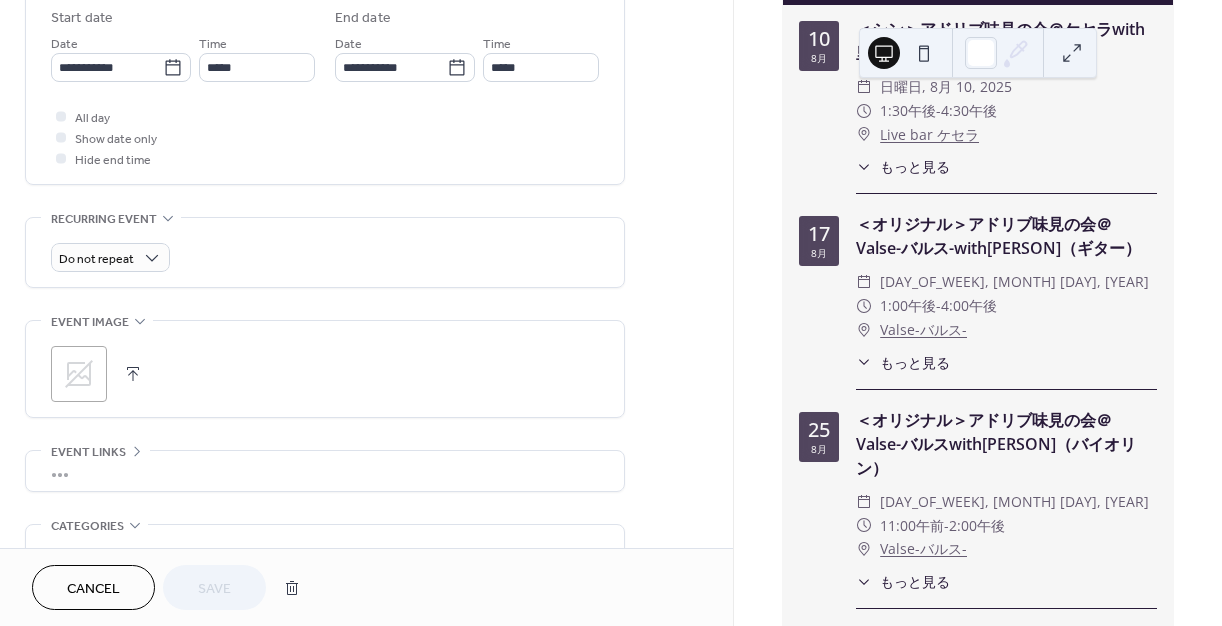 scroll, scrollTop: 712, scrollLeft: 0, axis: vertical 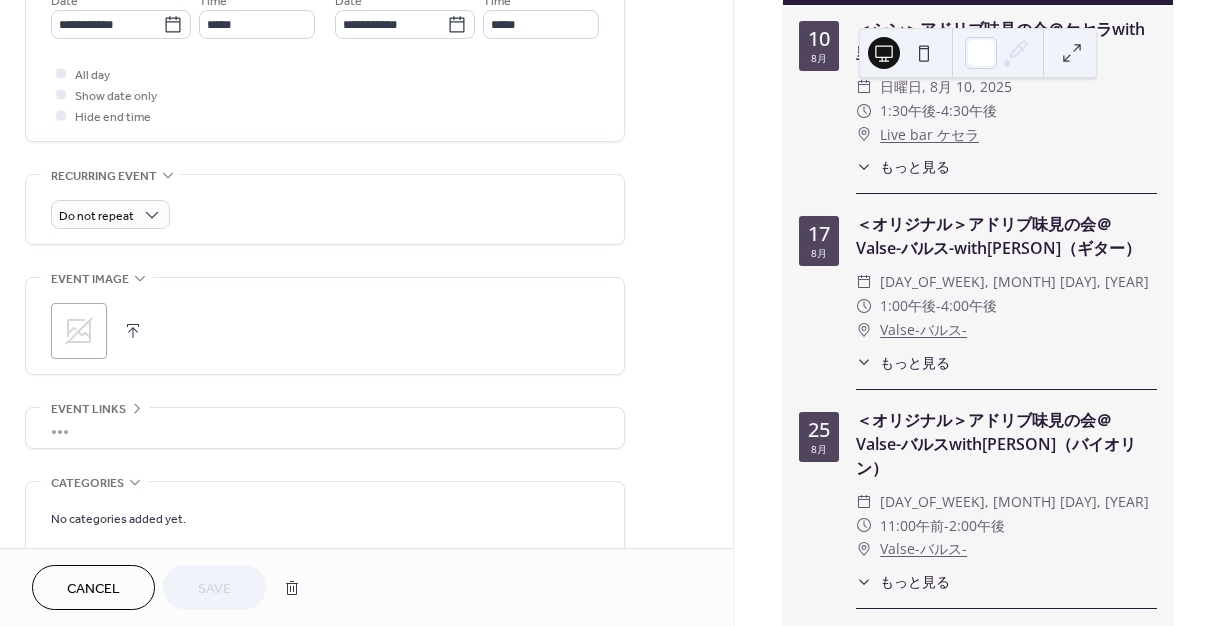 click 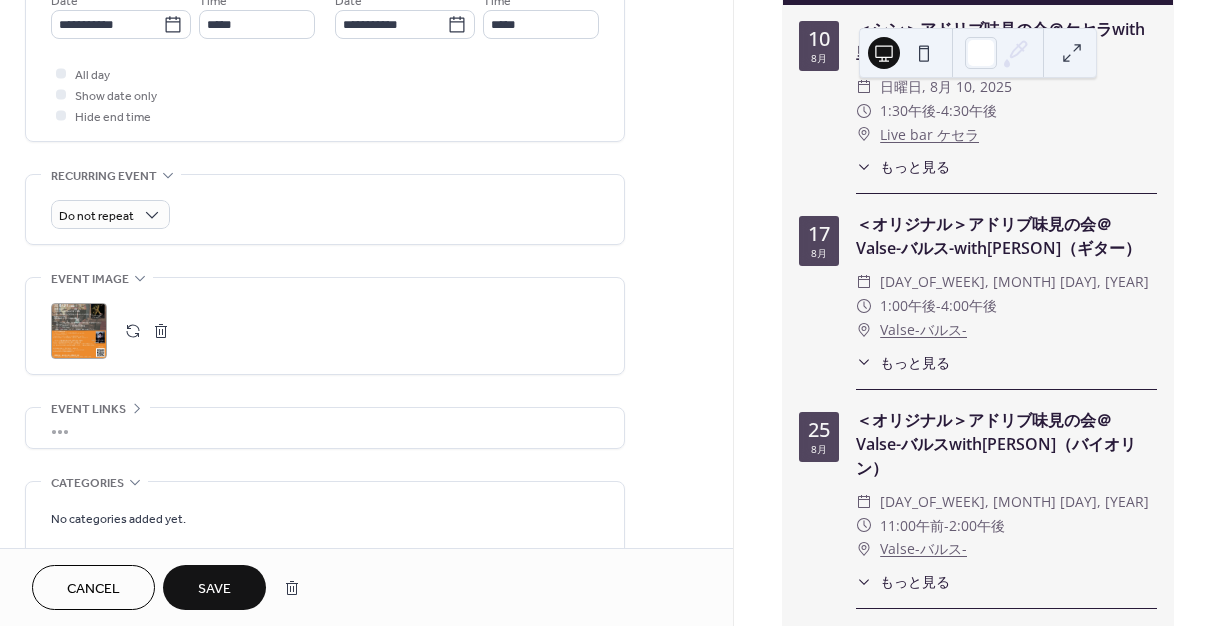 click on "Save" at bounding box center (214, 589) 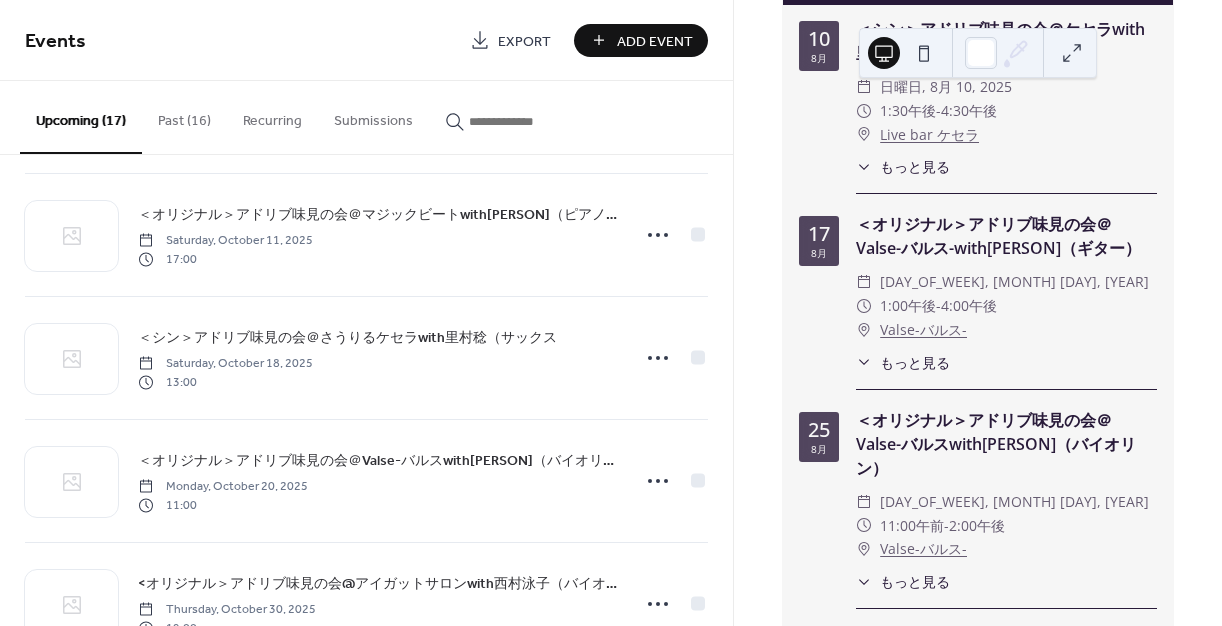 scroll, scrollTop: 1679, scrollLeft: 0, axis: vertical 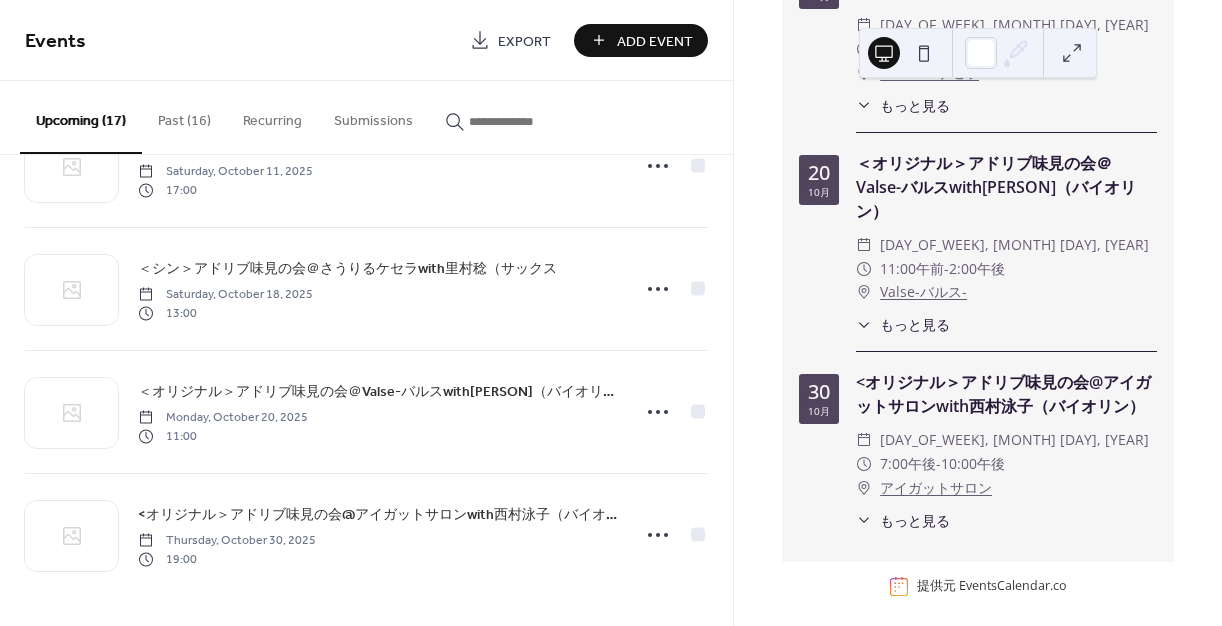 click on "Add Event" at bounding box center [655, 41] 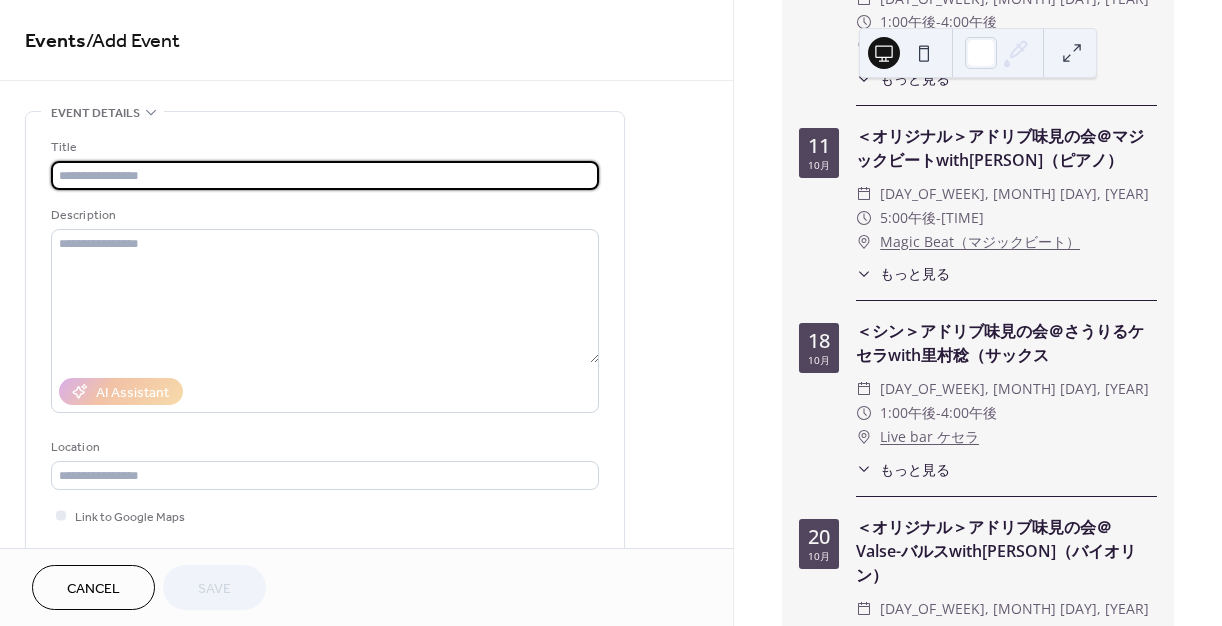 scroll, scrollTop: 2634, scrollLeft: 0, axis: vertical 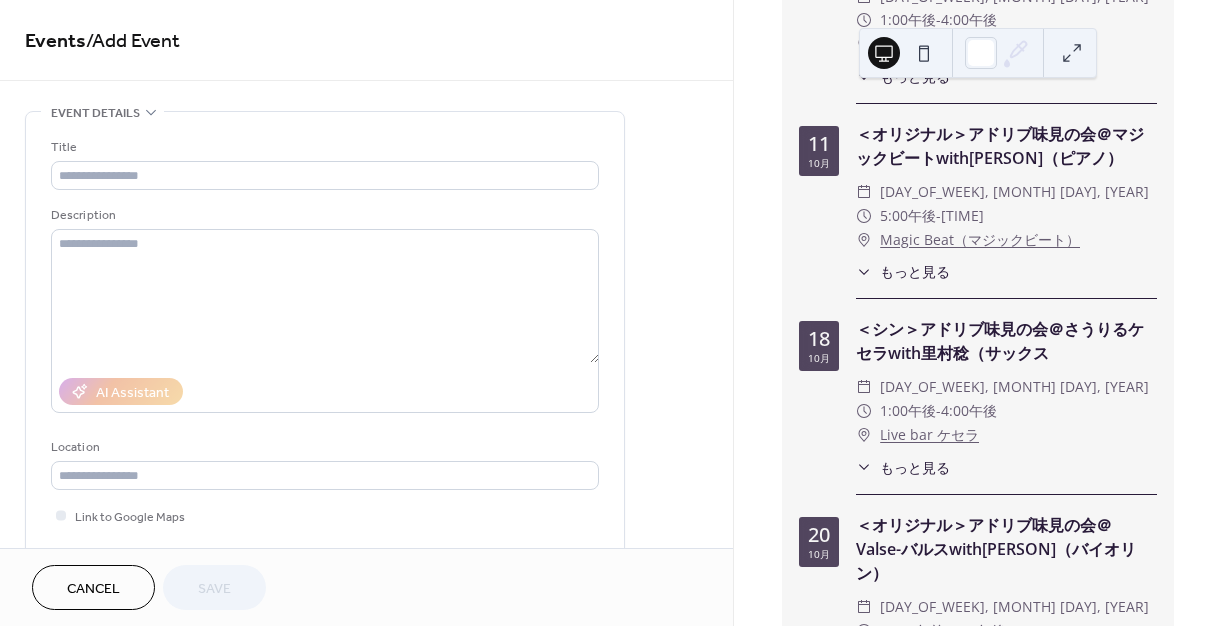 click 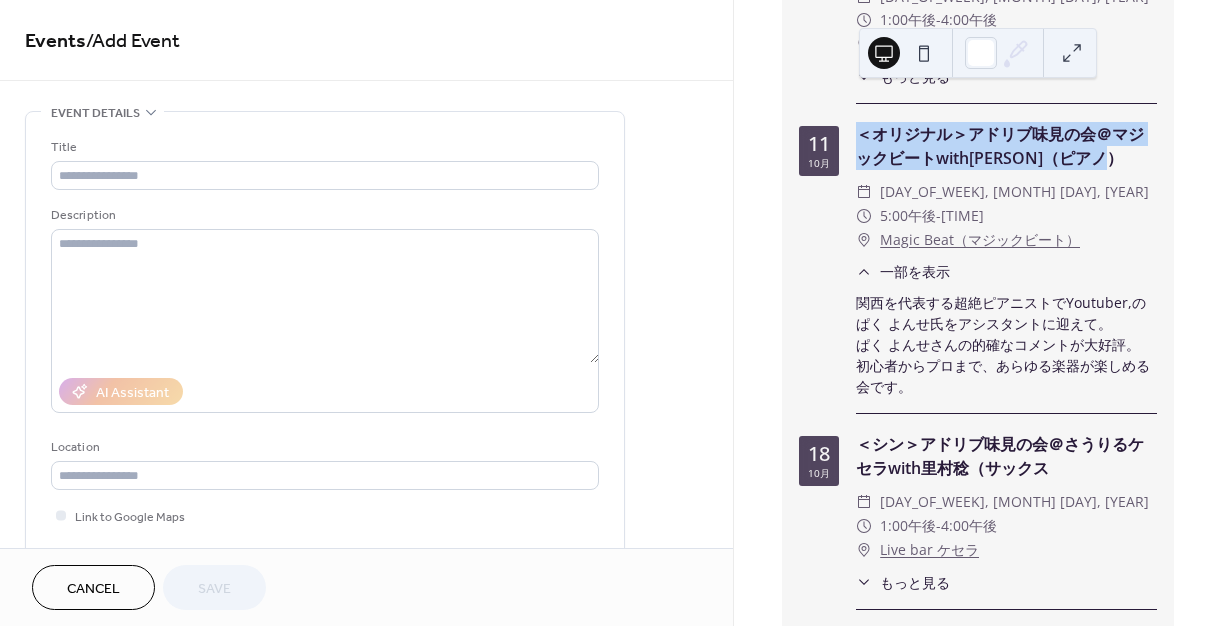 drag, startPoint x: 859, startPoint y: 145, endPoint x: 1132, endPoint y: 179, distance: 275.10907 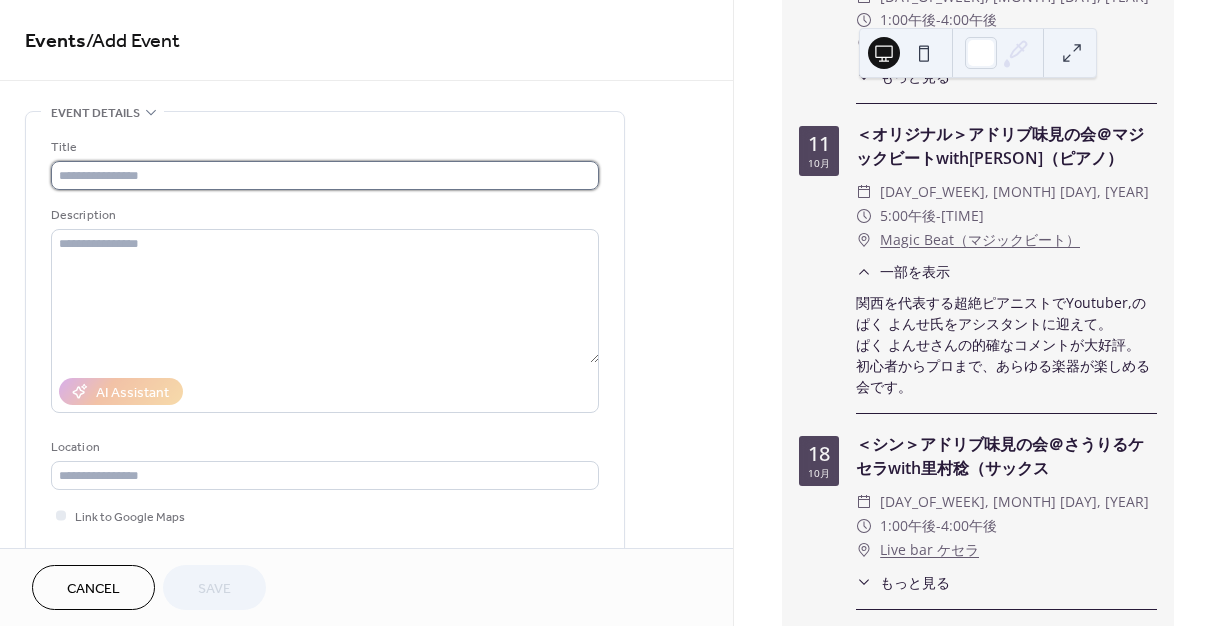 click at bounding box center (325, 175) 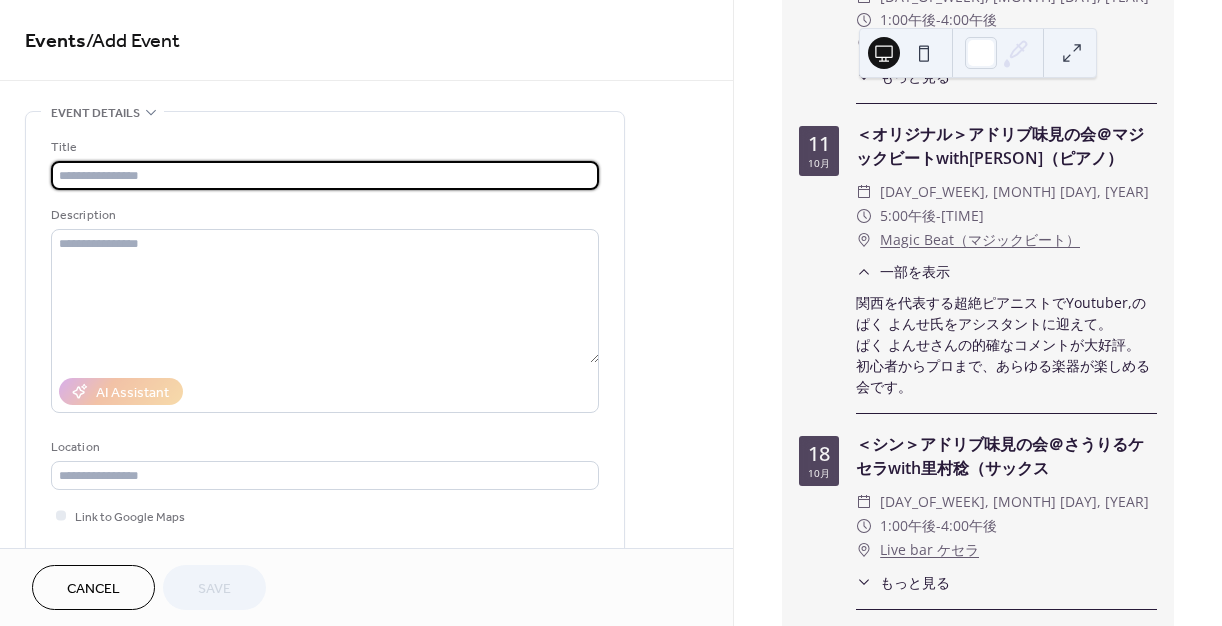 paste on "**********" 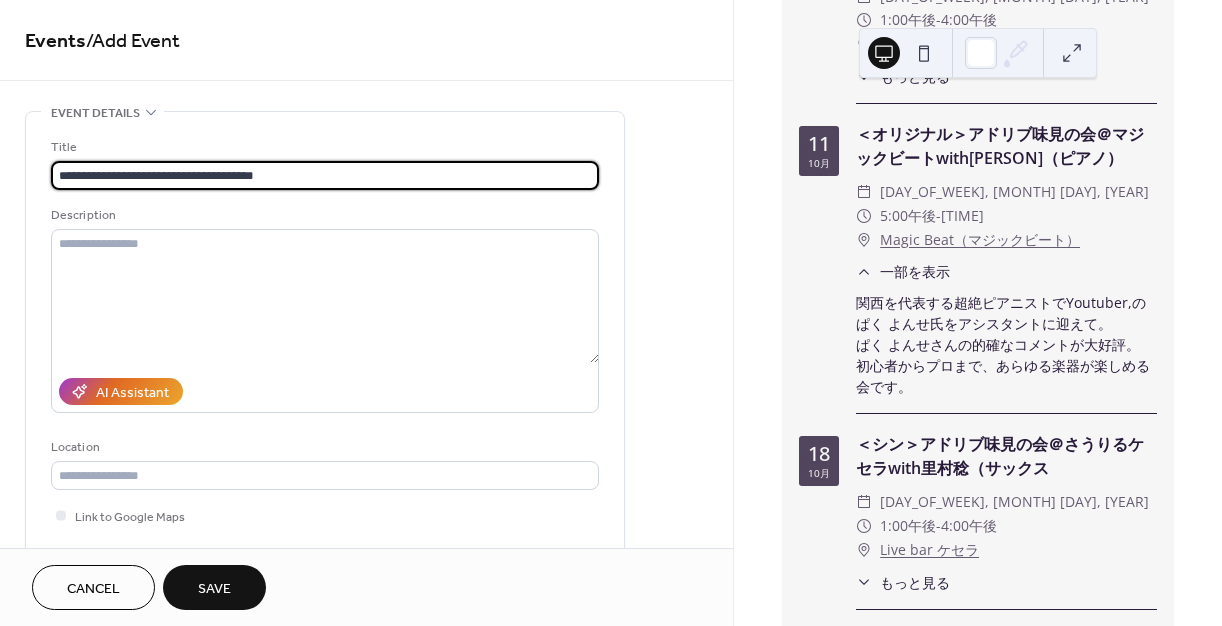 scroll, scrollTop: 1, scrollLeft: 0, axis: vertical 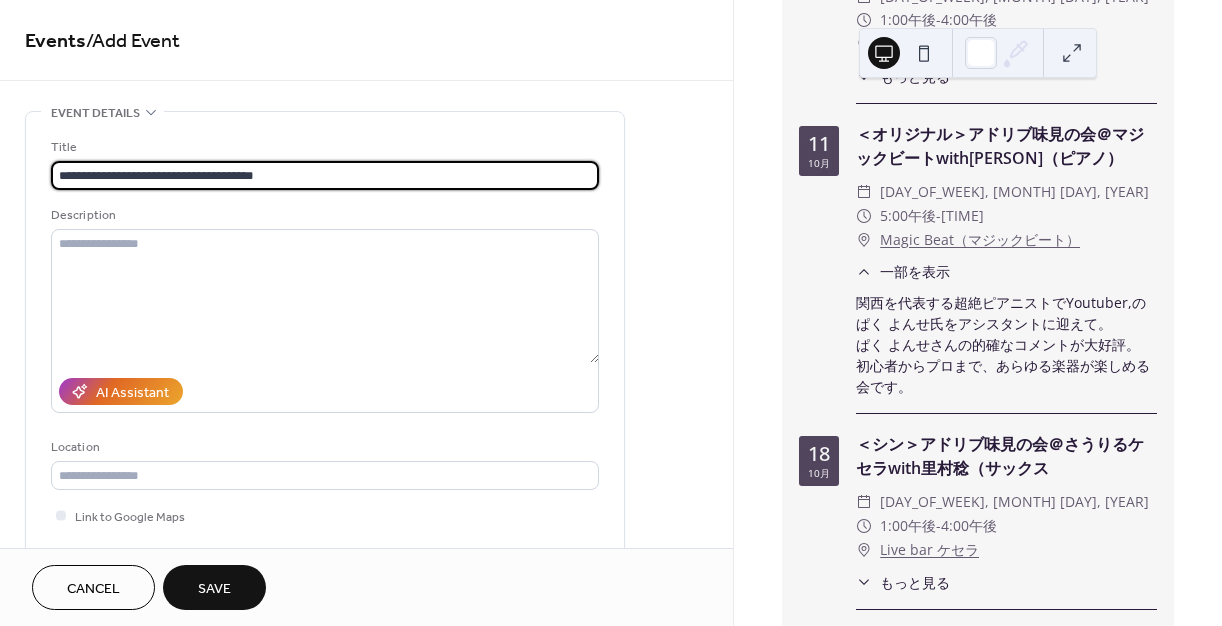 drag, startPoint x: 336, startPoint y: 182, endPoint x: 262, endPoint y: 177, distance: 74.168724 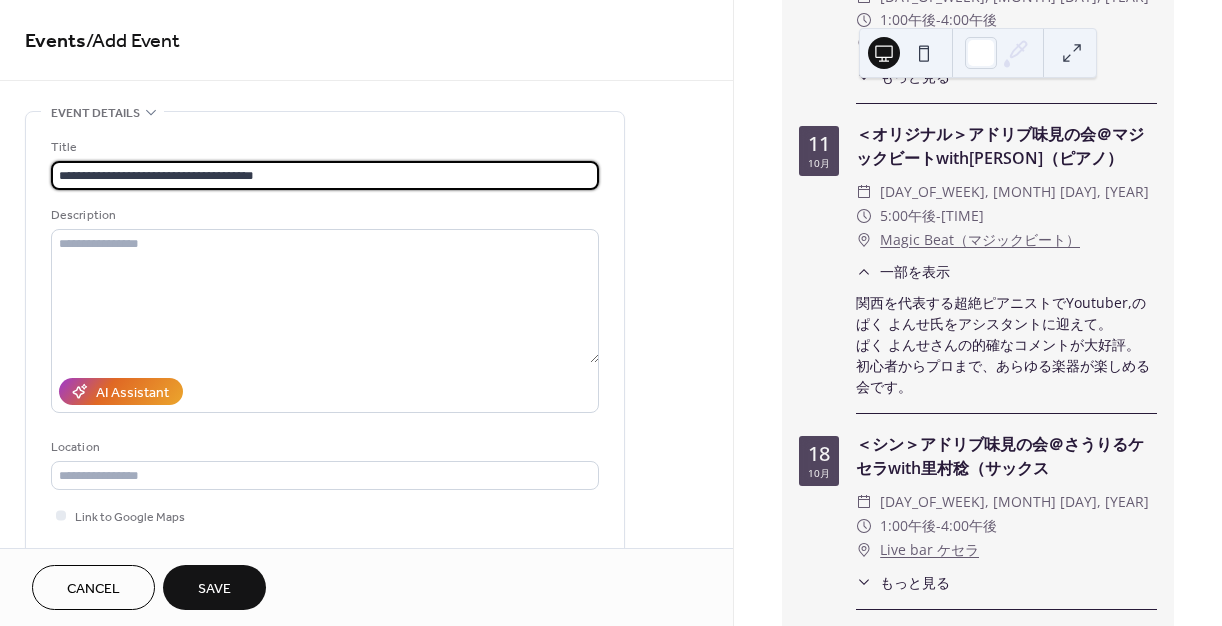 click on "**********" at bounding box center [325, 175] 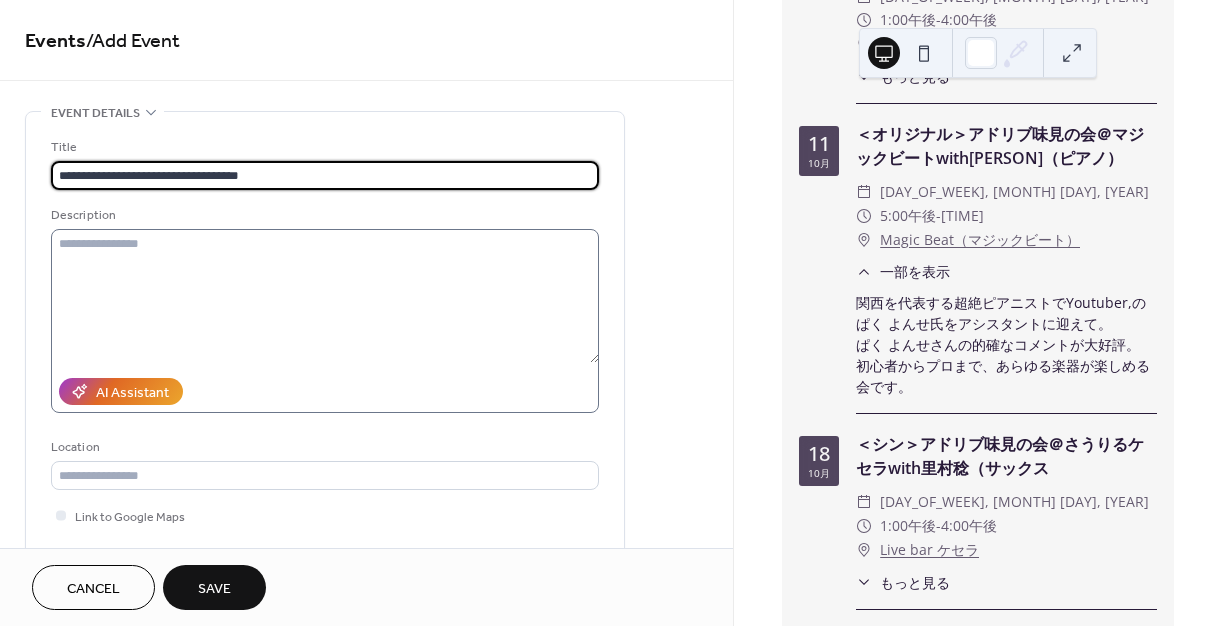 type on "**********" 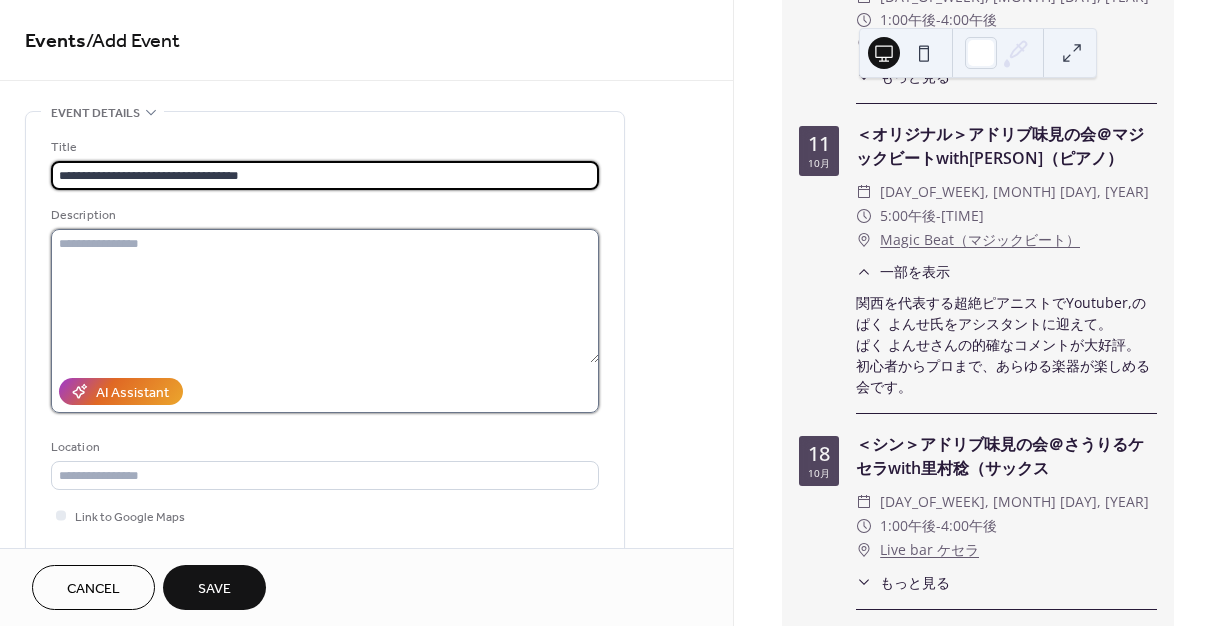 scroll, scrollTop: 0, scrollLeft: 0, axis: both 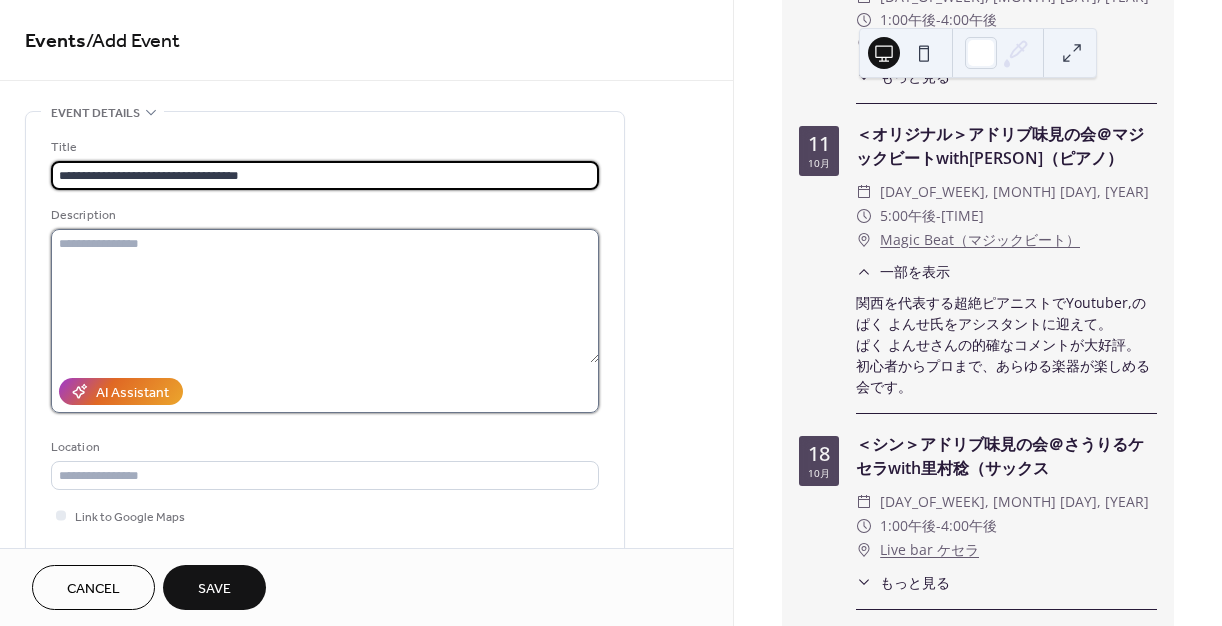 click at bounding box center [325, 296] 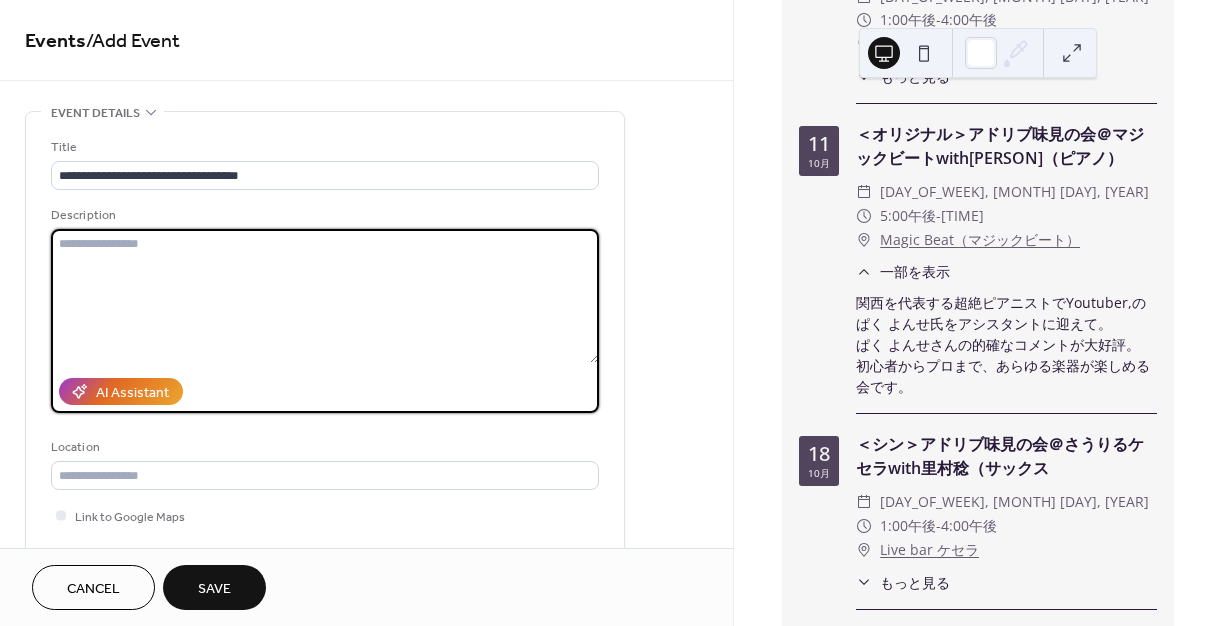 paste on "**********" 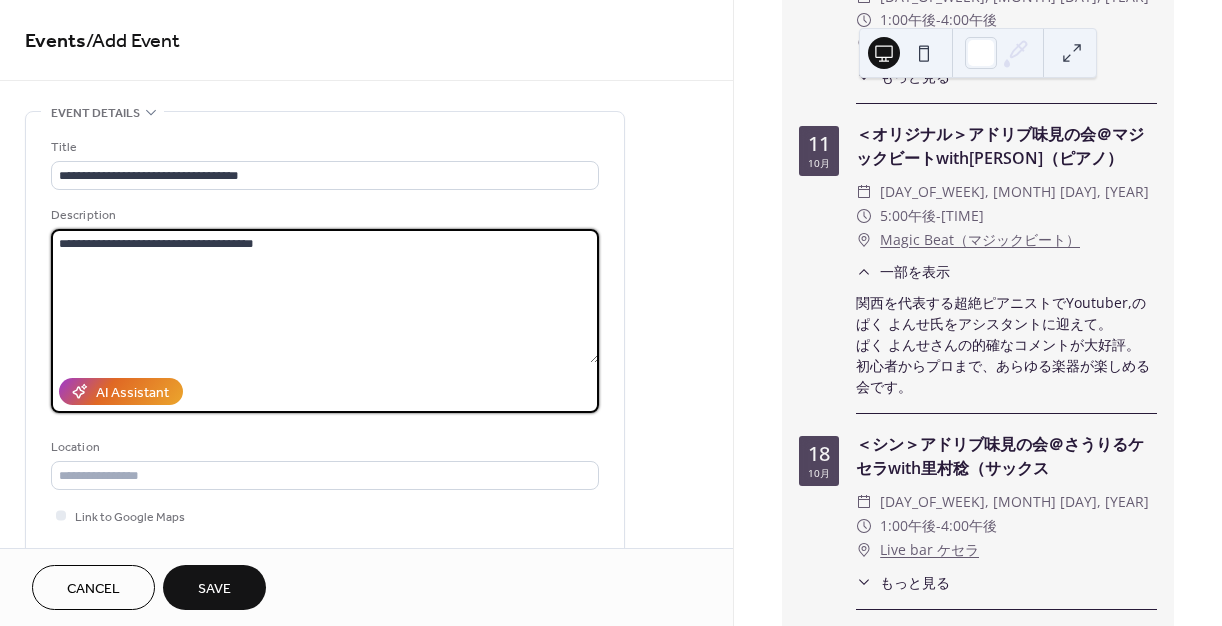 drag, startPoint x: 519, startPoint y: 238, endPoint x: 60, endPoint y: 239, distance: 459.0011 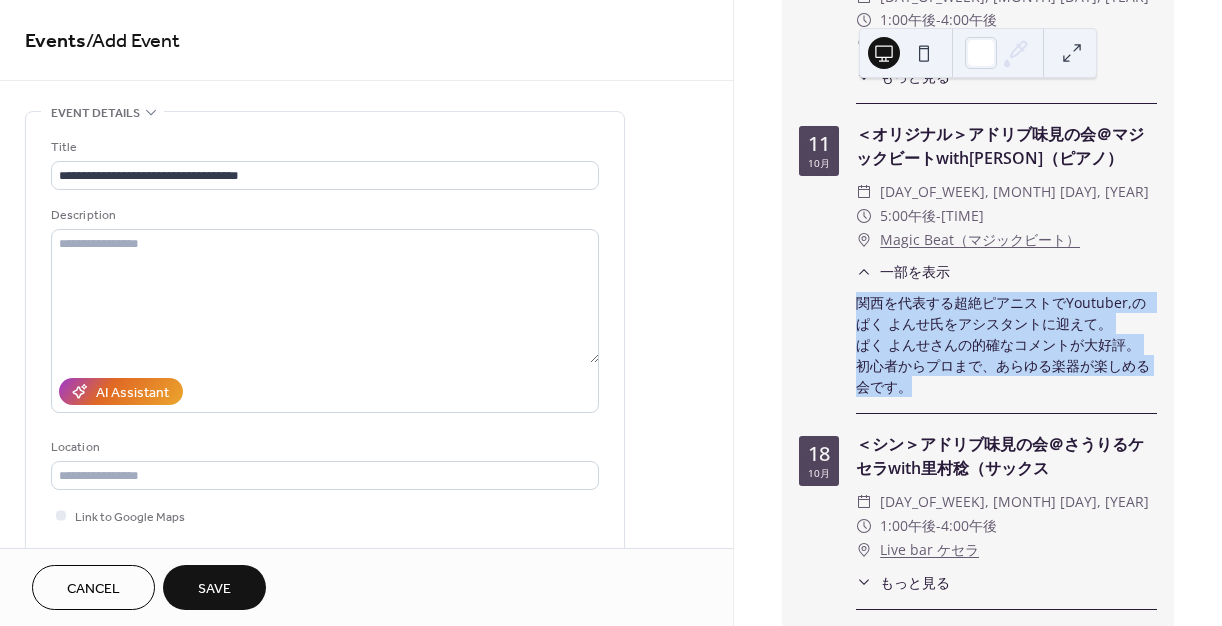 drag, startPoint x: 855, startPoint y: 313, endPoint x: 950, endPoint y: 397, distance: 126.81088 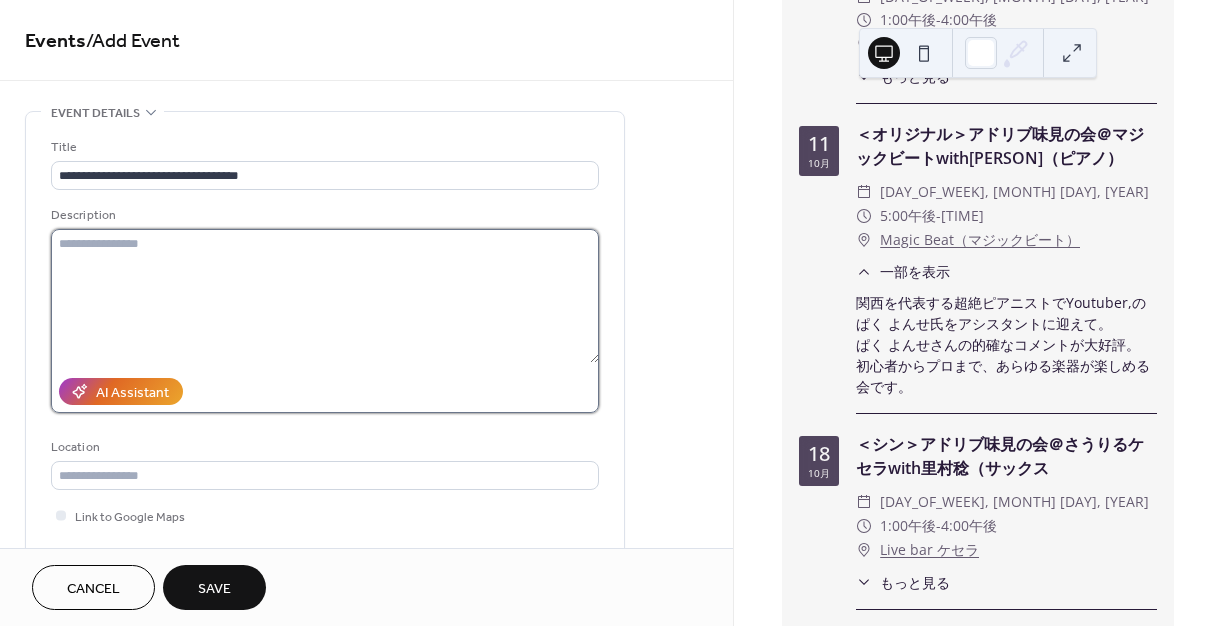 click at bounding box center [325, 296] 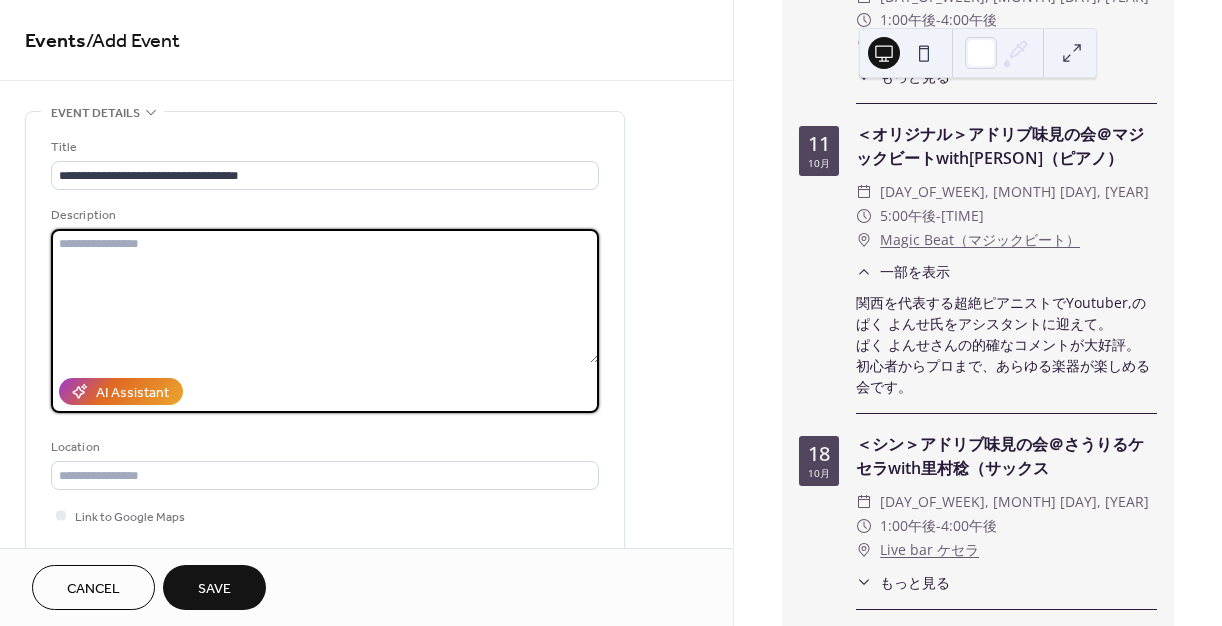 paste on "**********" 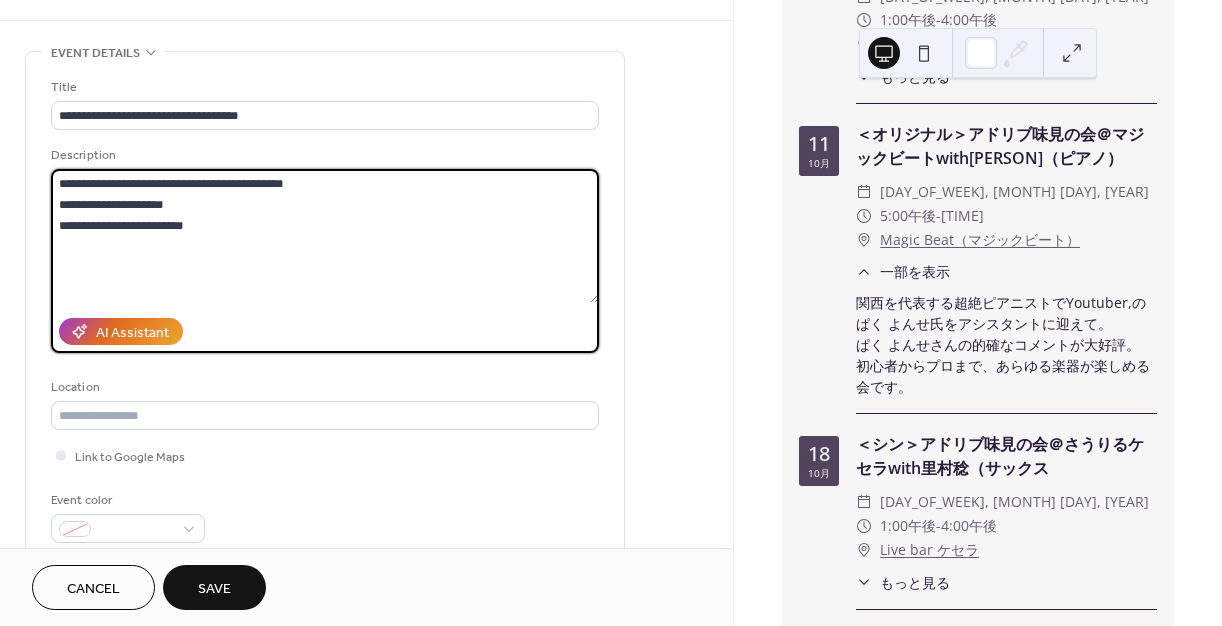 scroll, scrollTop: 69, scrollLeft: 0, axis: vertical 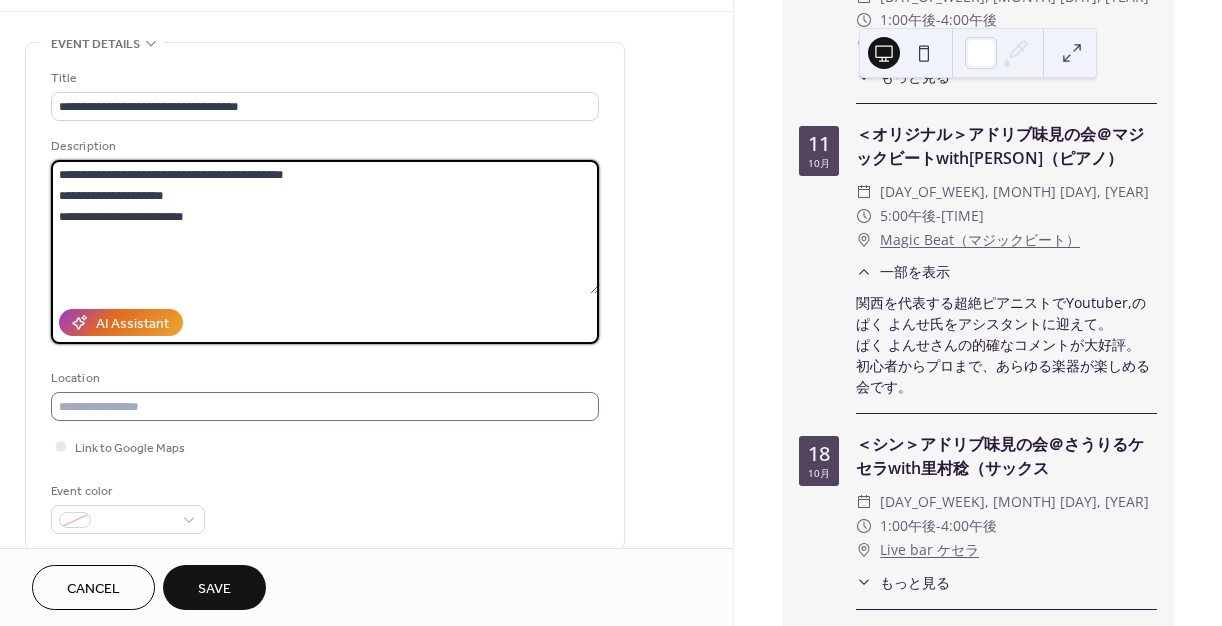 type on "**********" 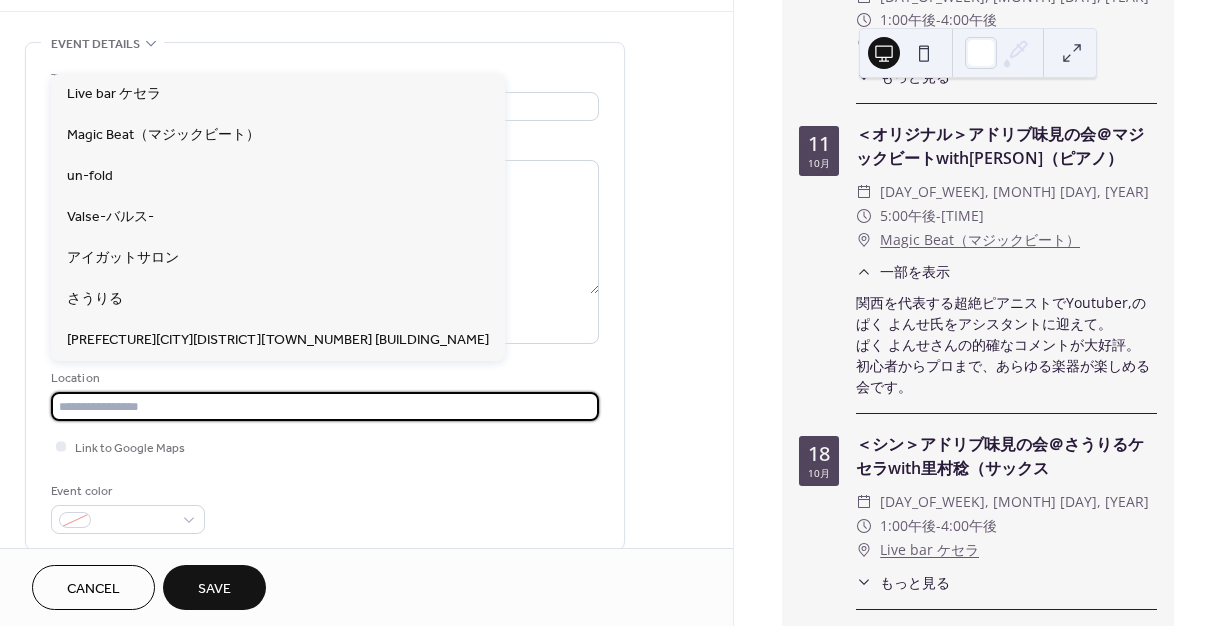 click at bounding box center (325, 406) 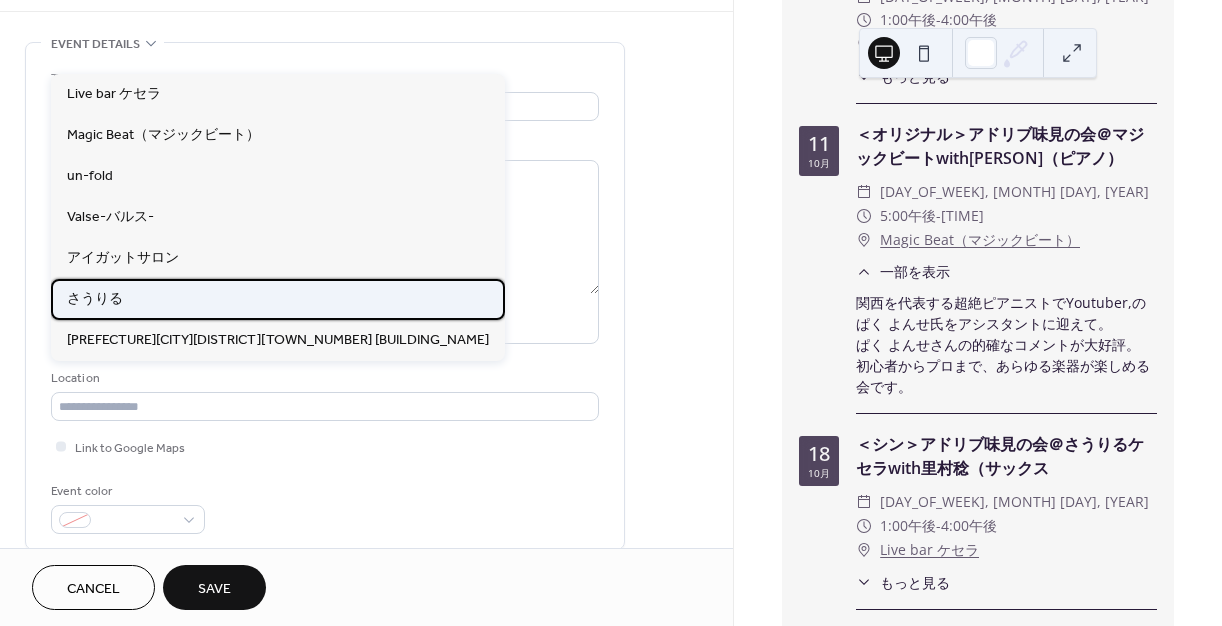 click on "さうりる" at bounding box center [278, 299] 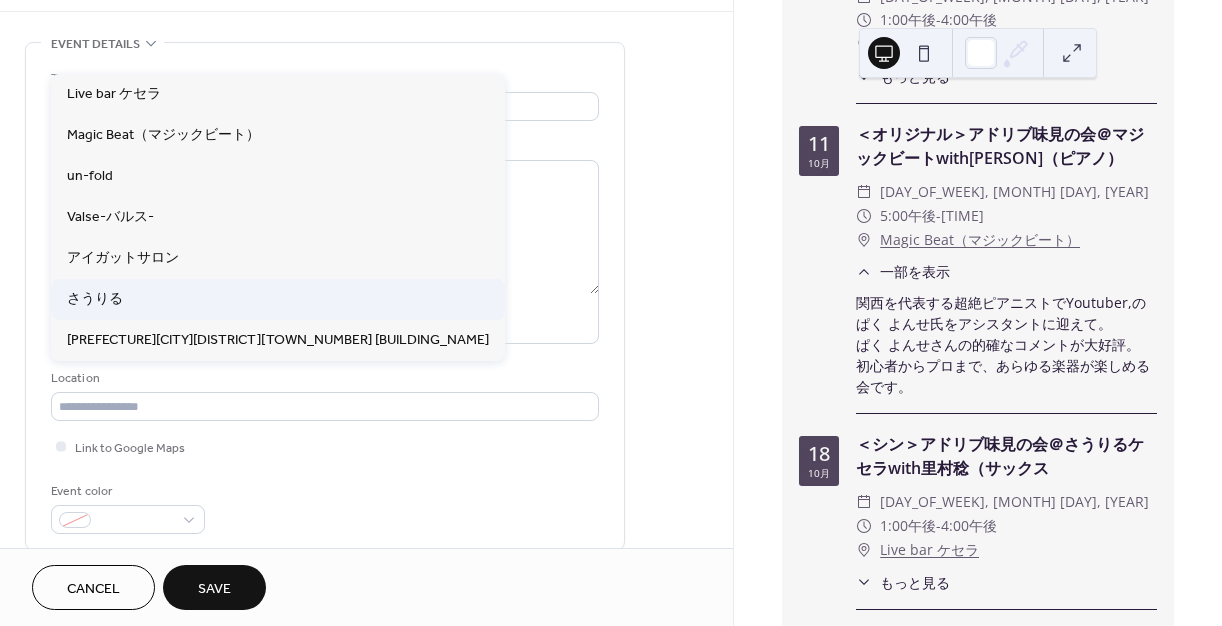 type on "****" 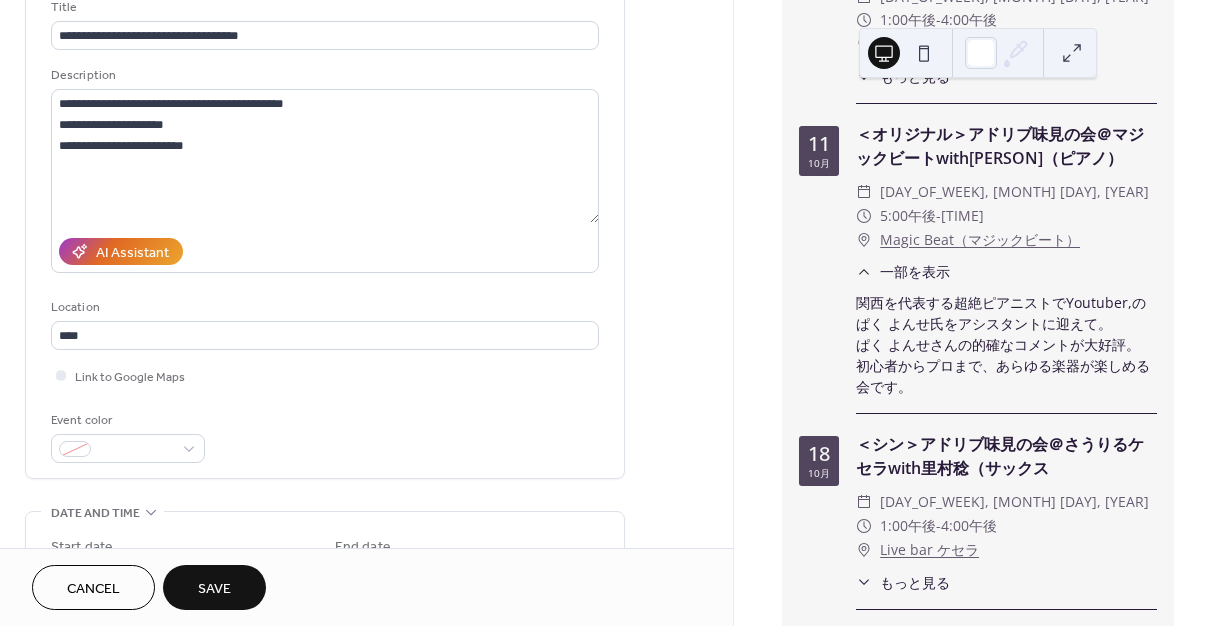 scroll, scrollTop: 154, scrollLeft: 0, axis: vertical 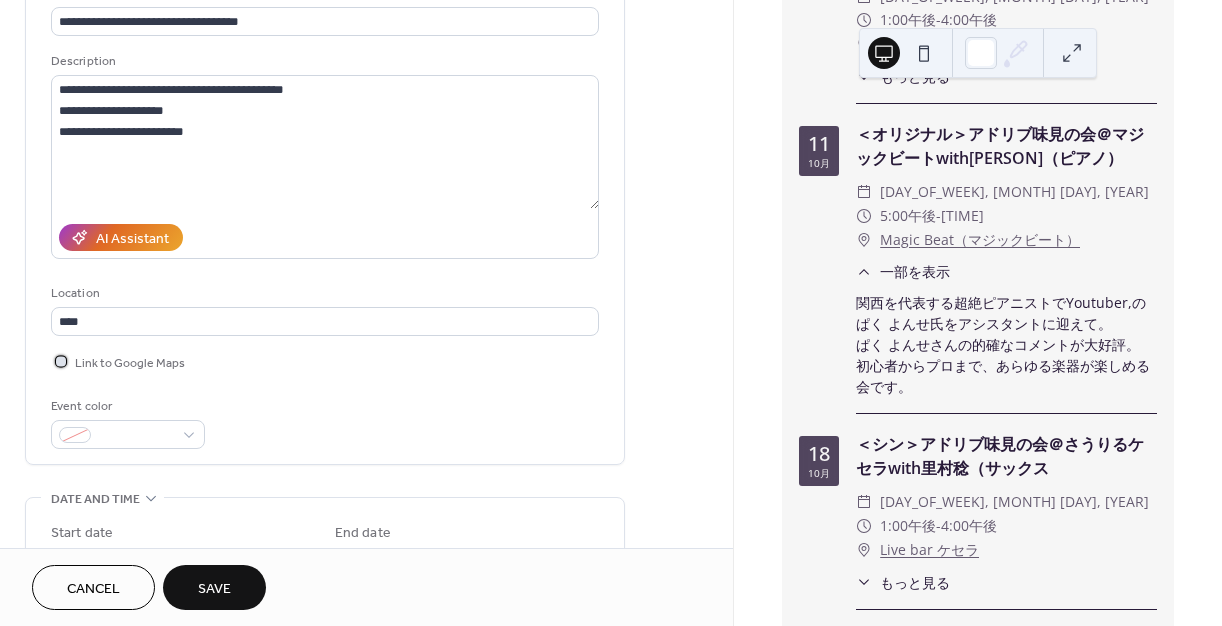 click at bounding box center (61, 361) 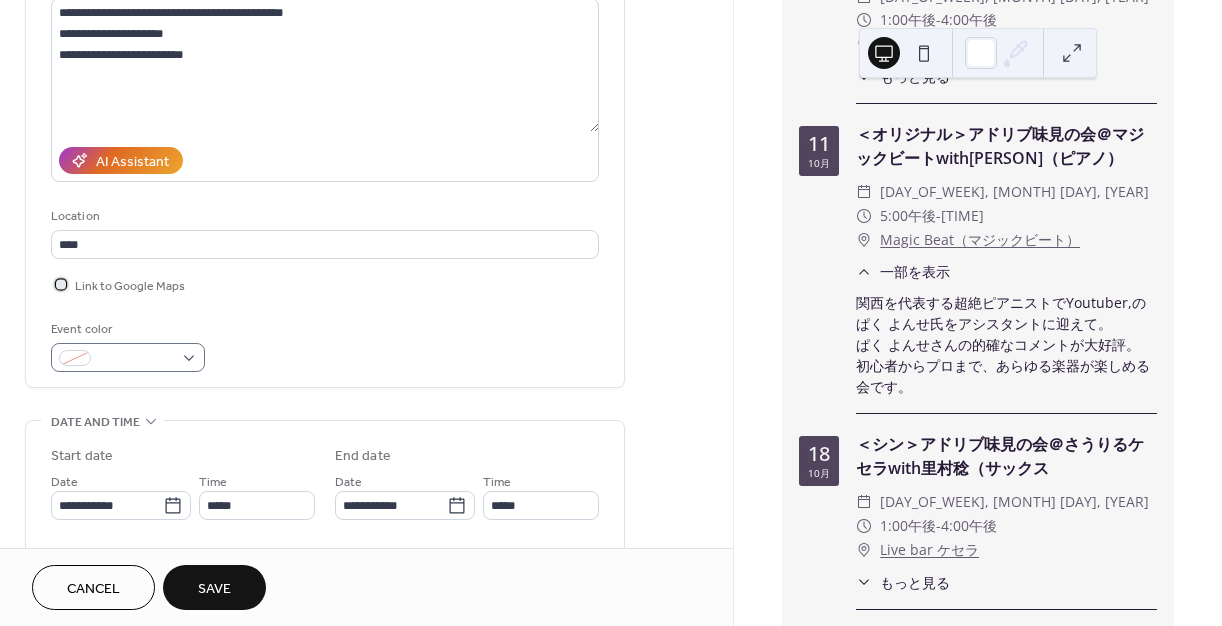 scroll, scrollTop: 277, scrollLeft: 0, axis: vertical 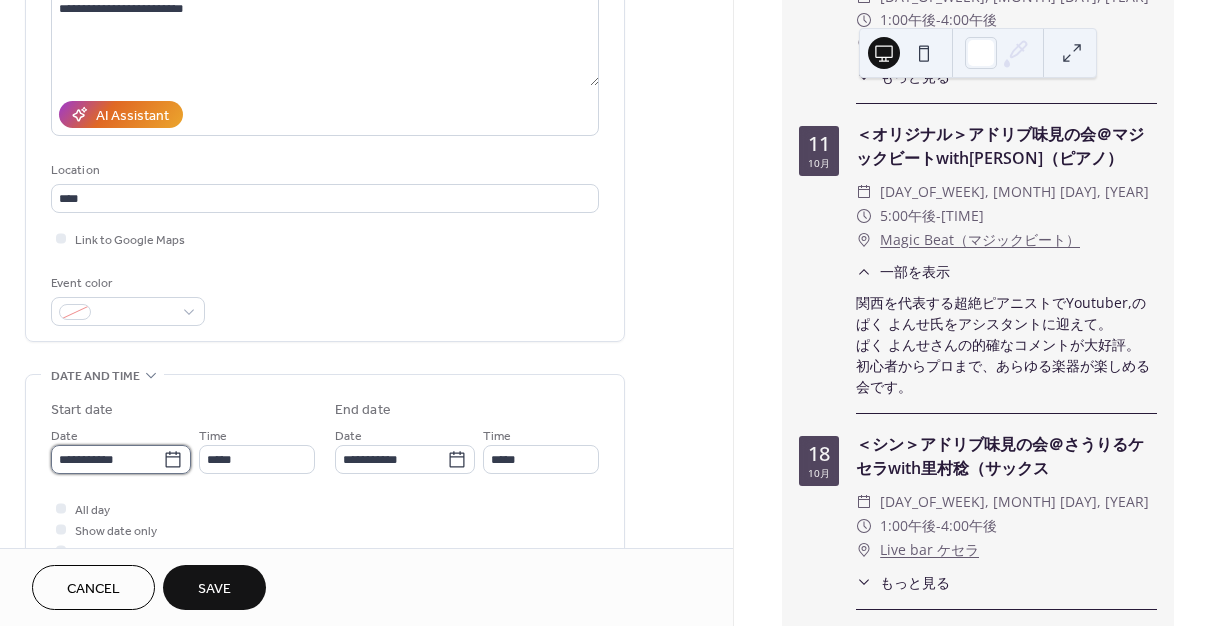 click on "**********" at bounding box center (107, 459) 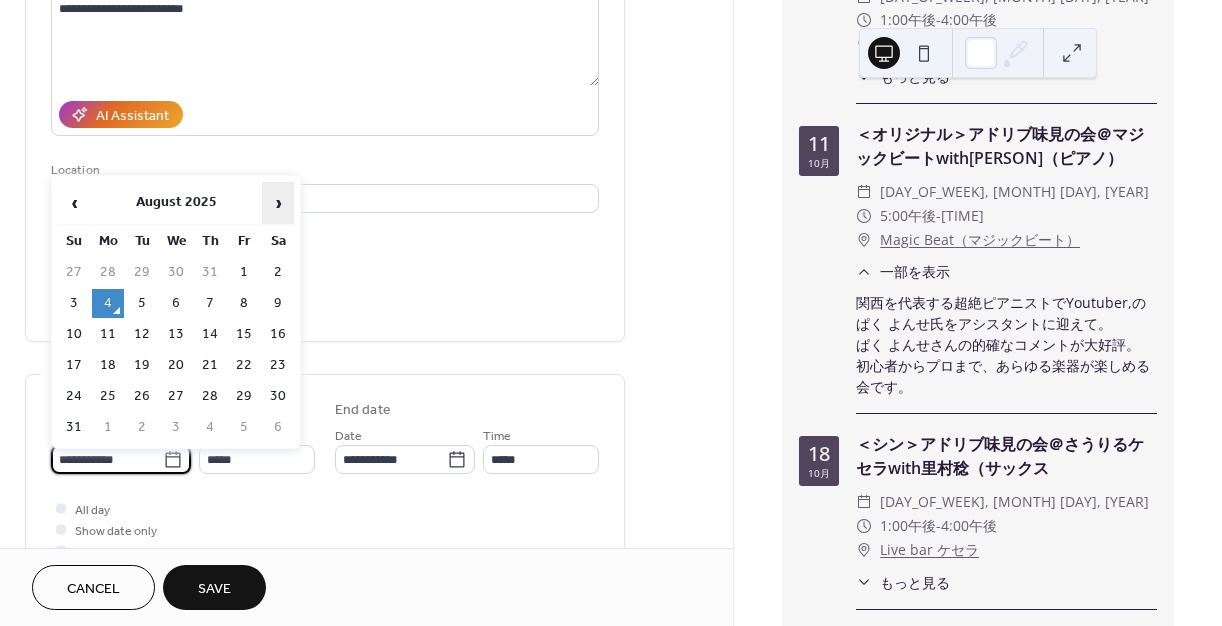 click on "›" at bounding box center (278, 203) 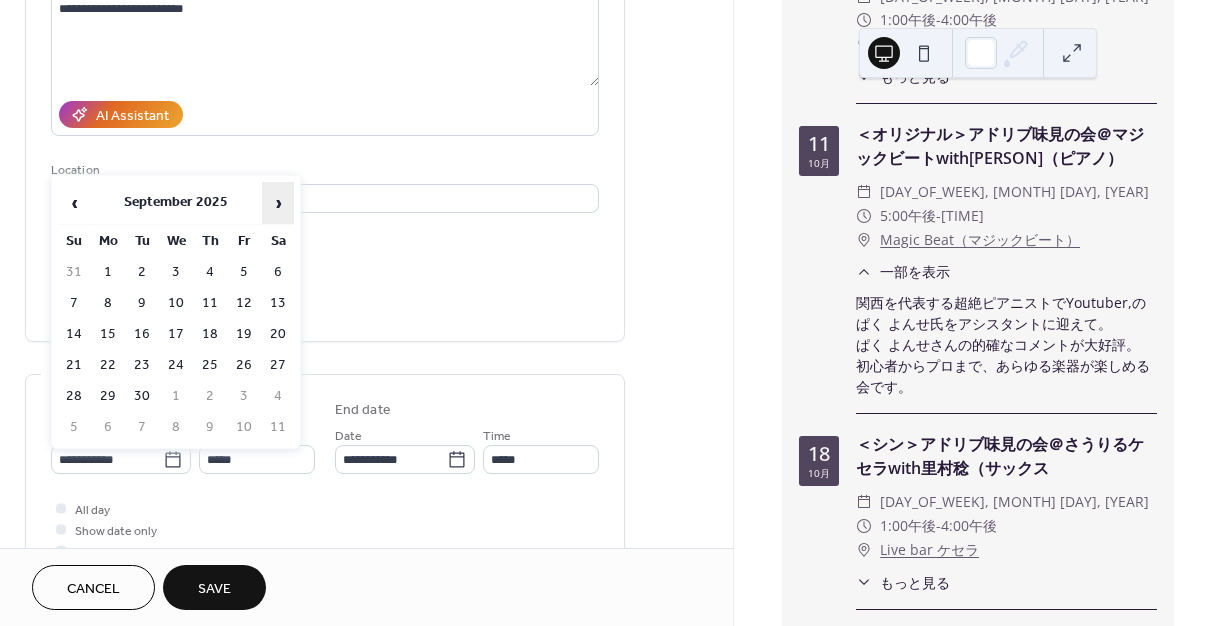 click on "›" at bounding box center [278, 203] 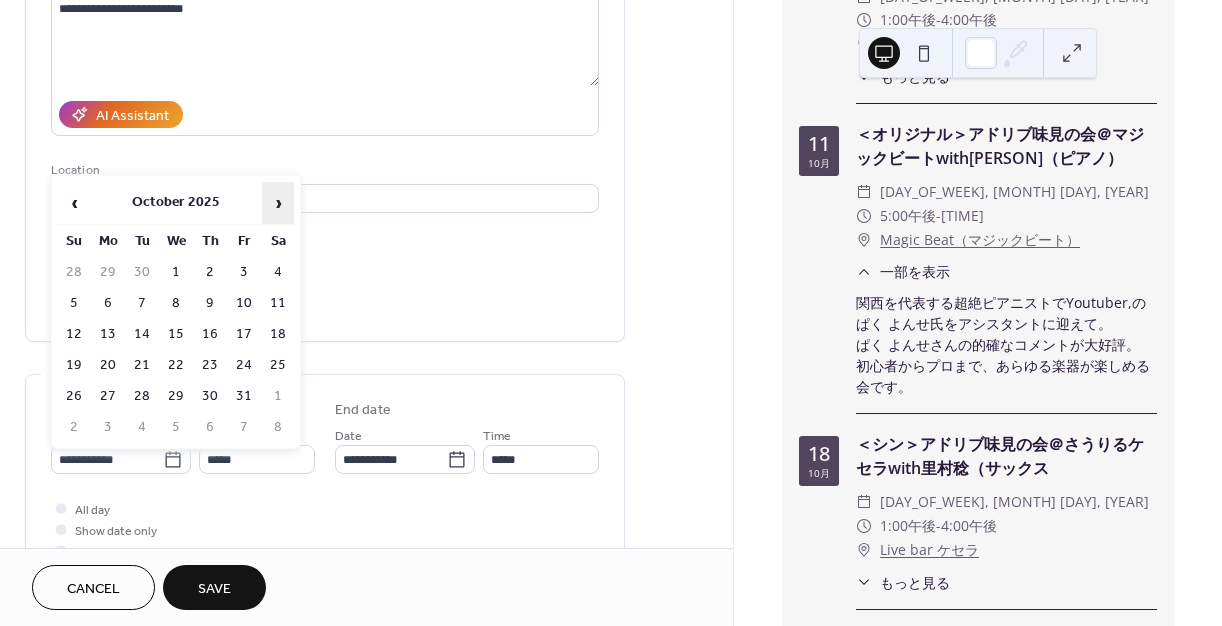 click on "›" at bounding box center (278, 203) 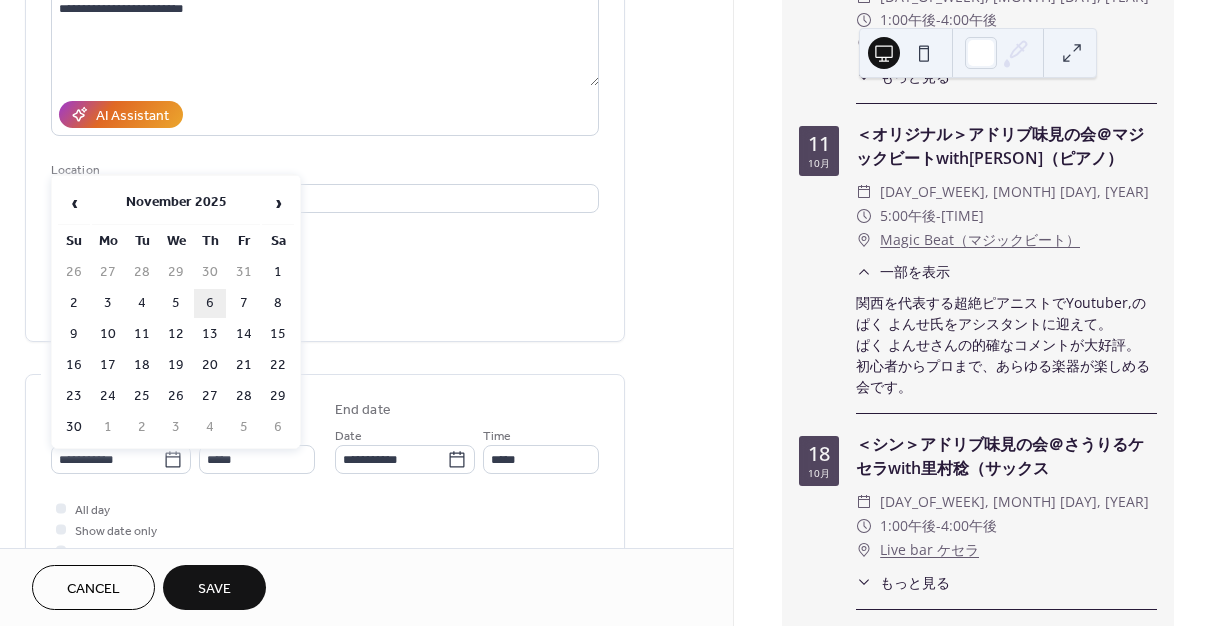 click on "6" at bounding box center [210, 303] 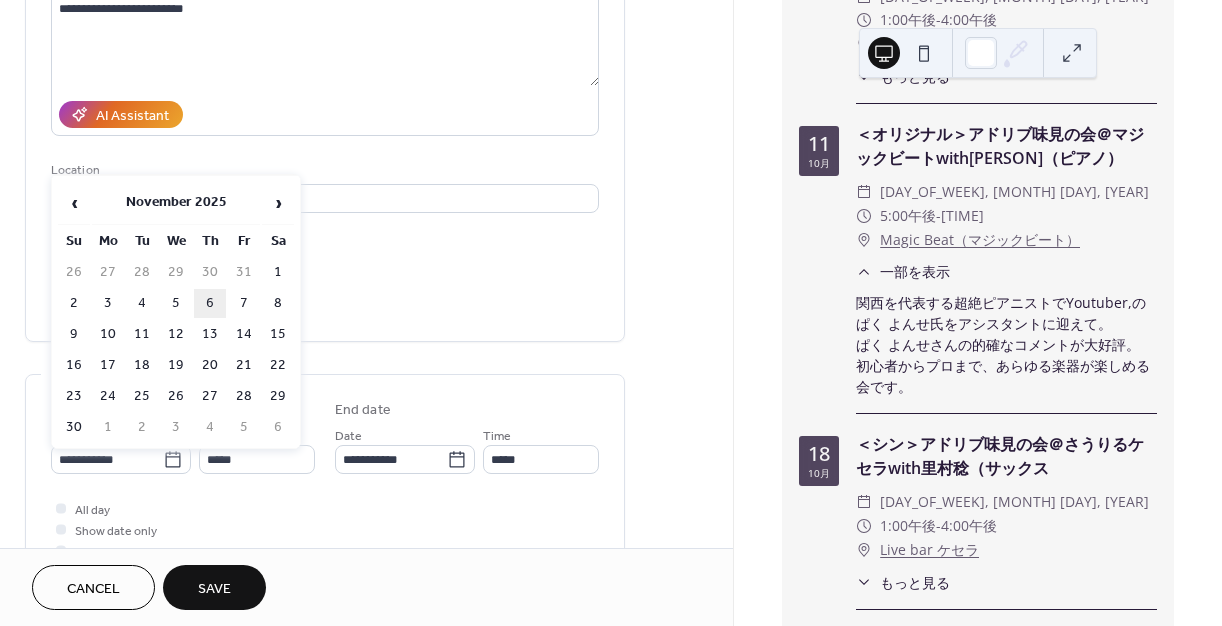 type on "**********" 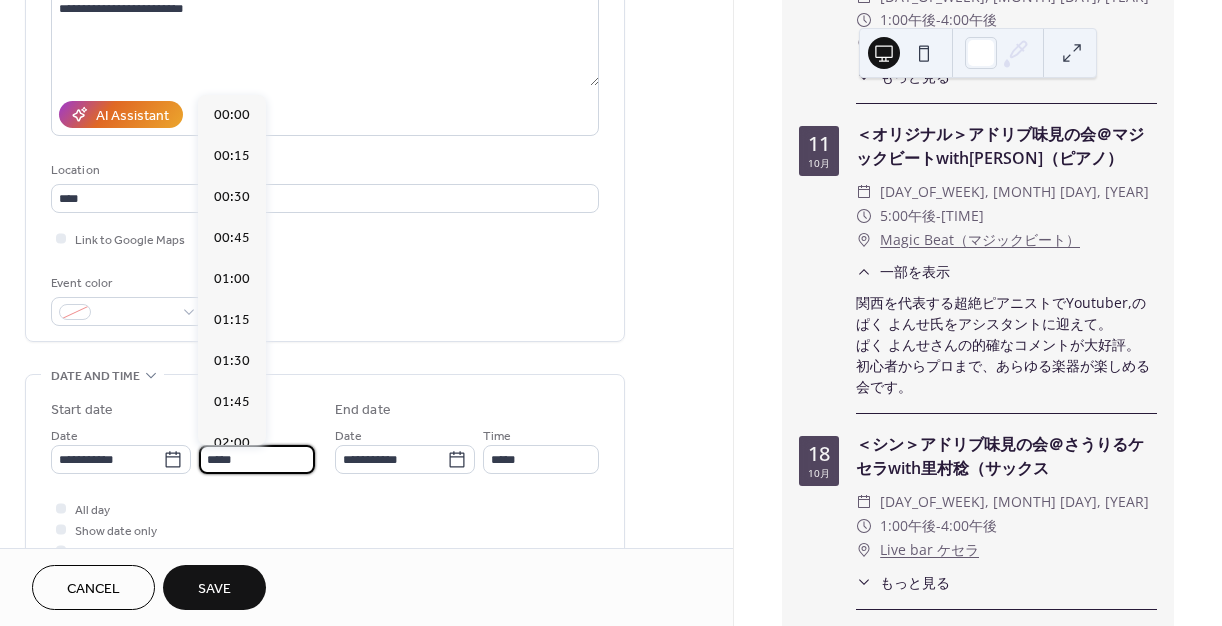 scroll, scrollTop: 2016, scrollLeft: 0, axis: vertical 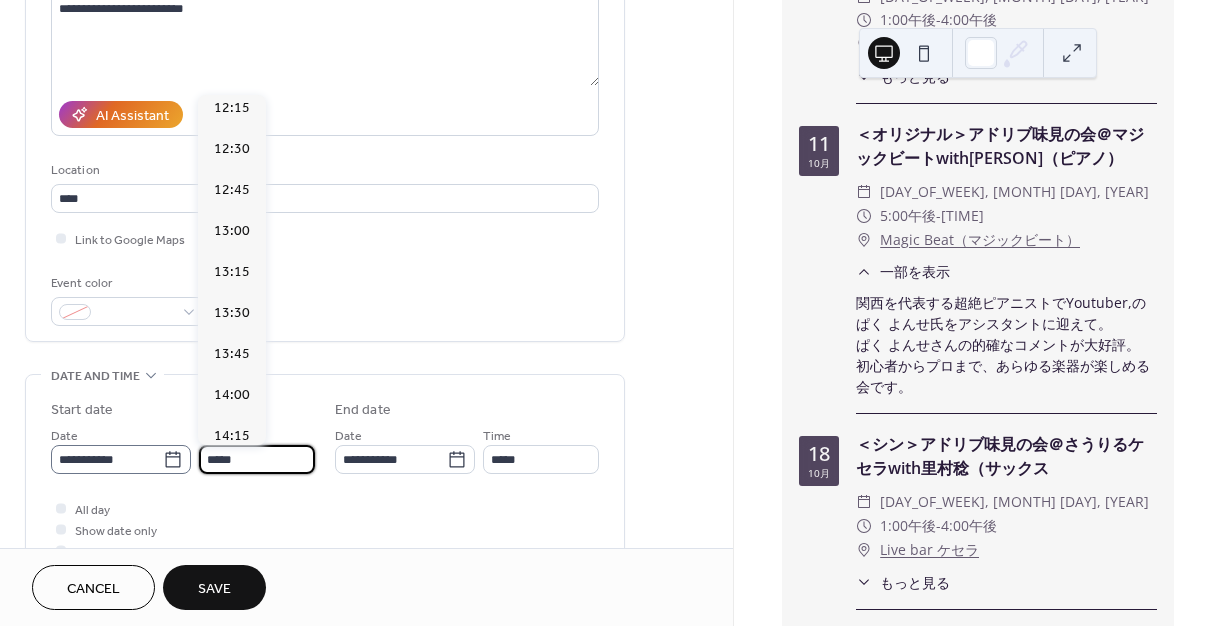 drag, startPoint x: 247, startPoint y: 457, endPoint x: 176, endPoint y: 450, distance: 71.34424 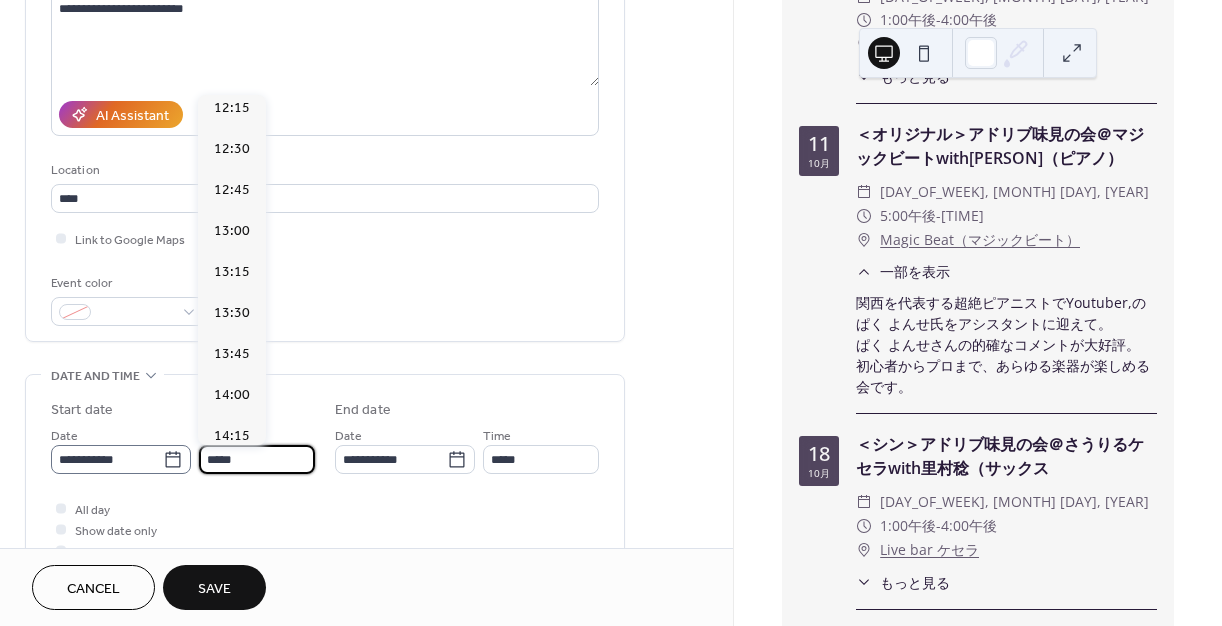 click on "**********" at bounding box center [183, 449] 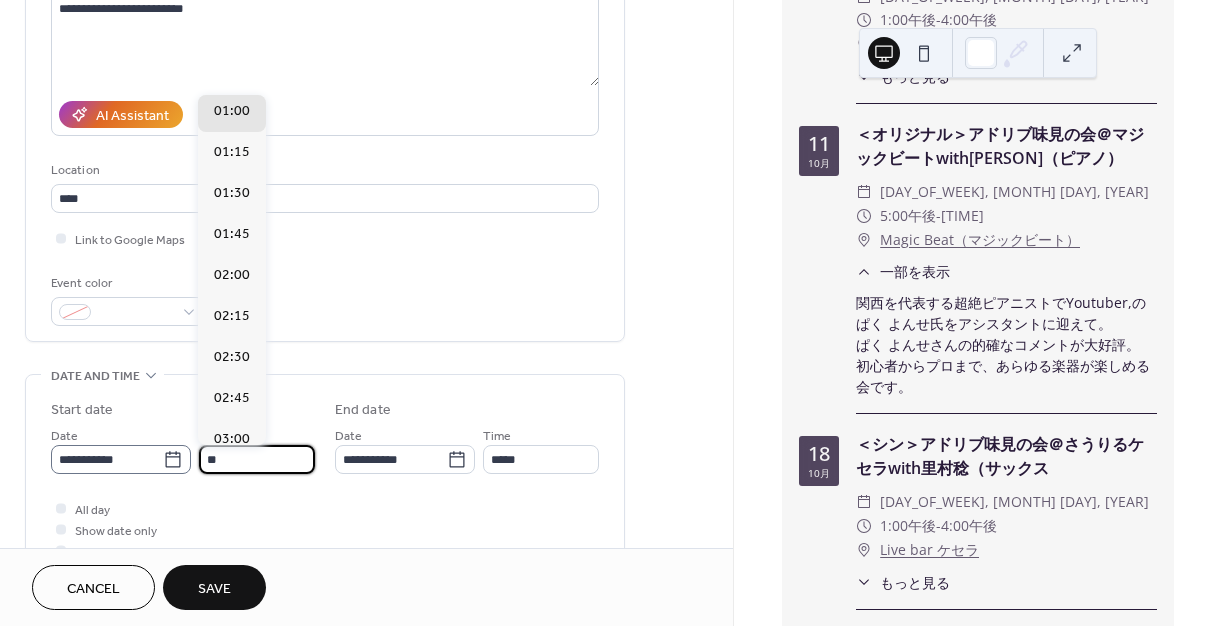 scroll, scrollTop: 3192, scrollLeft: 0, axis: vertical 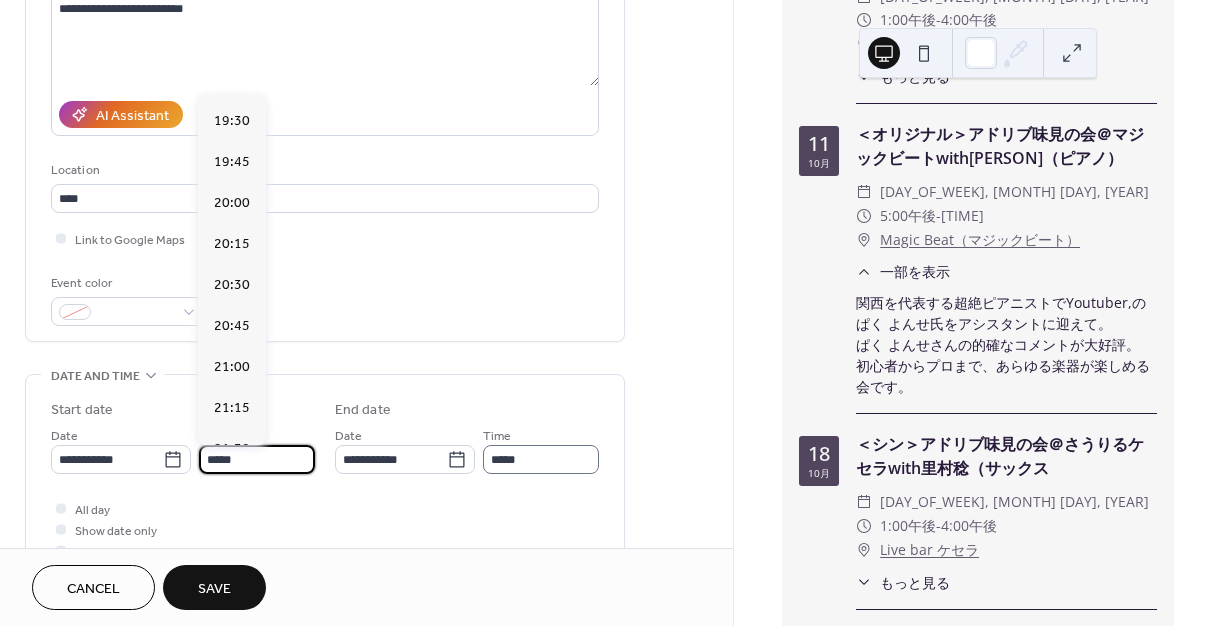 type on "*****" 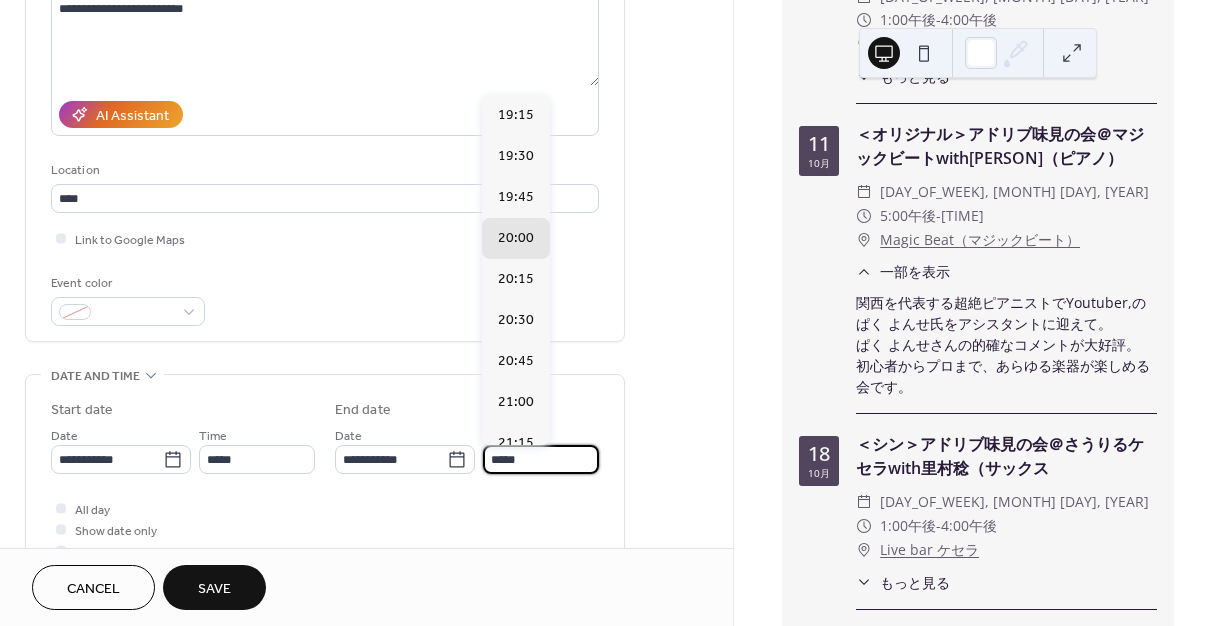 drag, startPoint x: 527, startPoint y: 462, endPoint x: 455, endPoint y: 436, distance: 76.55064 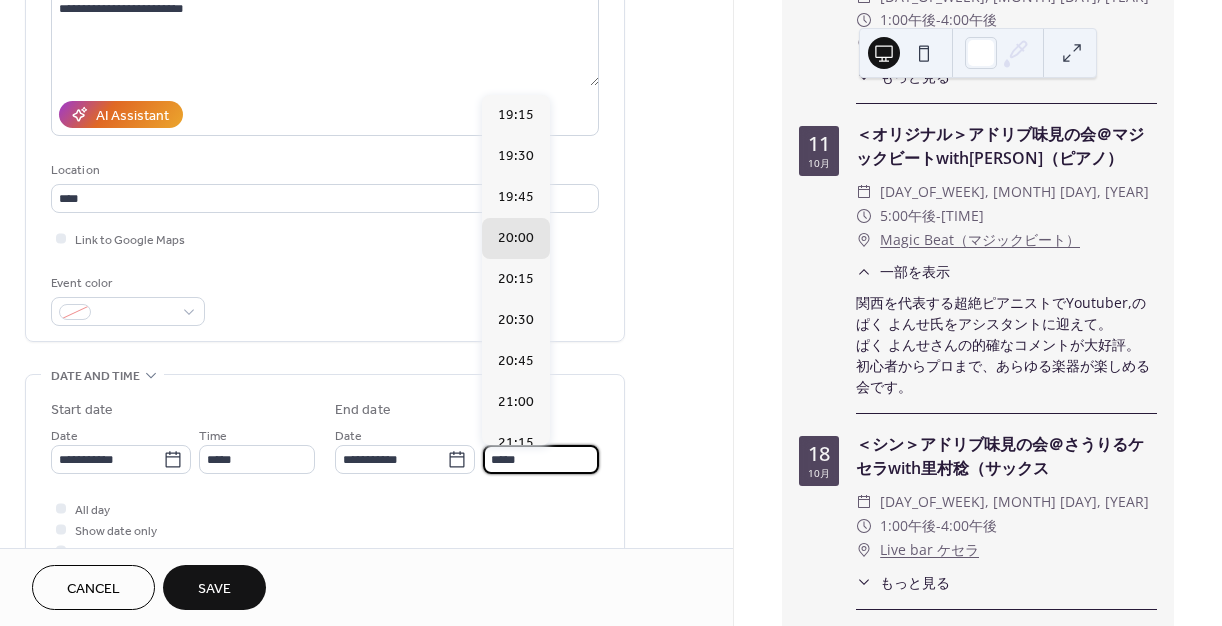 click on "**********" at bounding box center [467, 449] 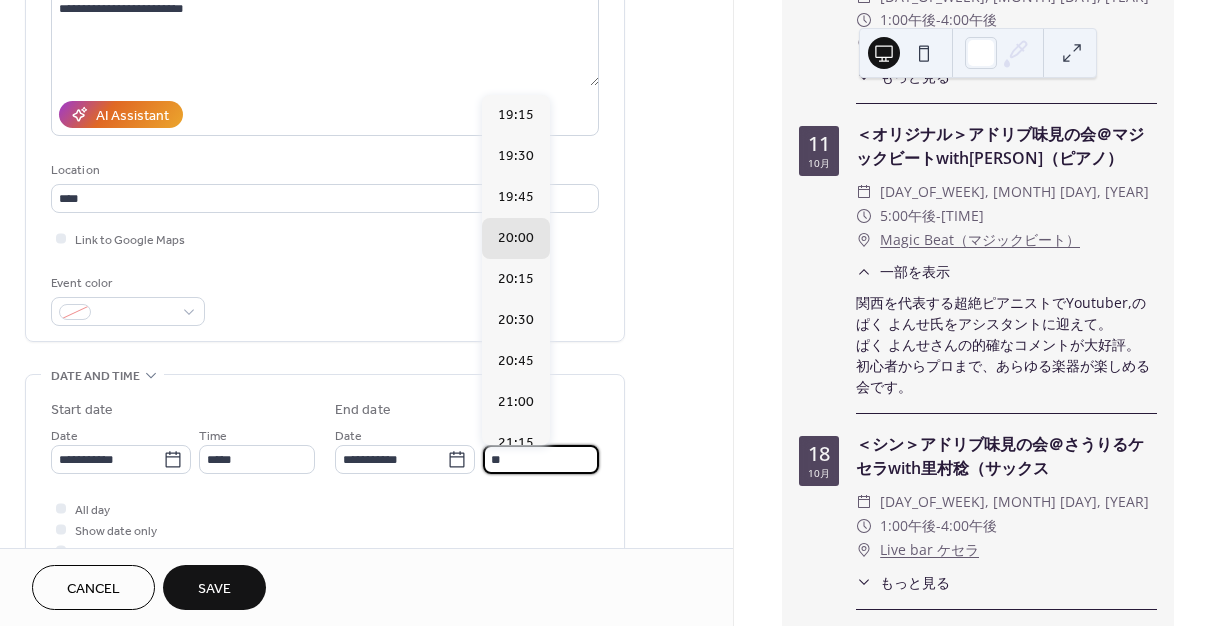 scroll, scrollTop: 448, scrollLeft: 0, axis: vertical 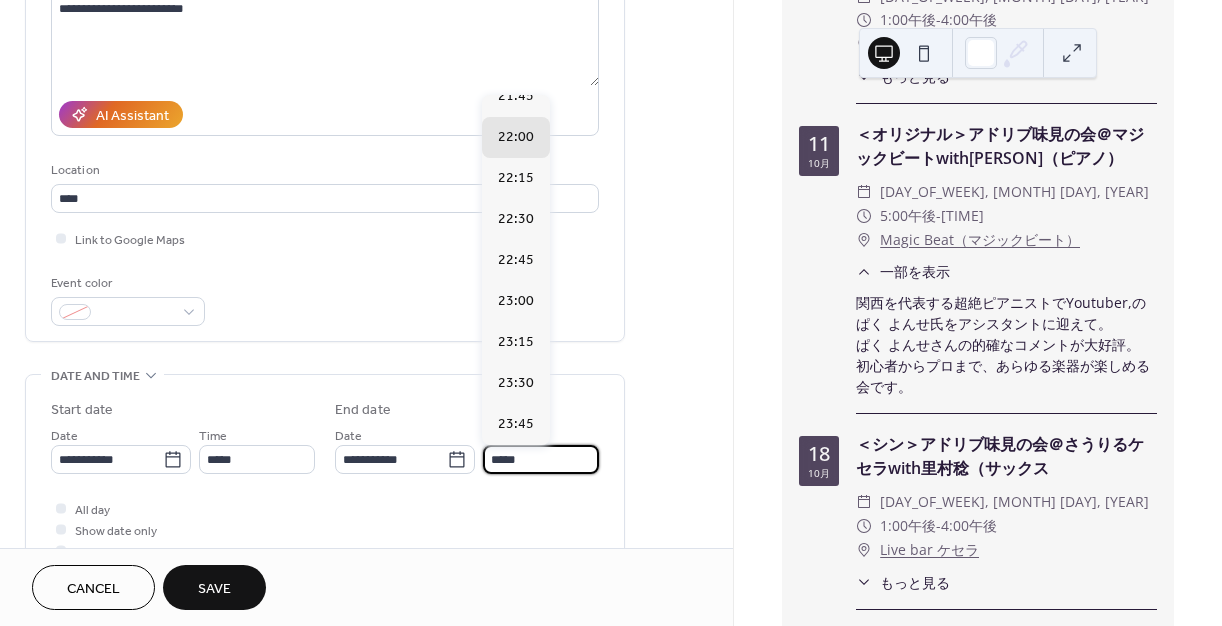 type on "*****" 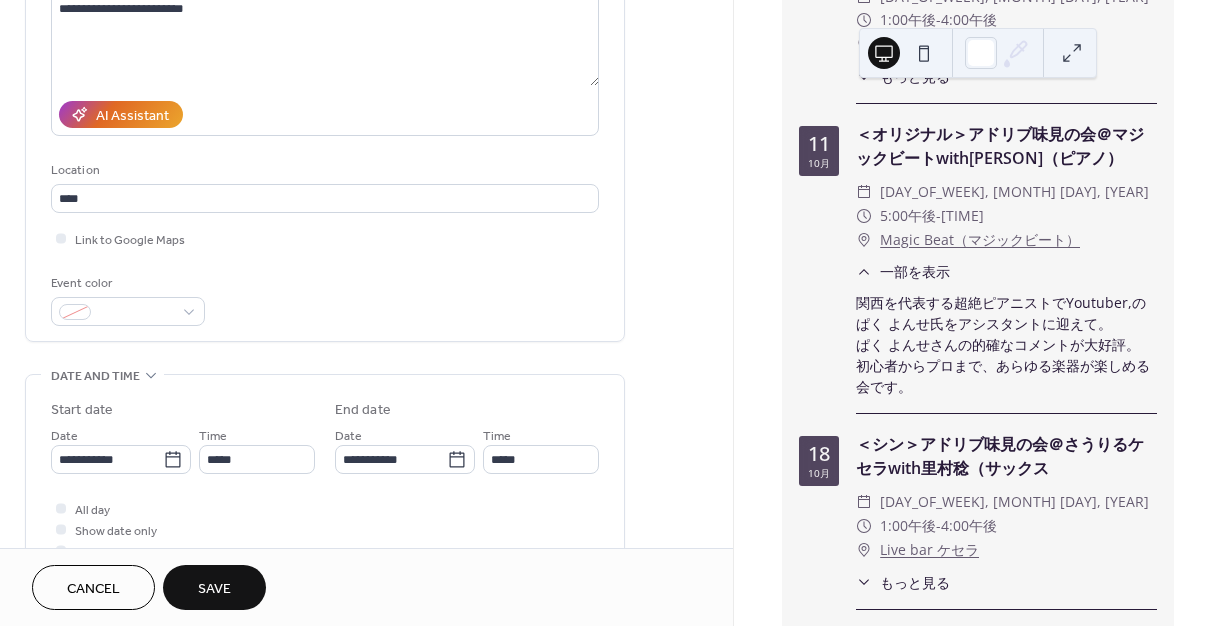 click on "Save" at bounding box center [214, 589] 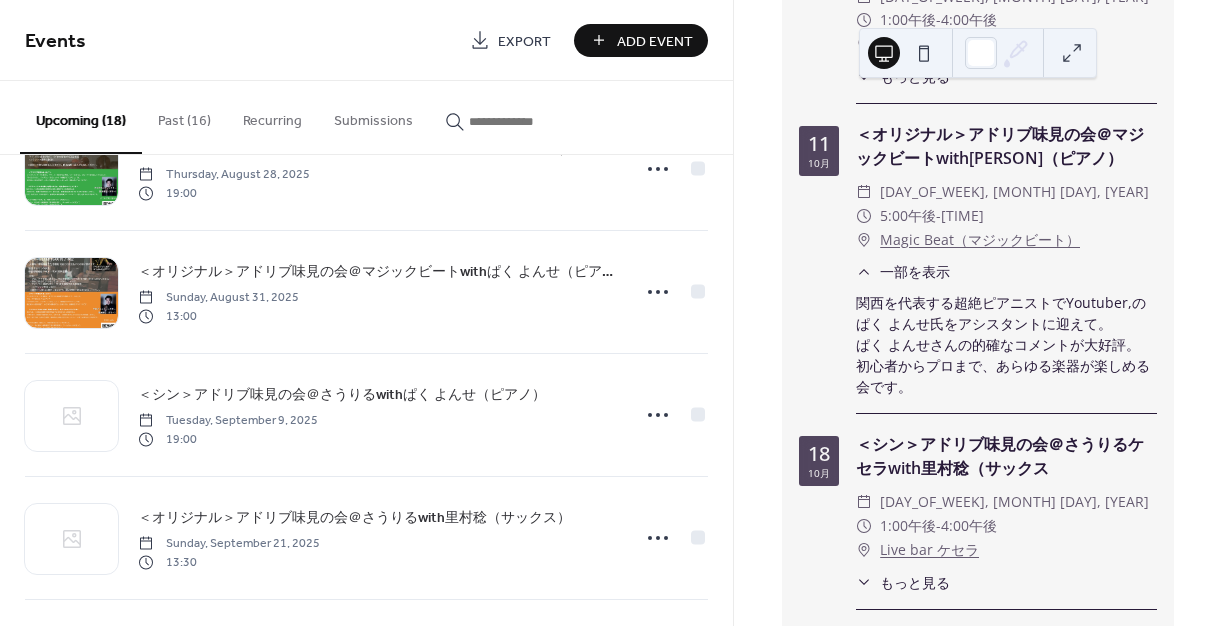 scroll, scrollTop: 453, scrollLeft: 0, axis: vertical 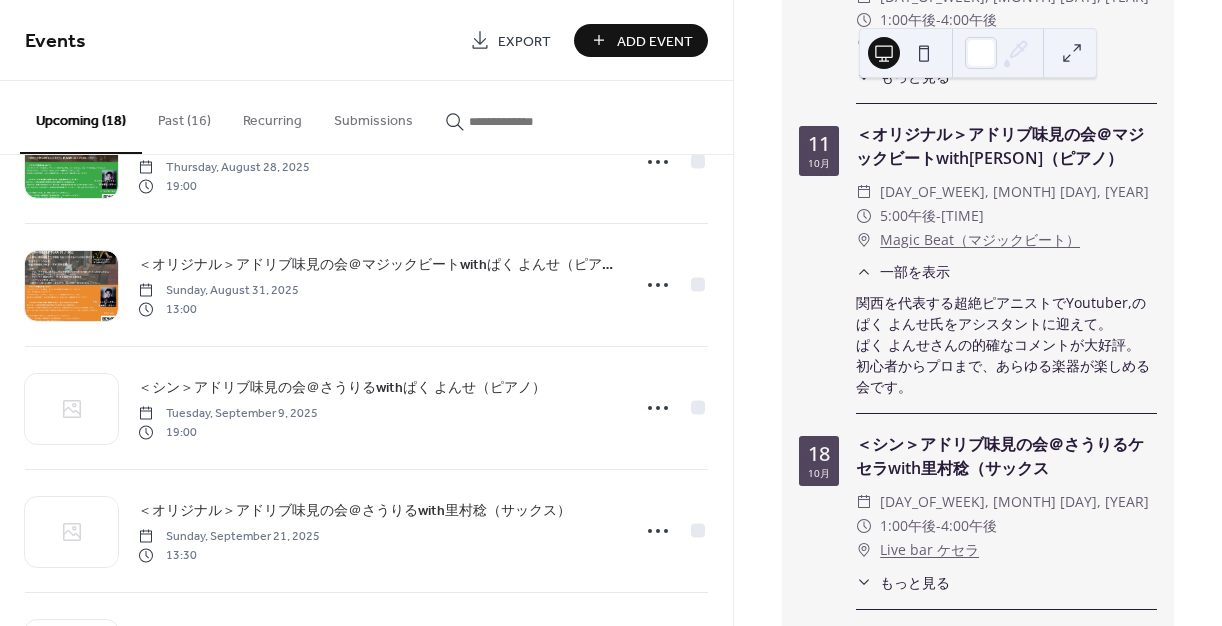 click on "Add Event" at bounding box center [655, 41] 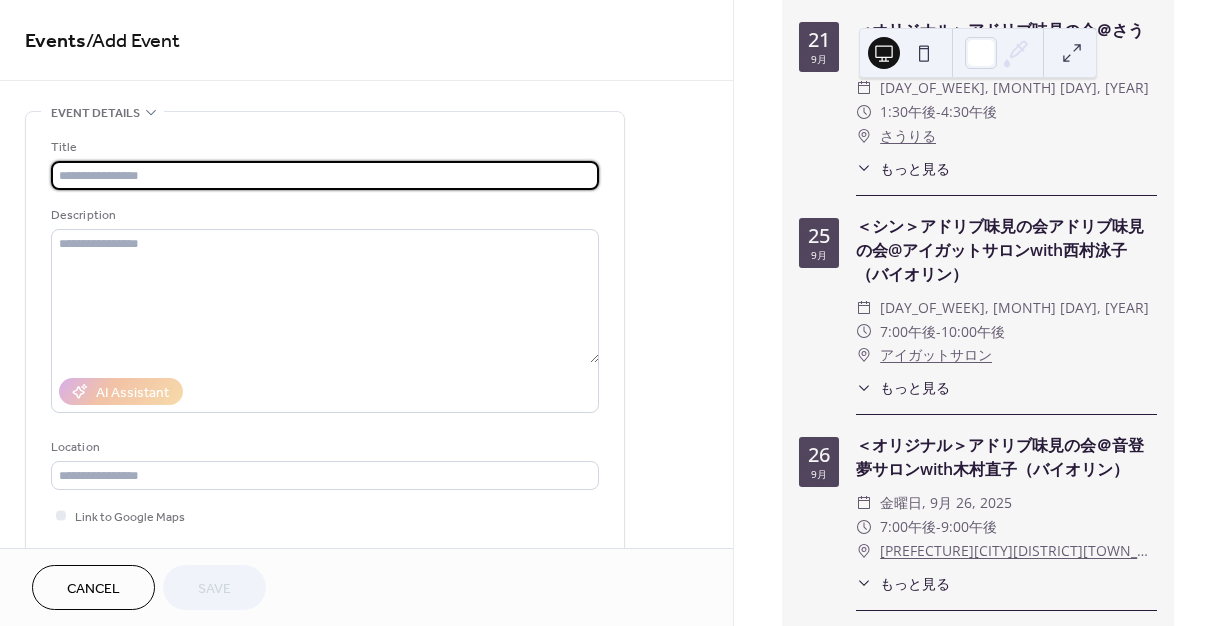 scroll, scrollTop: 1371, scrollLeft: 0, axis: vertical 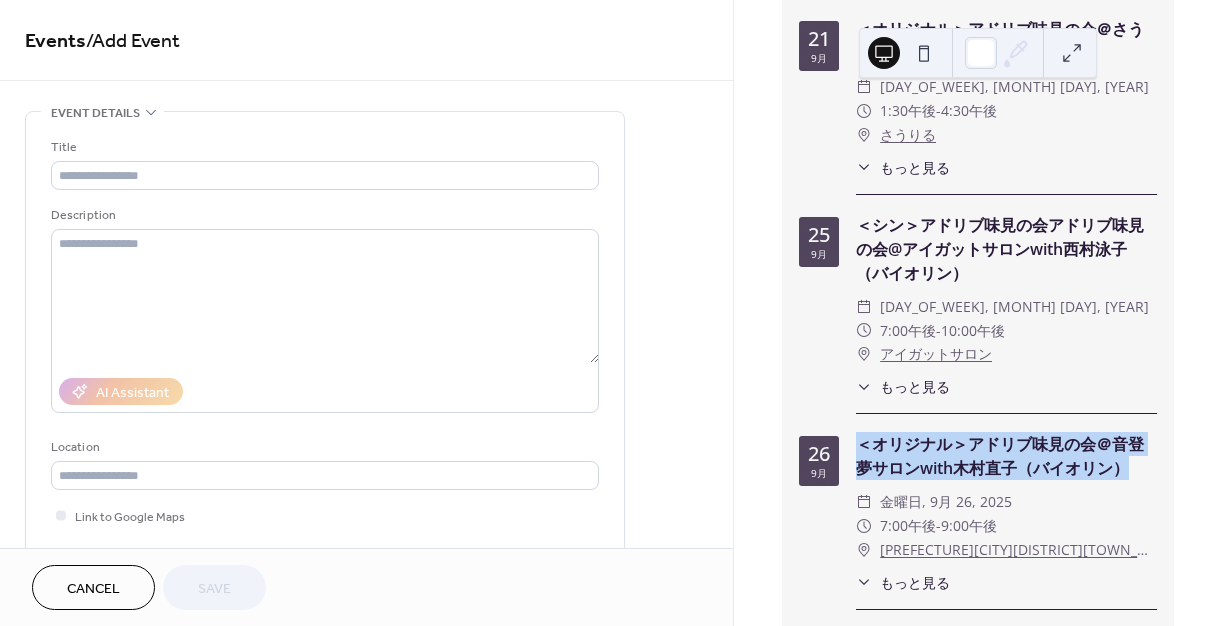 drag, startPoint x: 863, startPoint y: 432, endPoint x: 1140, endPoint y: 450, distance: 277.58423 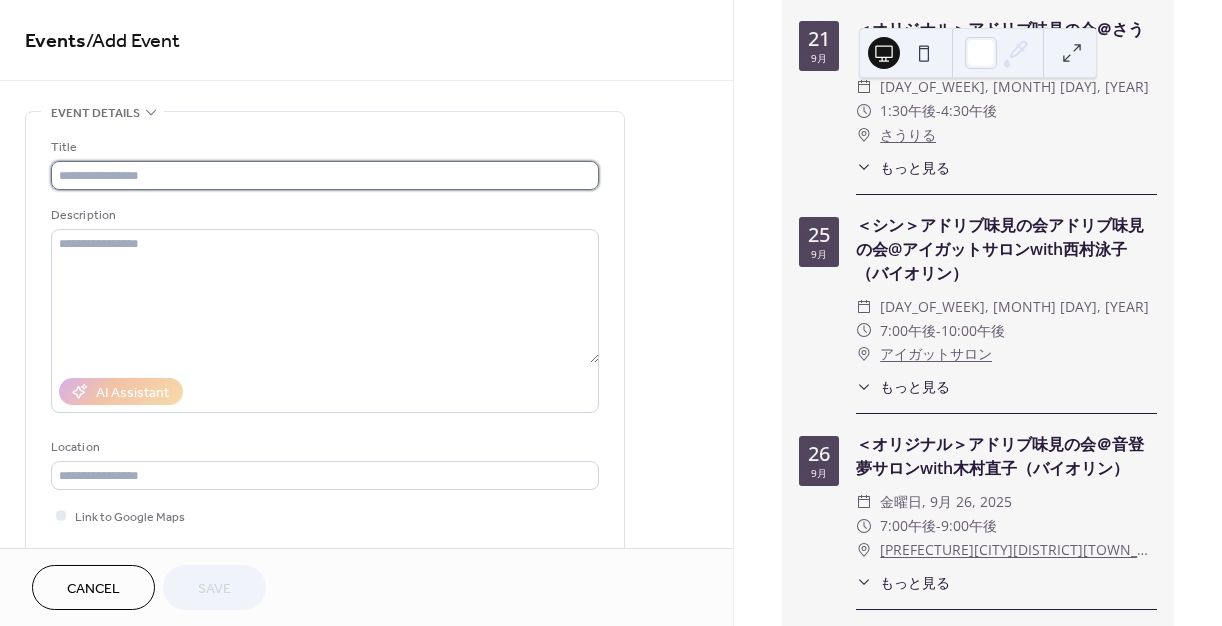click at bounding box center (325, 175) 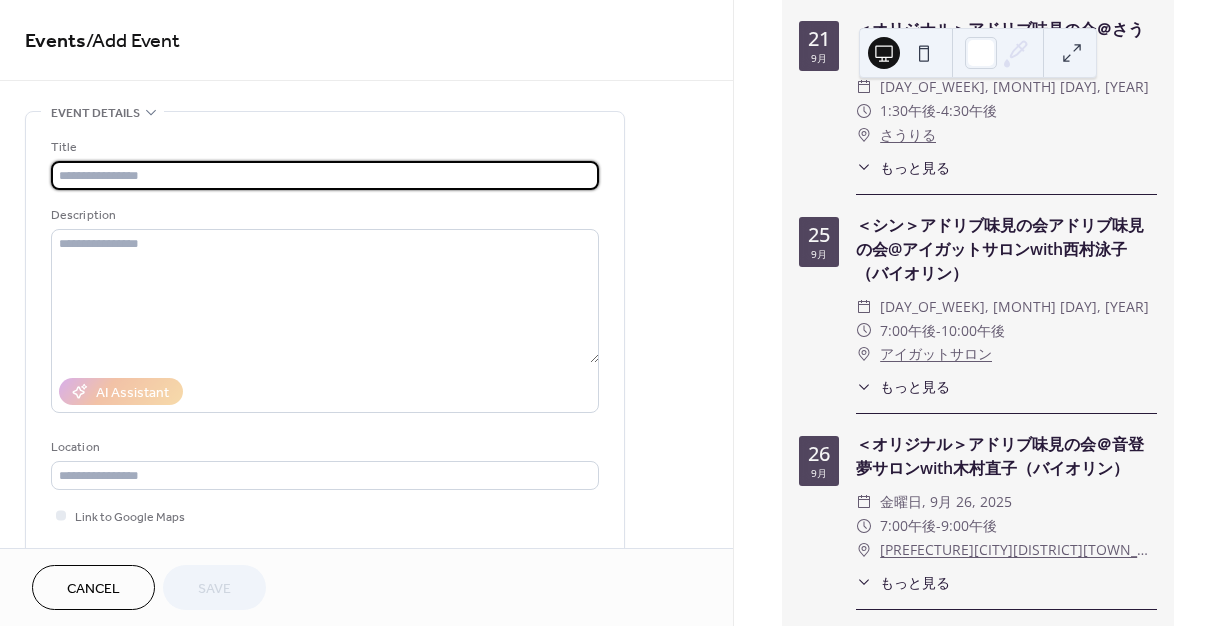 paste on "**********" 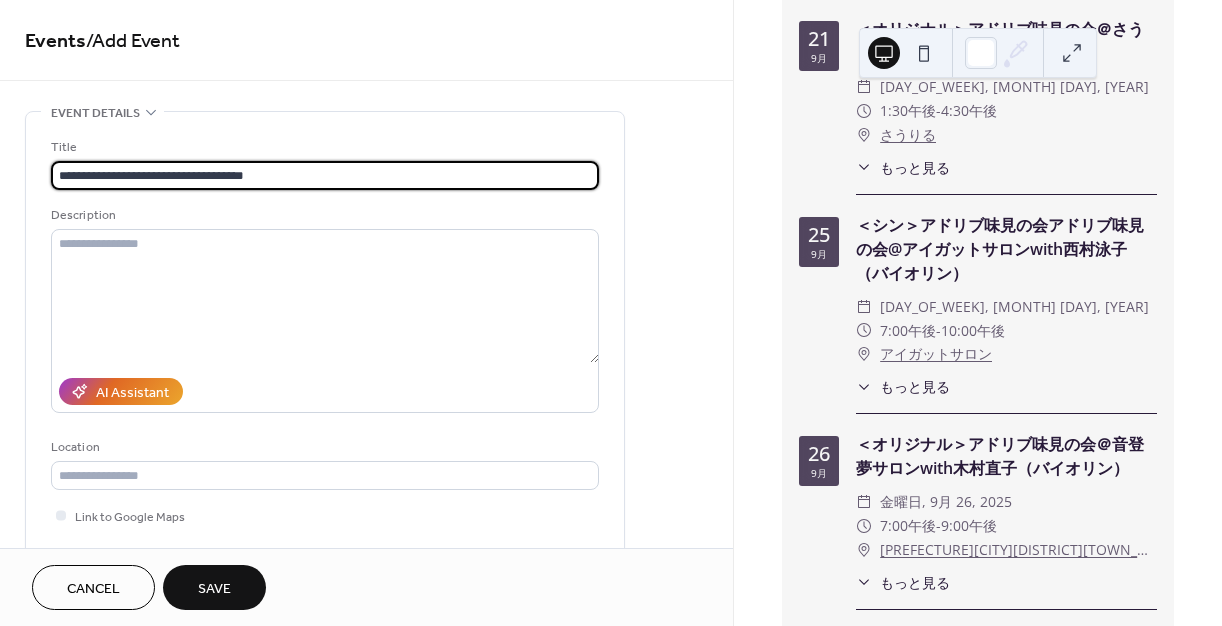 click on "**********" at bounding box center (325, 175) 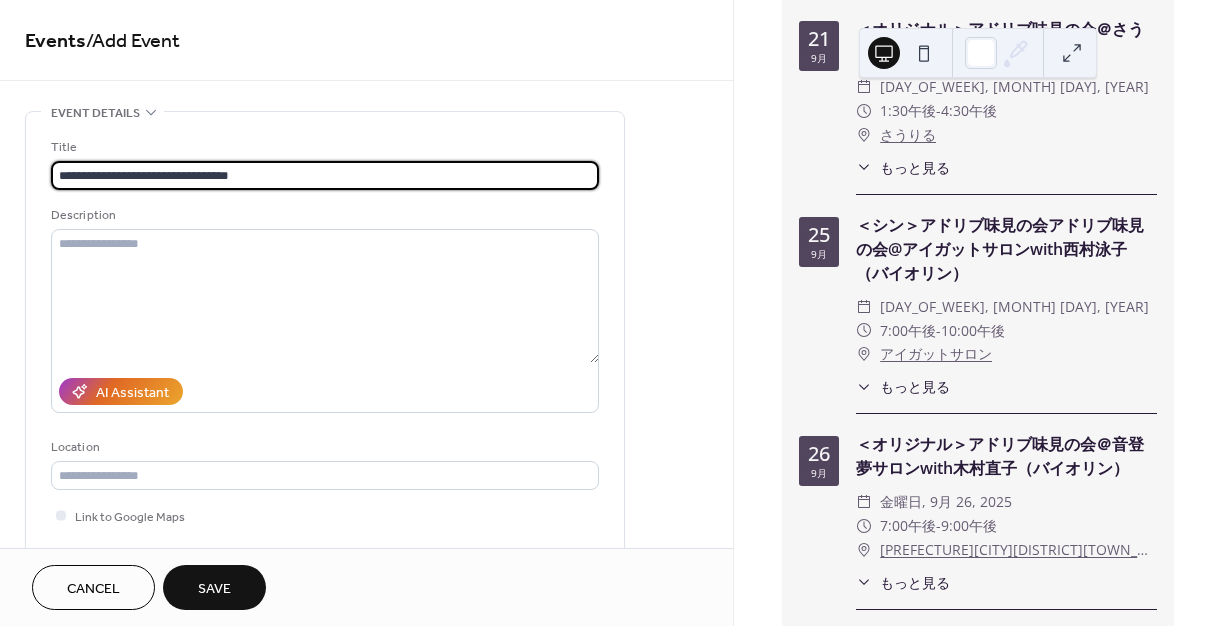type on "**********" 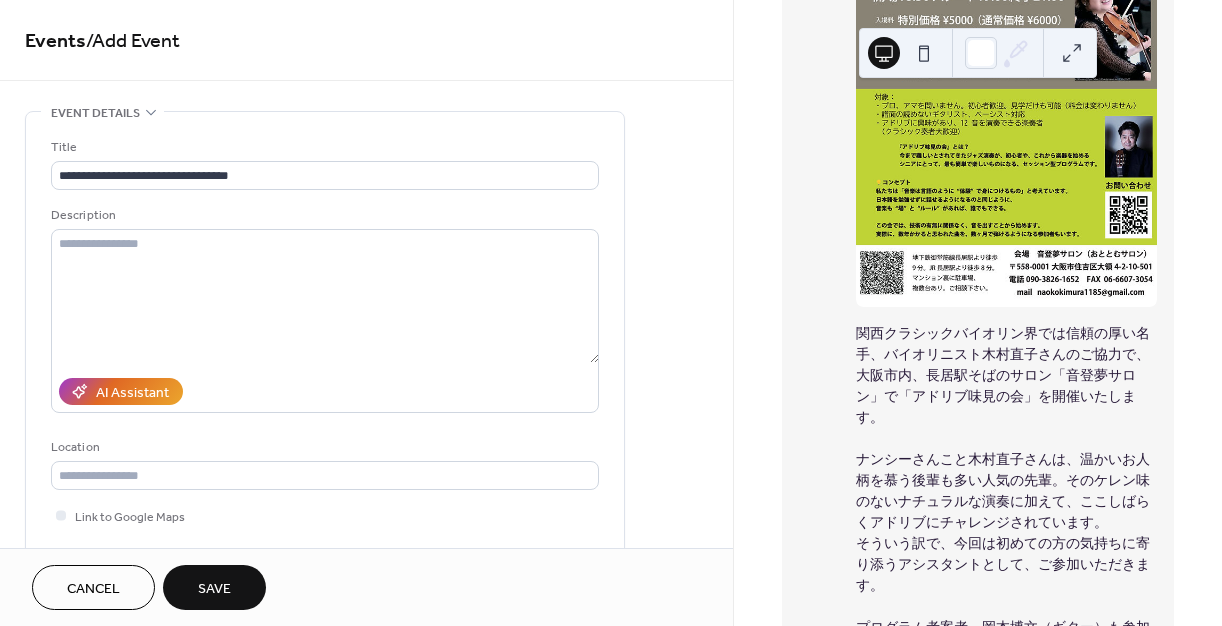 scroll, scrollTop: 2098, scrollLeft: 0, axis: vertical 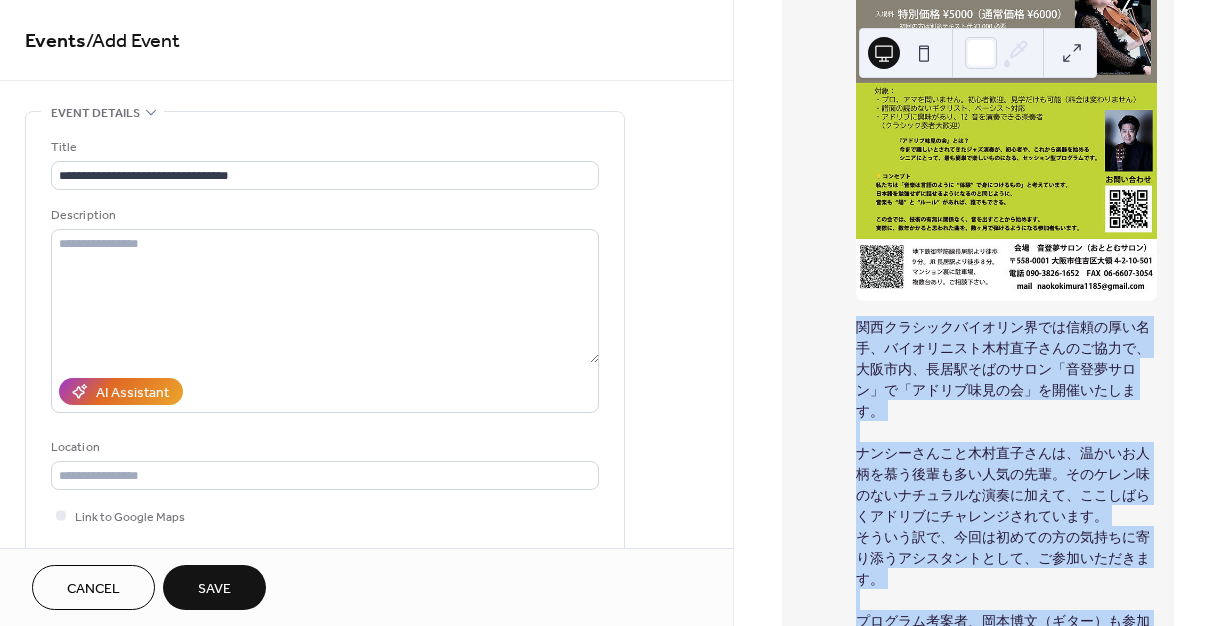 drag, startPoint x: 858, startPoint y: 305, endPoint x: 1104, endPoint y: 613, distance: 394.1827 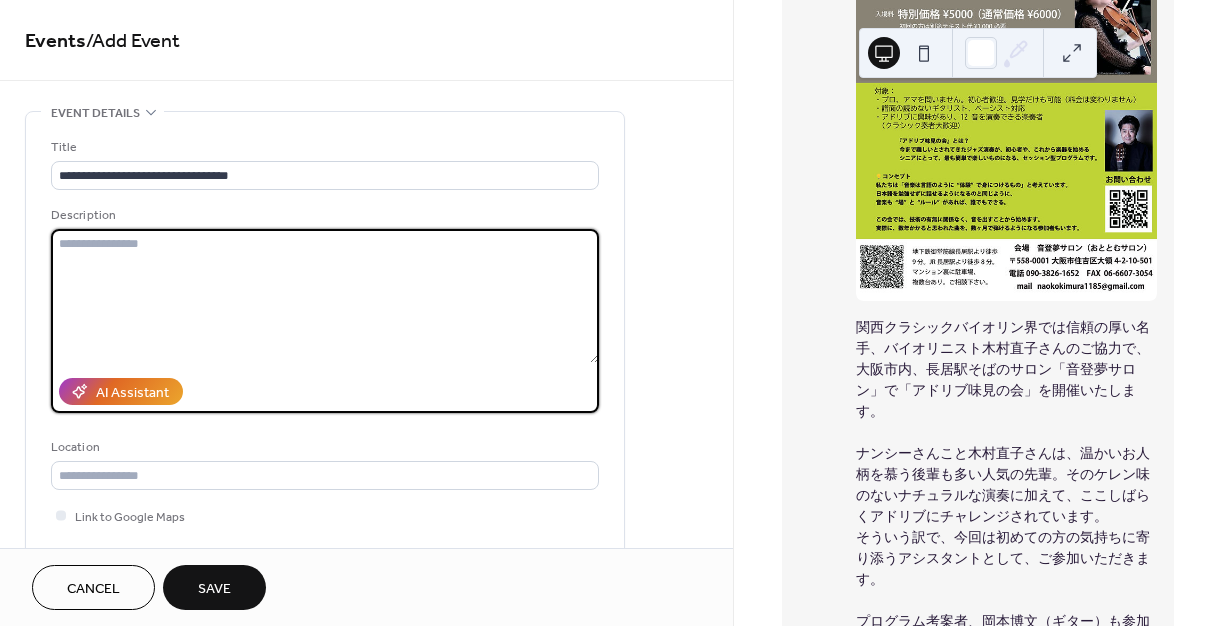 click at bounding box center [325, 296] 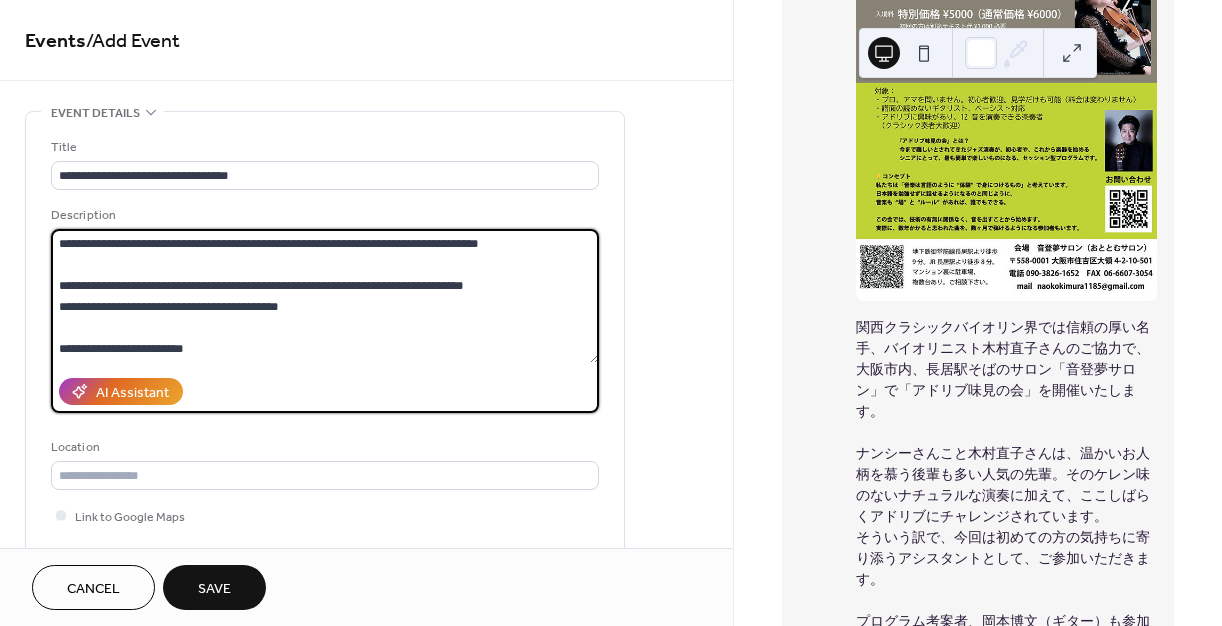 scroll, scrollTop: 22, scrollLeft: 0, axis: vertical 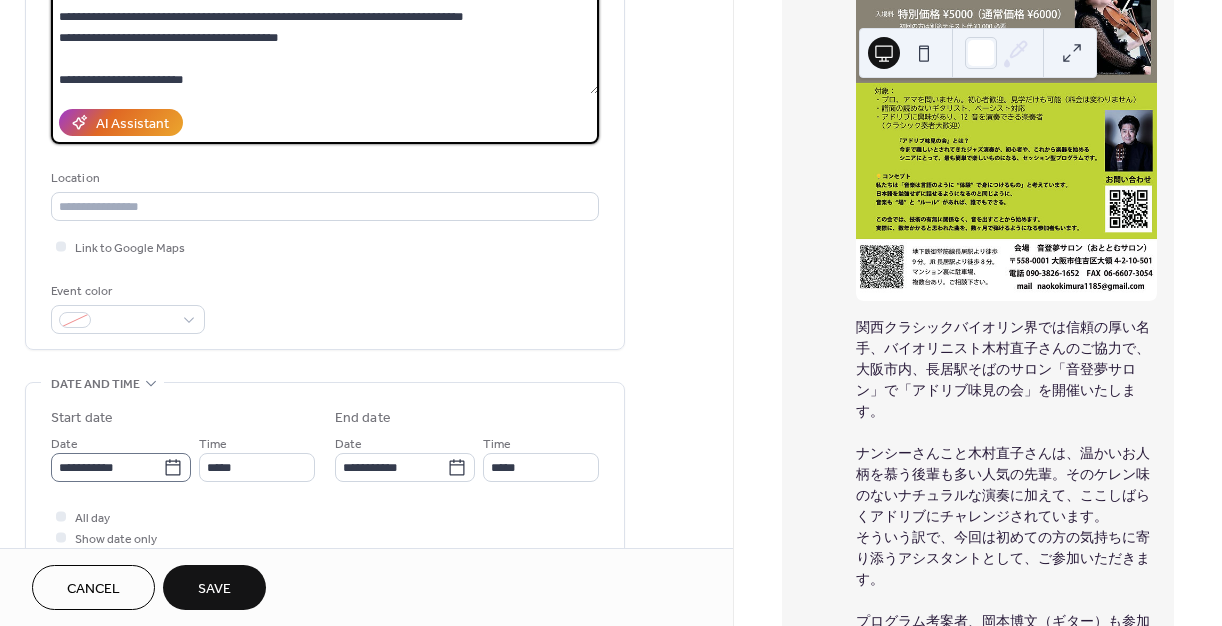 type on "**********" 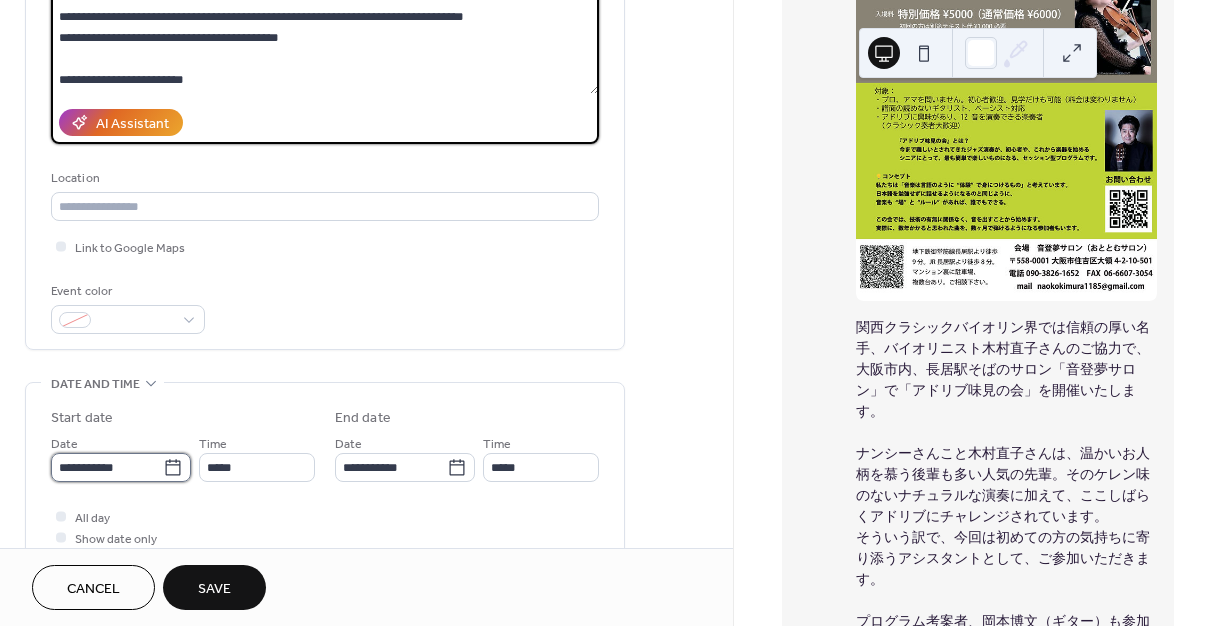click on "**********" at bounding box center [107, 467] 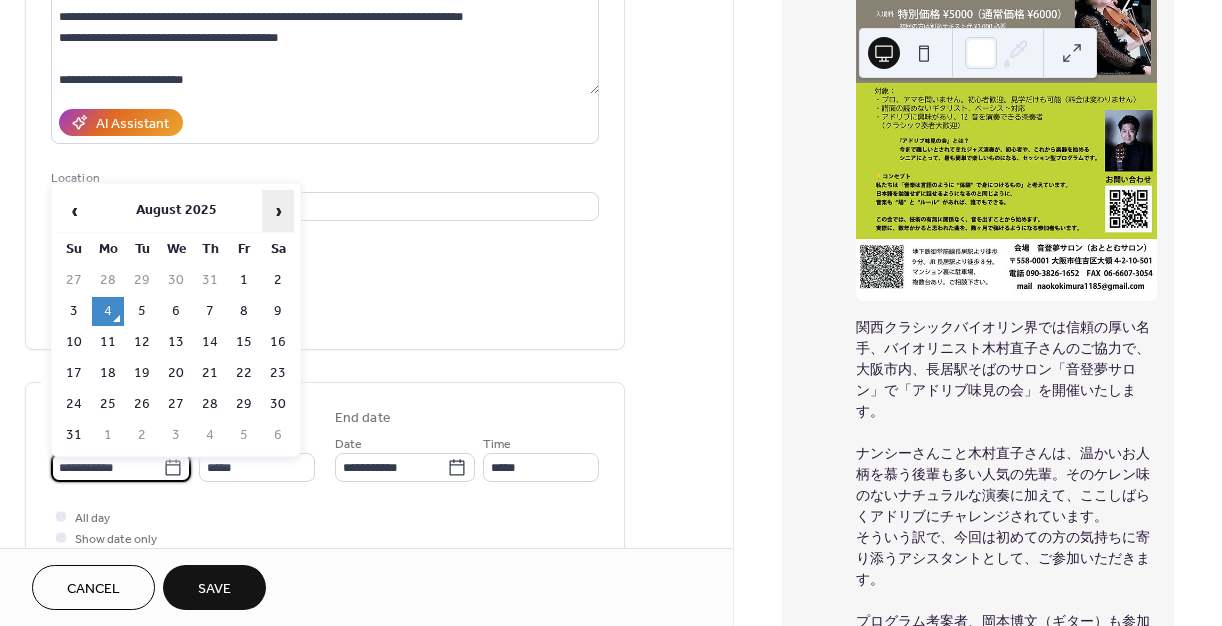 click on "›" at bounding box center (278, 211) 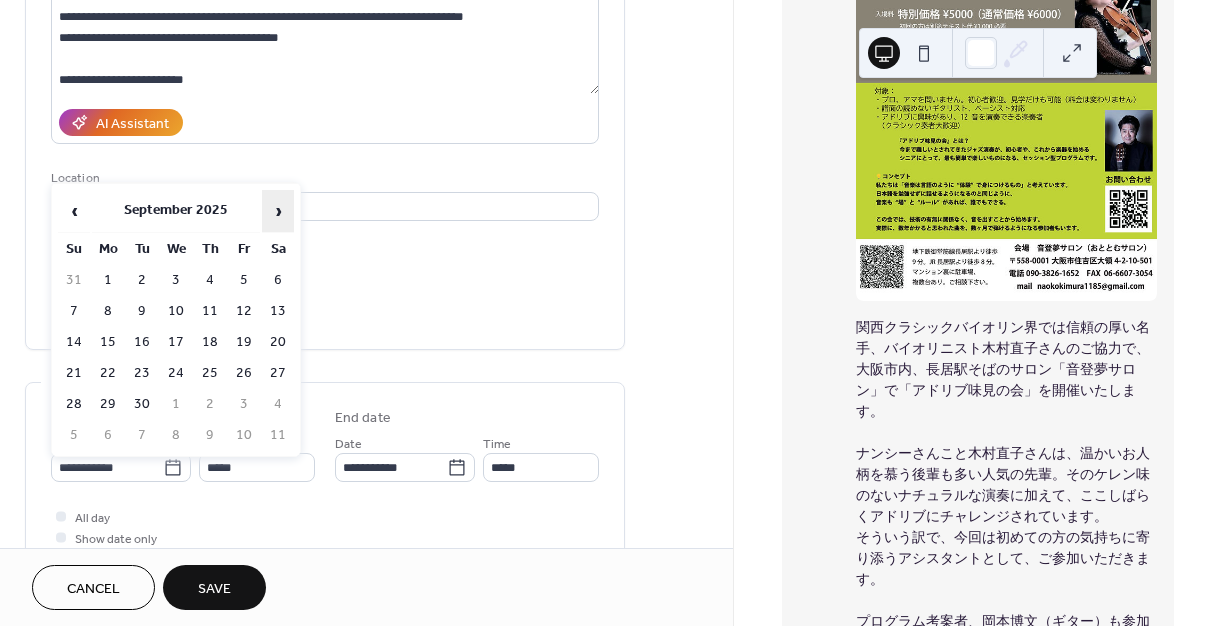 click on "›" at bounding box center (278, 211) 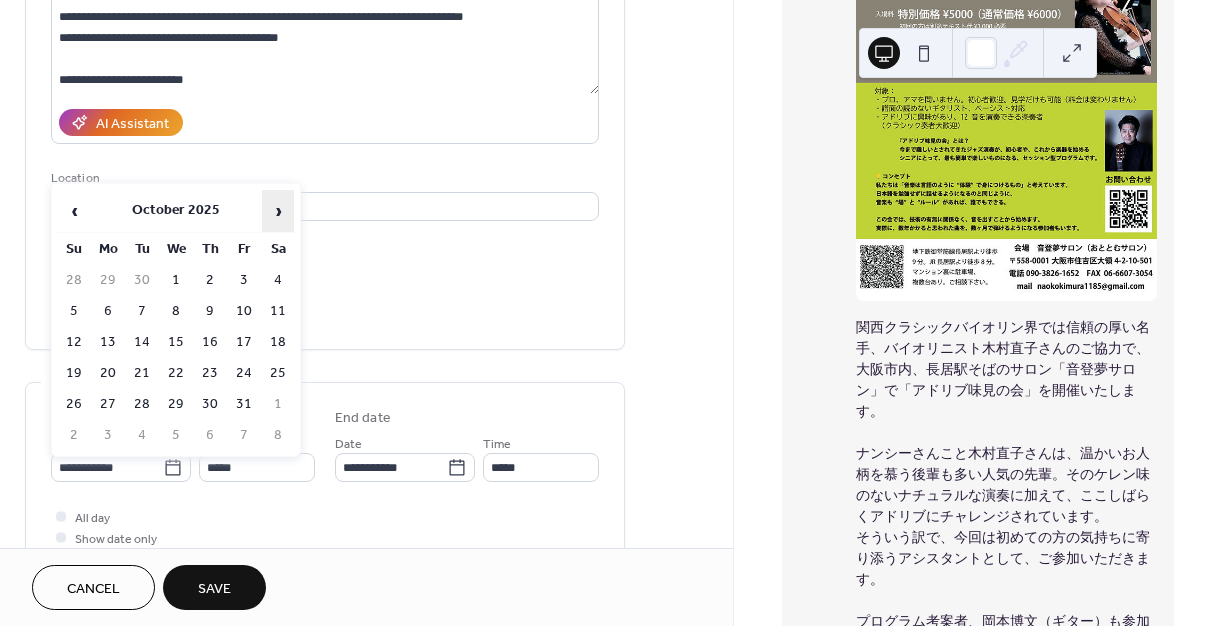 click on "›" at bounding box center (278, 211) 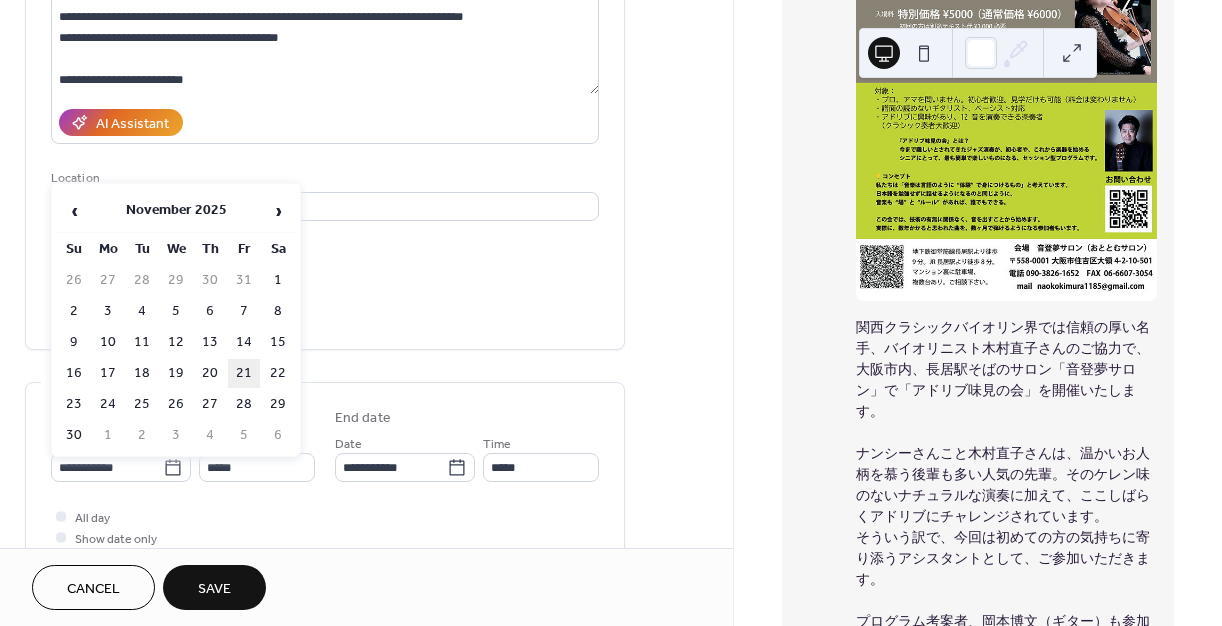 click on "21" at bounding box center (244, 373) 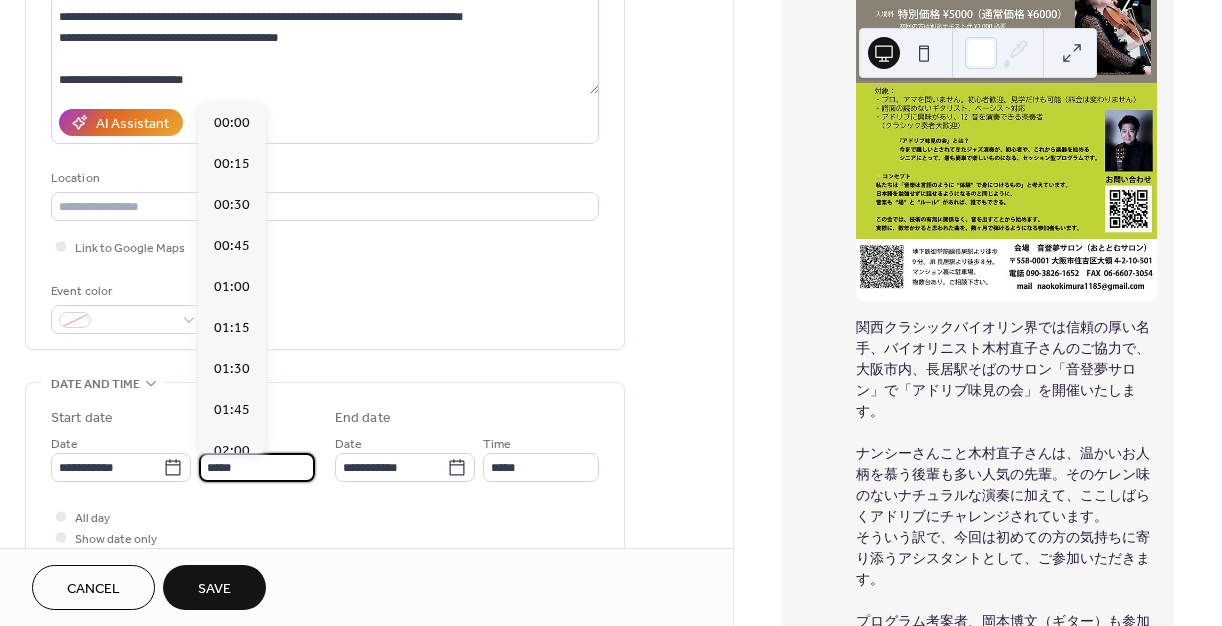 scroll, scrollTop: 2016, scrollLeft: 0, axis: vertical 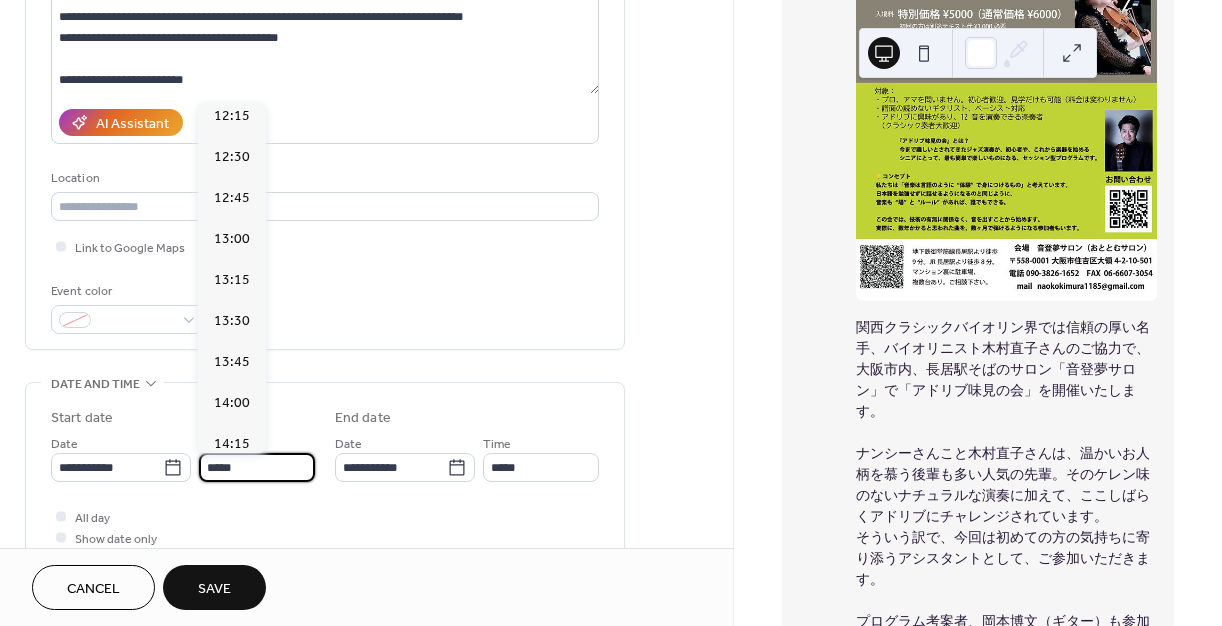 drag, startPoint x: 265, startPoint y: 469, endPoint x: 202, endPoint y: 462, distance: 63.387695 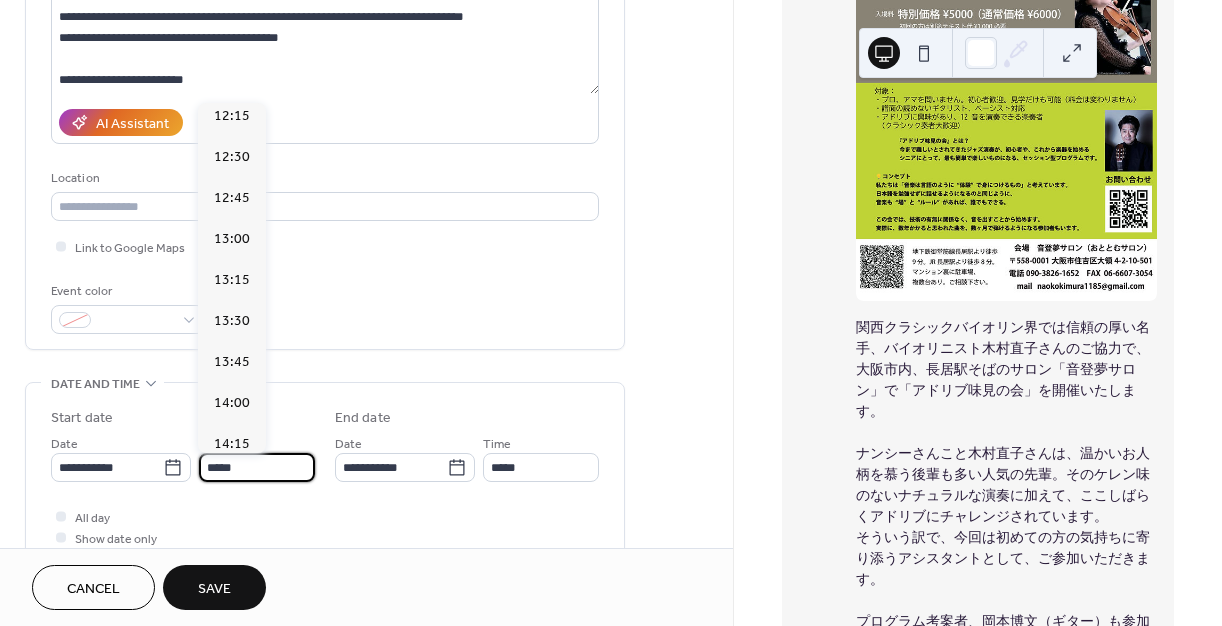 click on "*****" at bounding box center [257, 467] 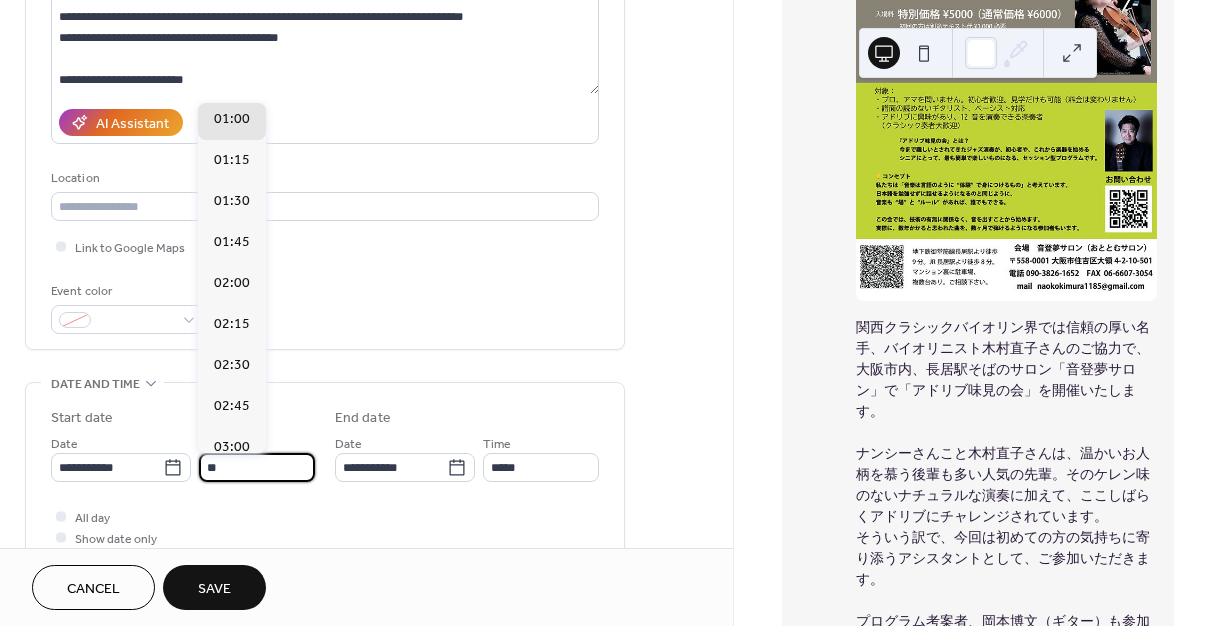 scroll, scrollTop: 3192, scrollLeft: 0, axis: vertical 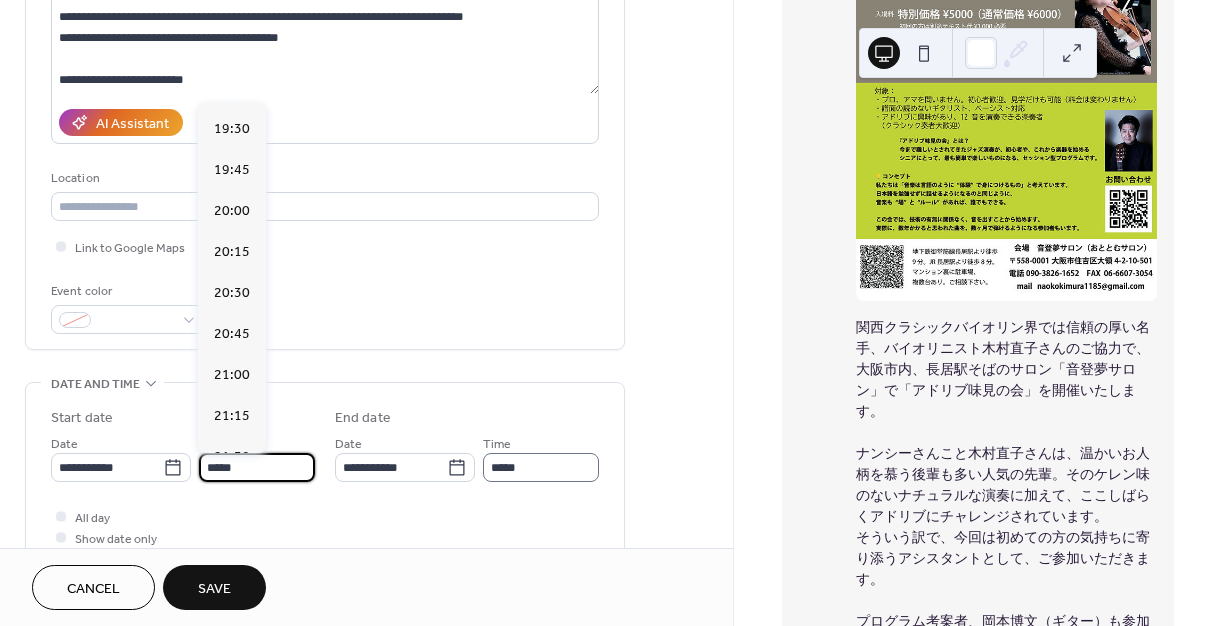 type on "*****" 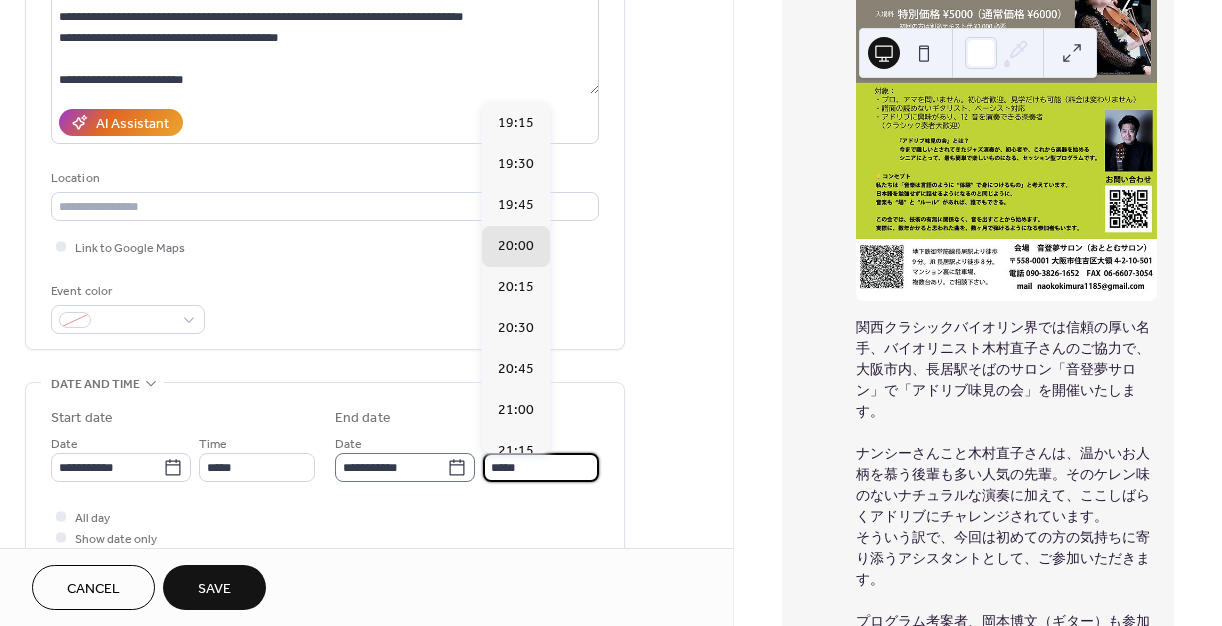 scroll, scrollTop: 1, scrollLeft: 0, axis: vertical 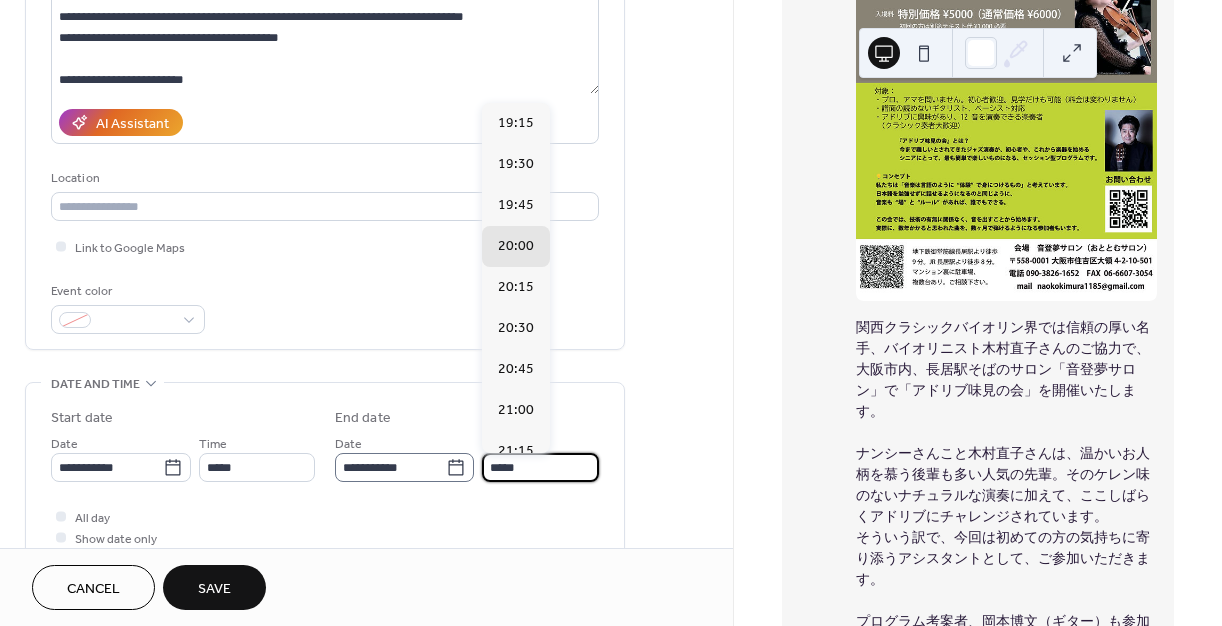 drag, startPoint x: 528, startPoint y: 473, endPoint x: 469, endPoint y: 470, distance: 59.07622 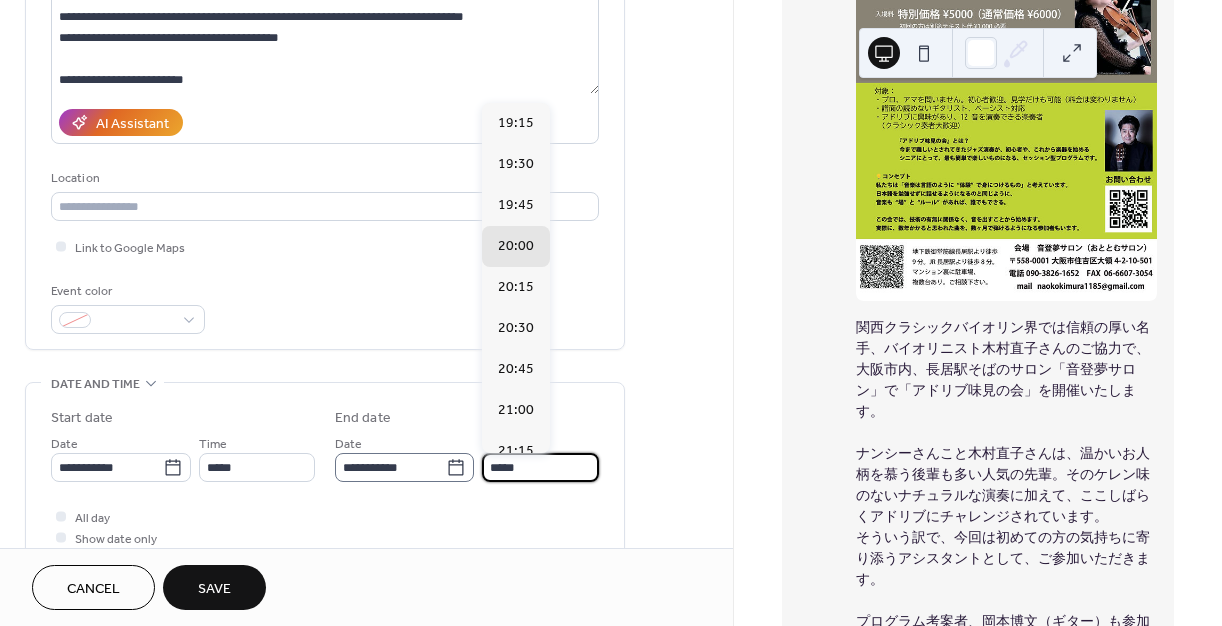 click on "**********" at bounding box center (467, 457) 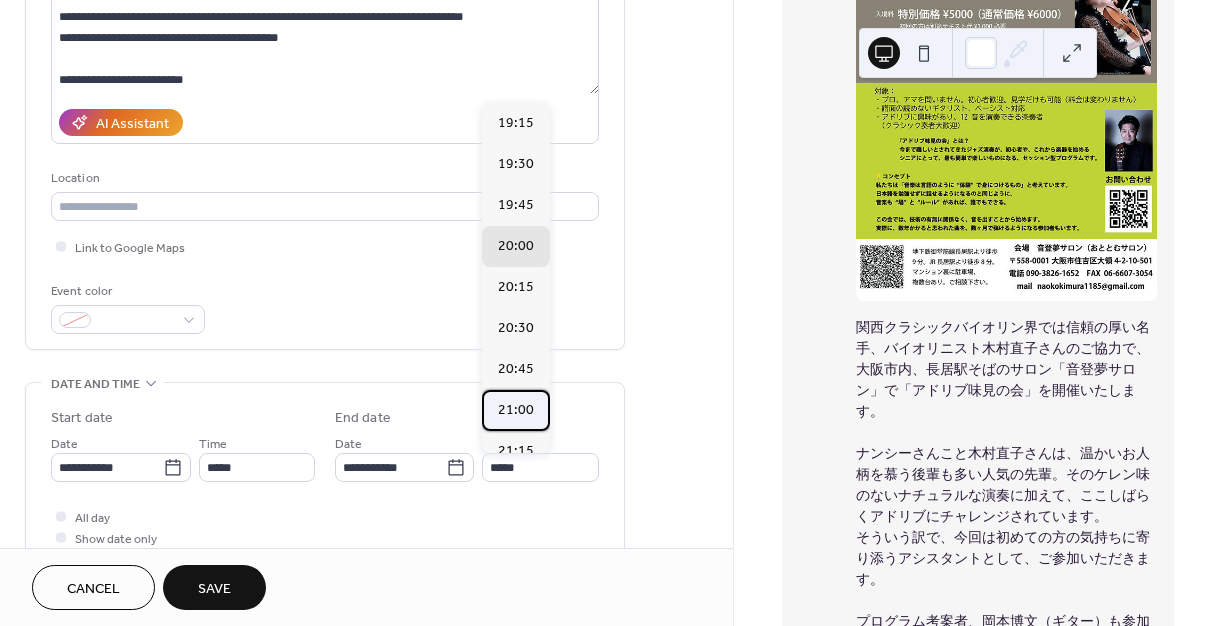 scroll, scrollTop: 0, scrollLeft: 0, axis: both 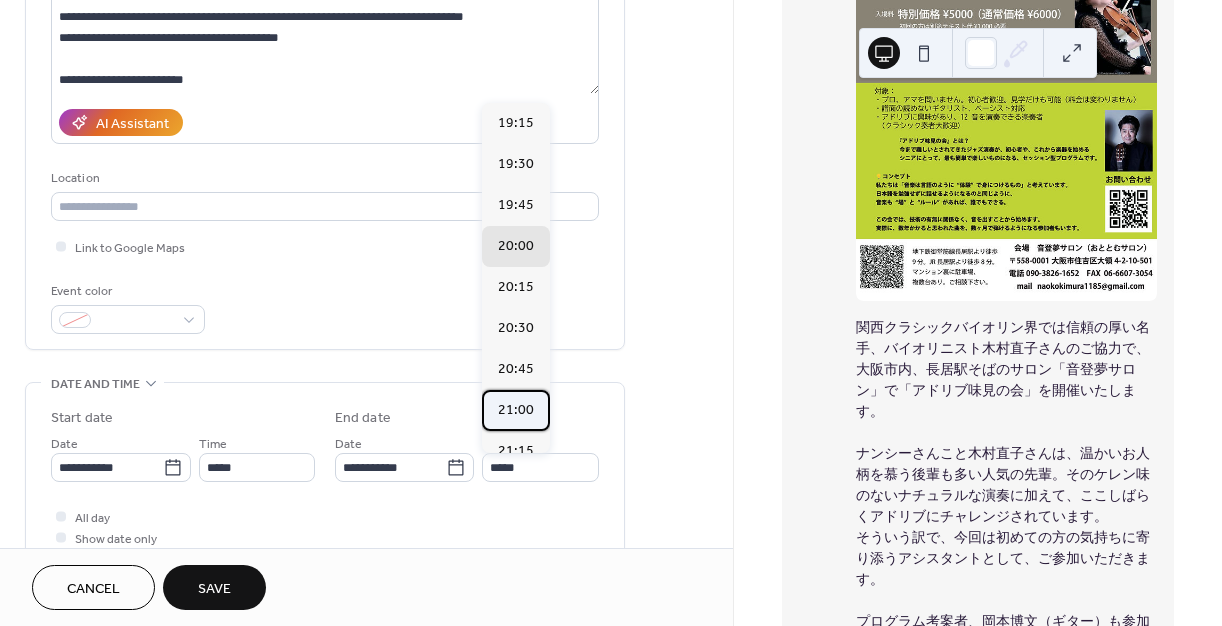 click on "21:00" at bounding box center [516, 410] 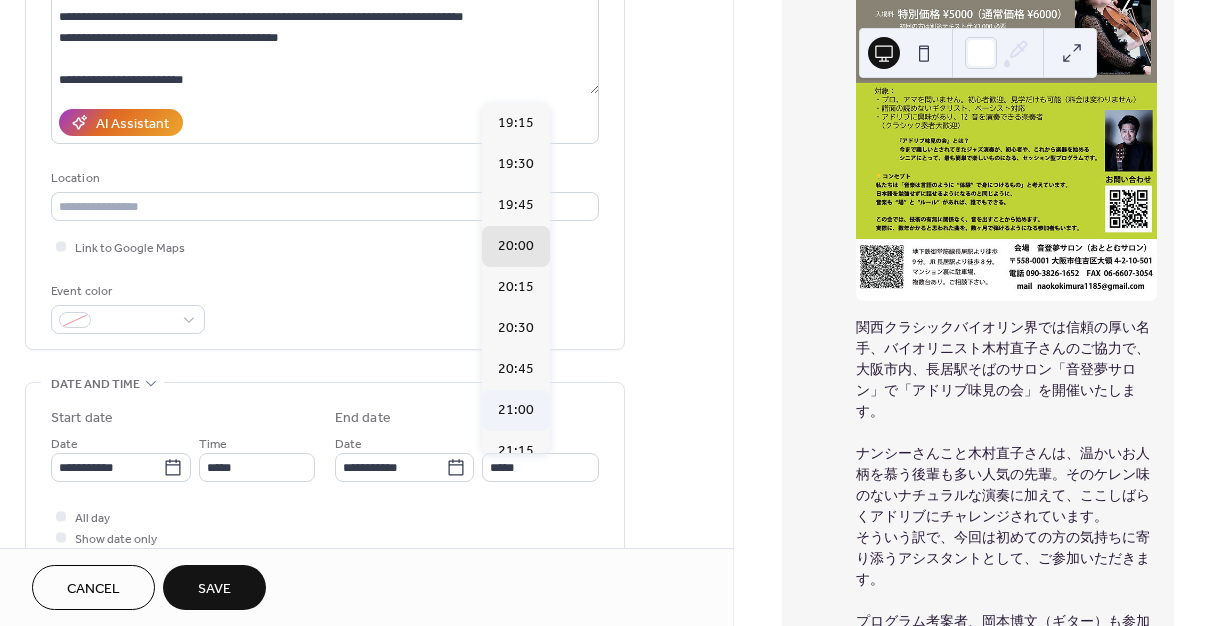 type on "*****" 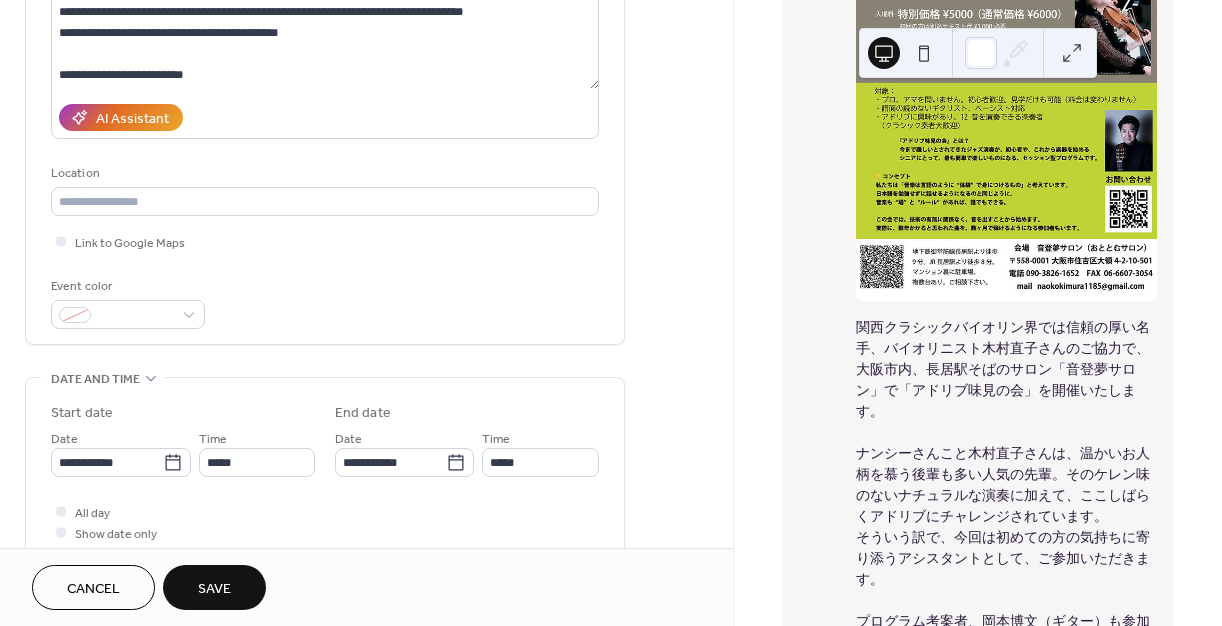 scroll, scrollTop: 266, scrollLeft: 0, axis: vertical 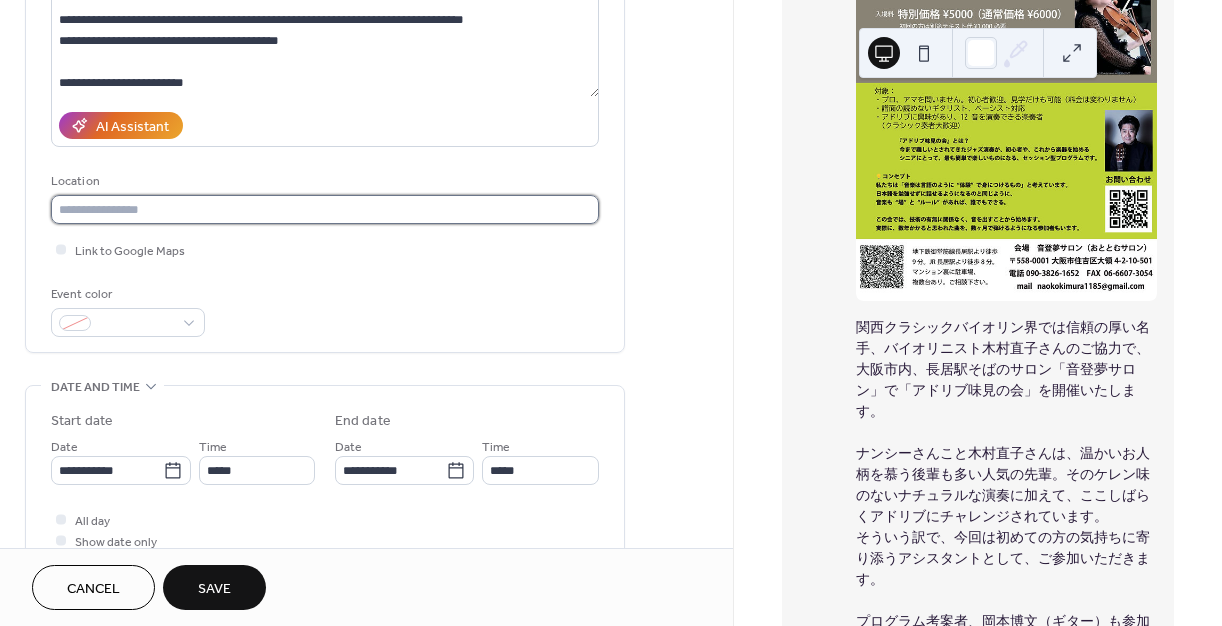 click at bounding box center [325, 209] 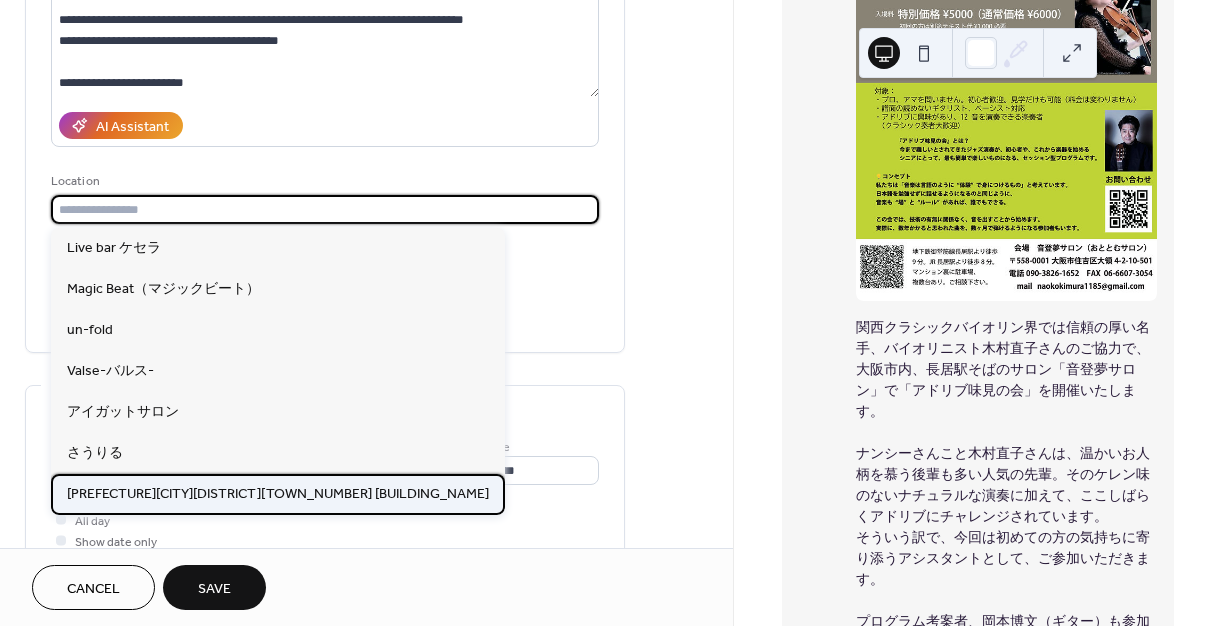 click on "[PREFECTURE][CITY][DISTRICT][NUMBER] エトワールホダカ" at bounding box center (278, 494) 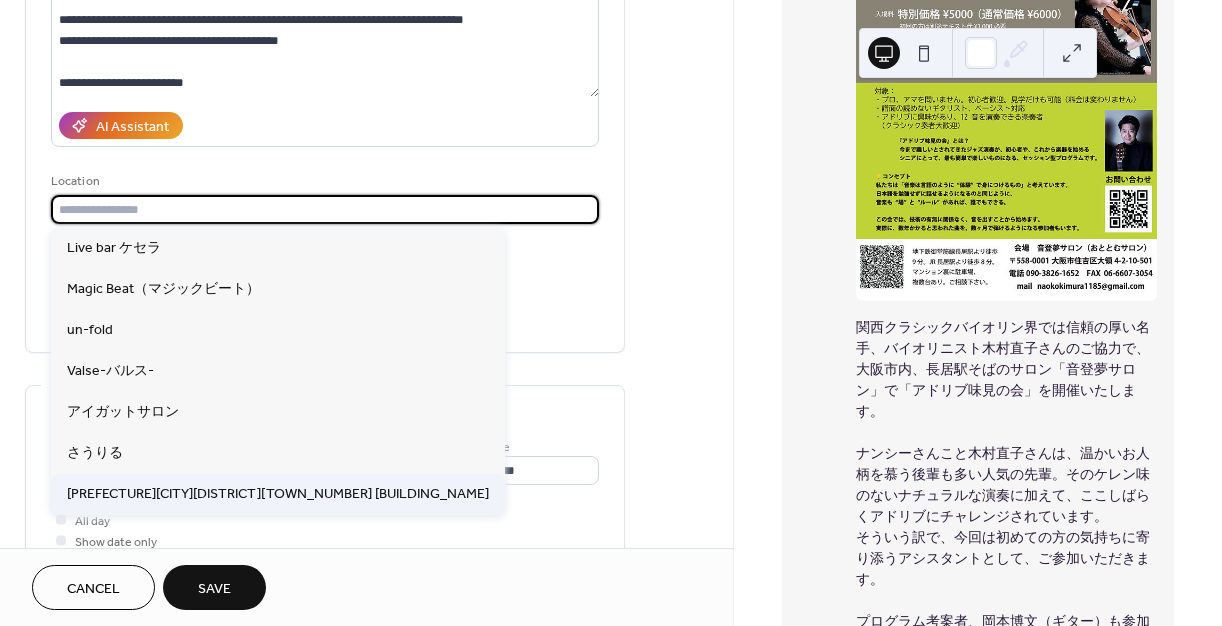 type on "**********" 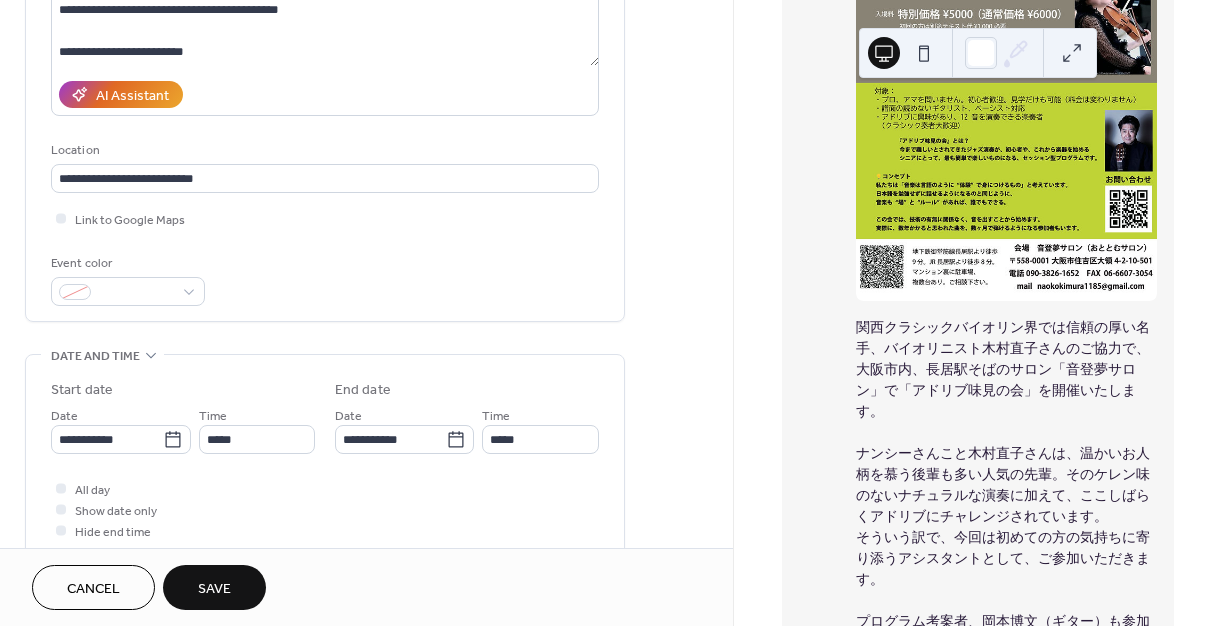 scroll, scrollTop: 304, scrollLeft: 0, axis: vertical 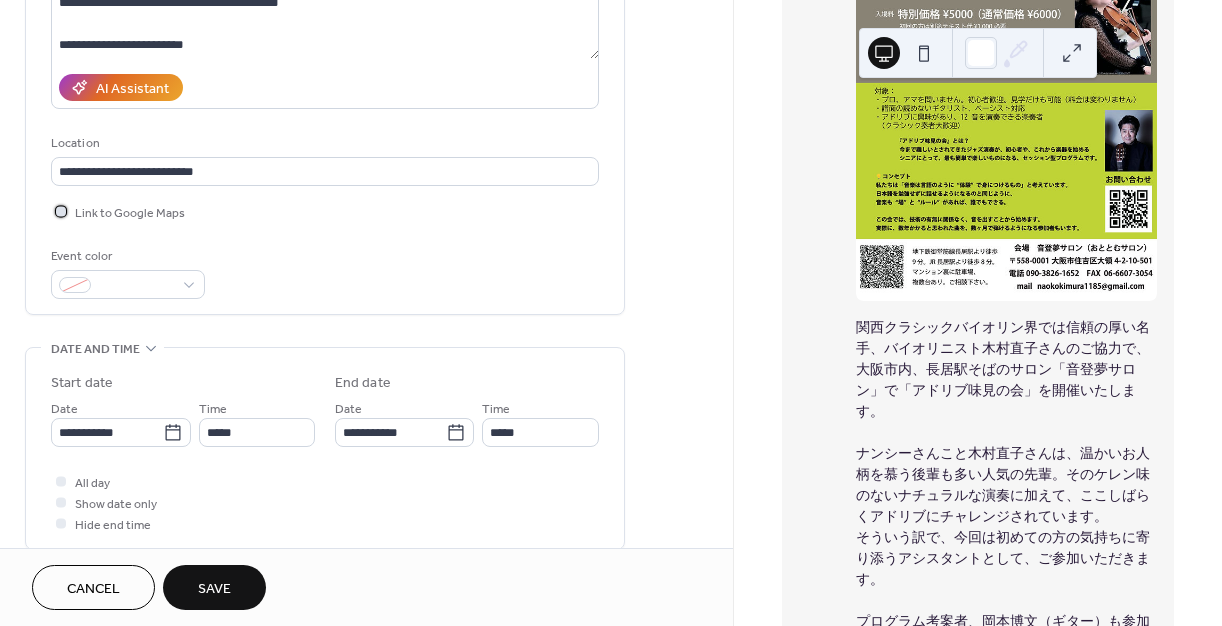 click at bounding box center [61, 211] 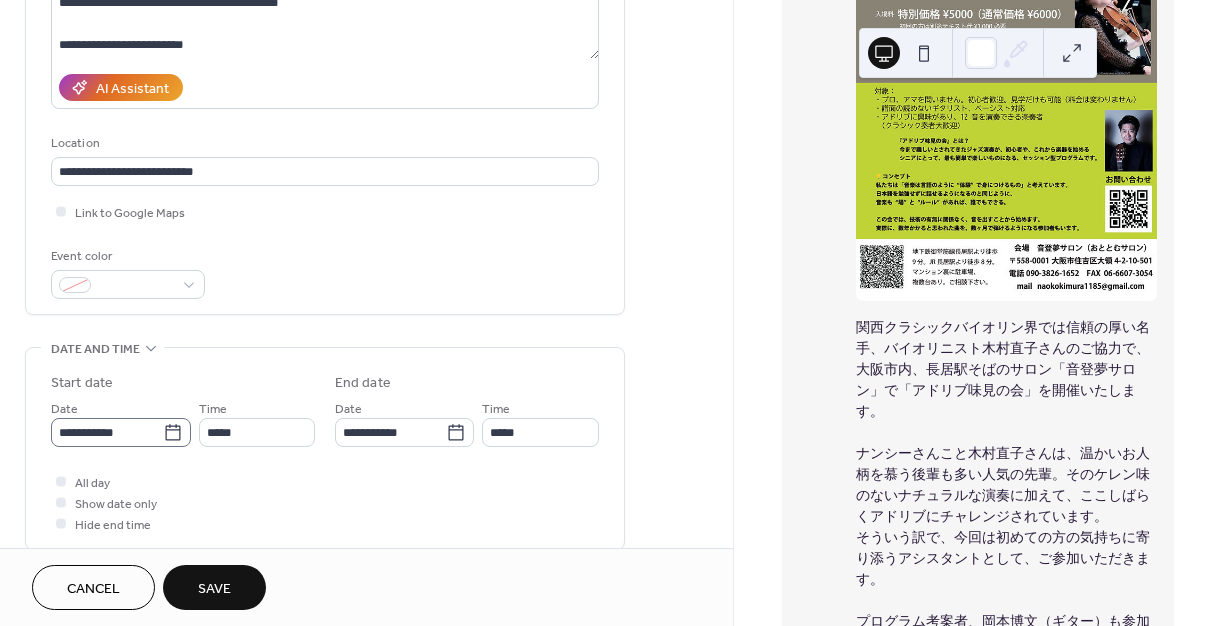 click 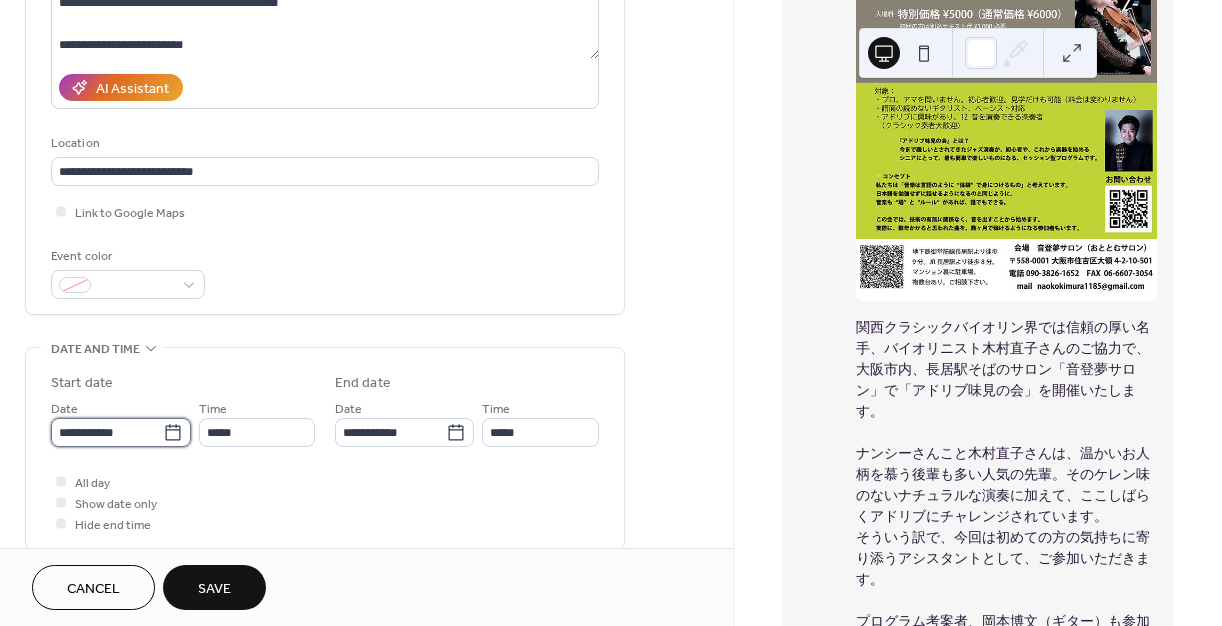 click on "**********" at bounding box center [107, 432] 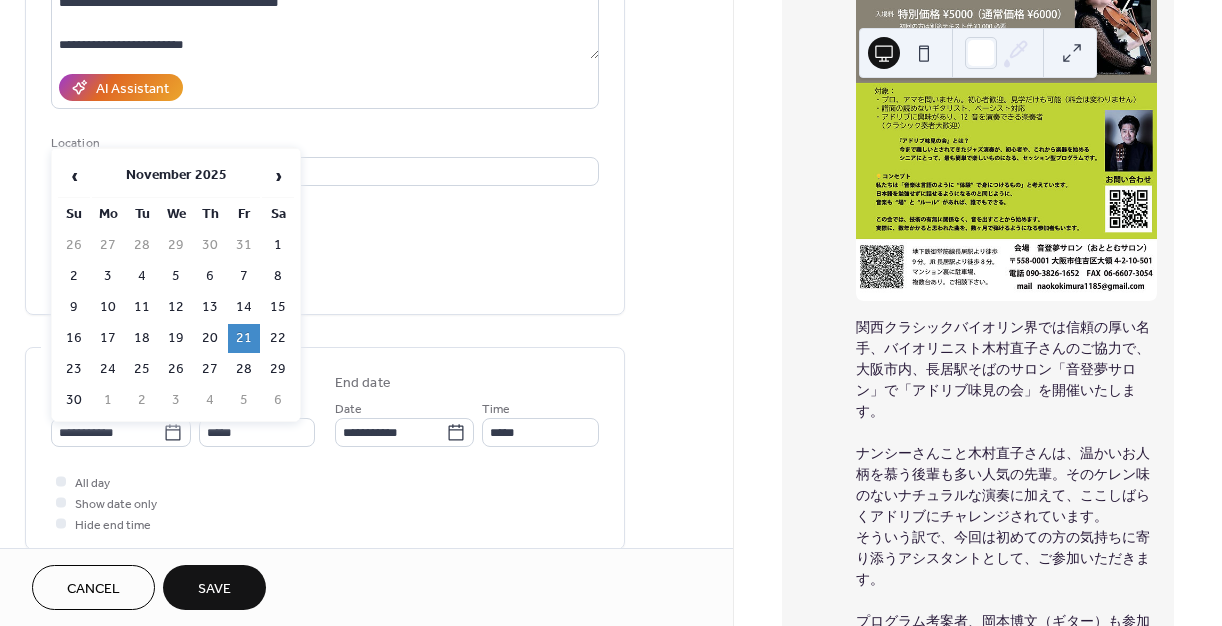 click on "21" at bounding box center [244, 338] 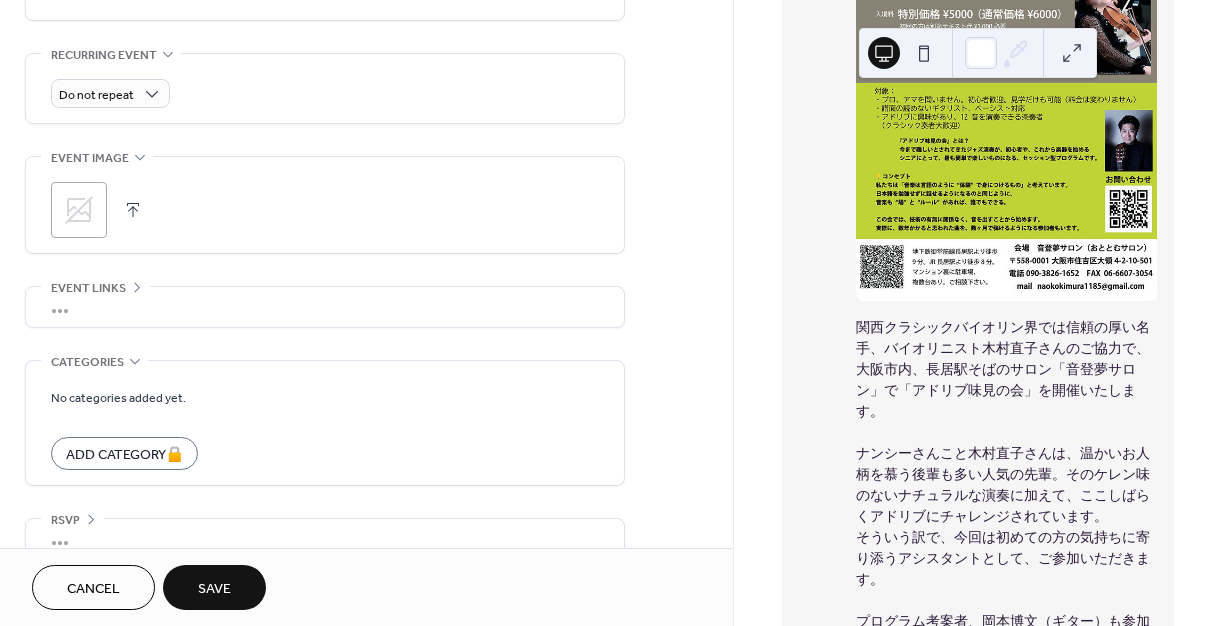 scroll, scrollTop: 865, scrollLeft: 0, axis: vertical 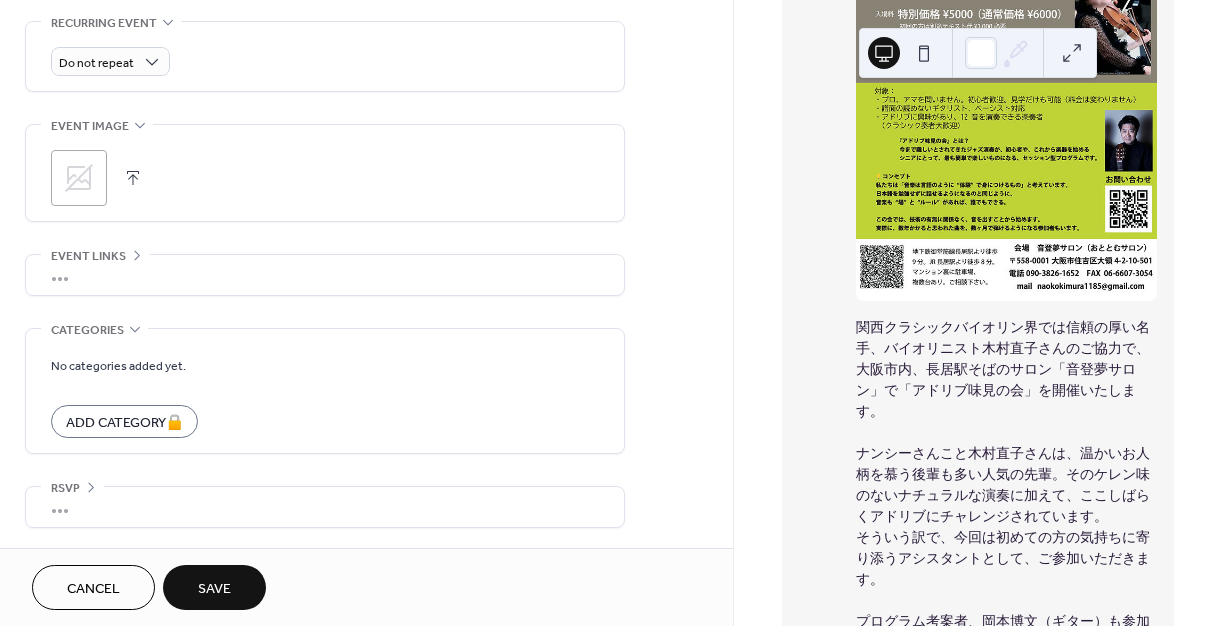 click on "Save" at bounding box center [214, 587] 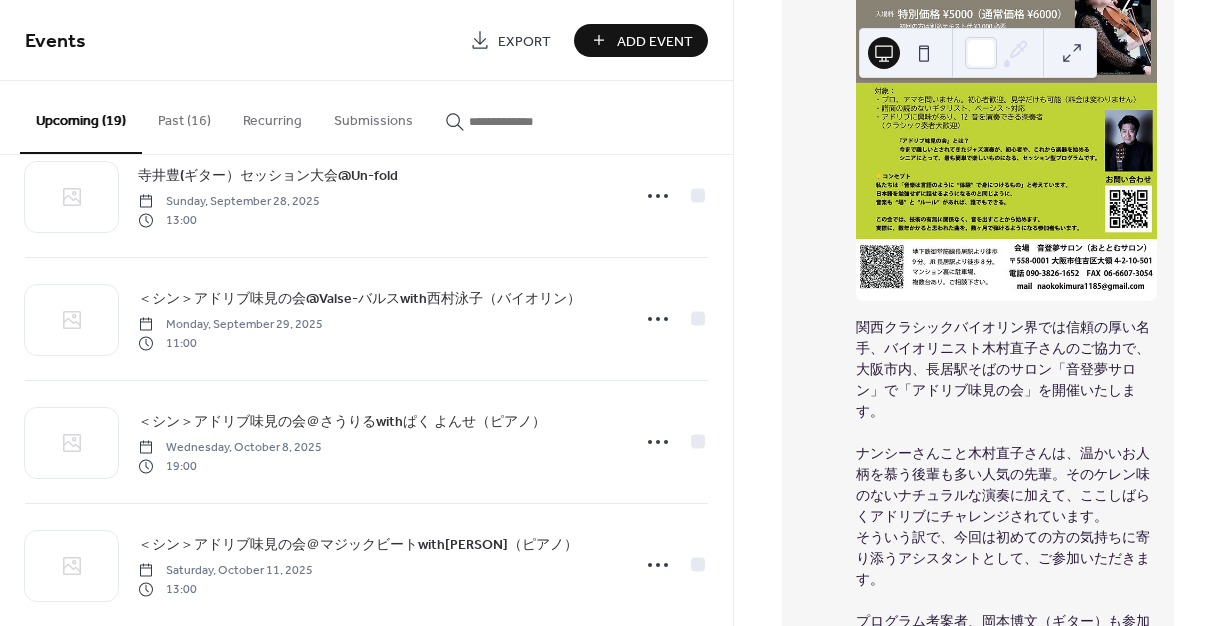scroll, scrollTop: 1925, scrollLeft: 0, axis: vertical 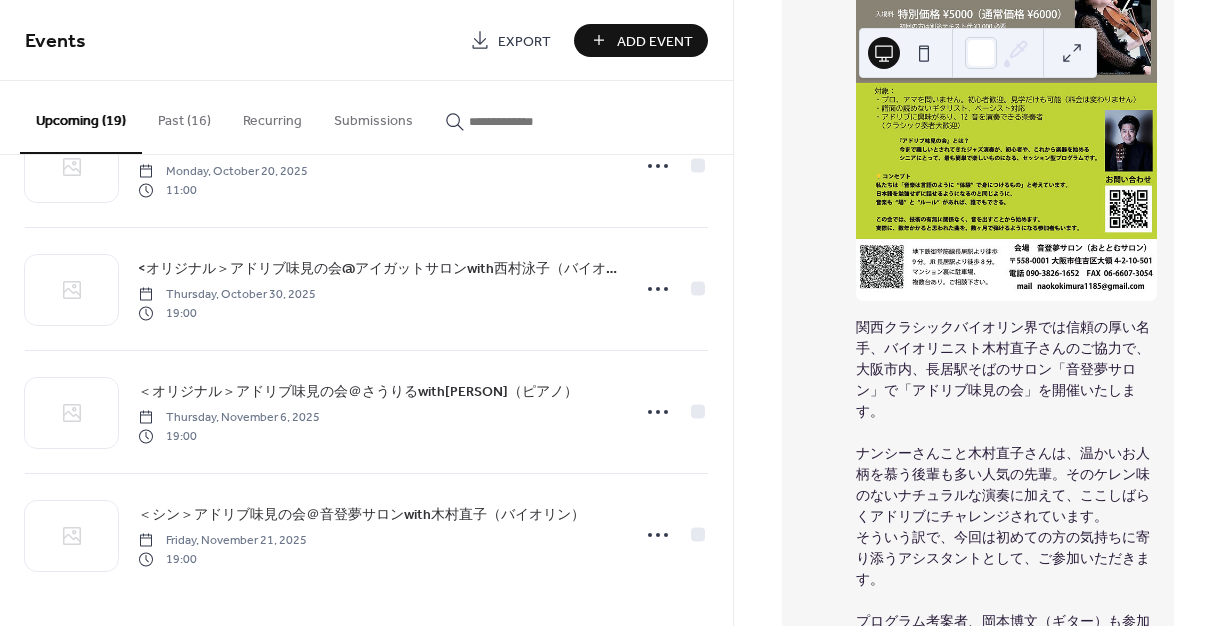 click on "Add Event" at bounding box center [655, 41] 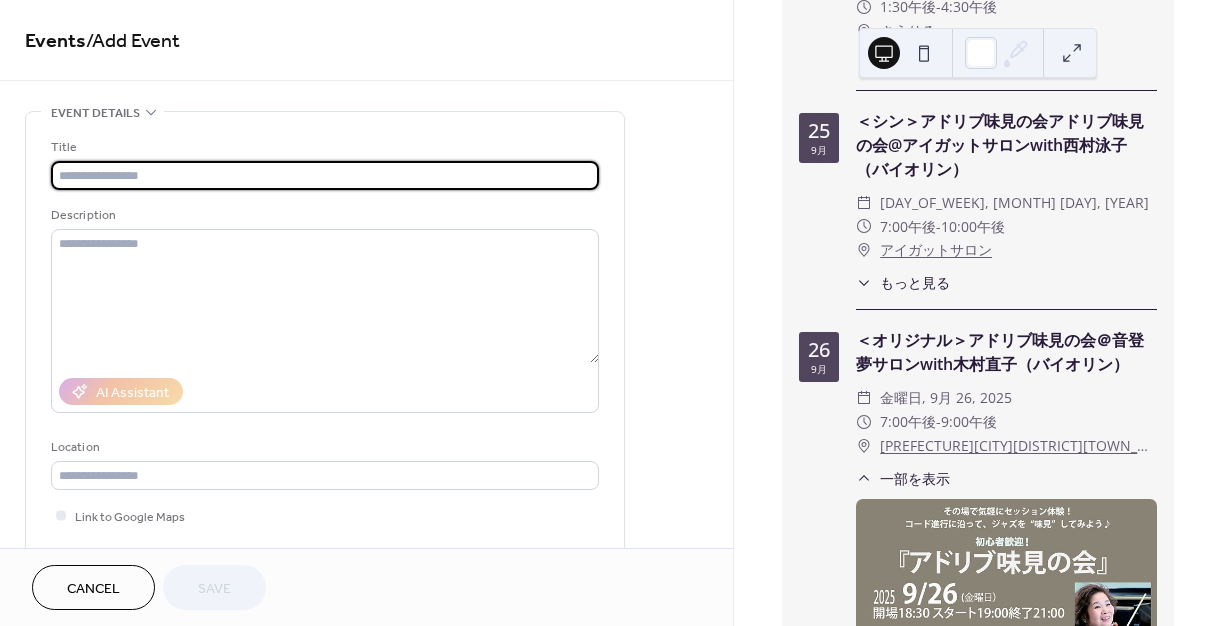 scroll, scrollTop: 1468, scrollLeft: 0, axis: vertical 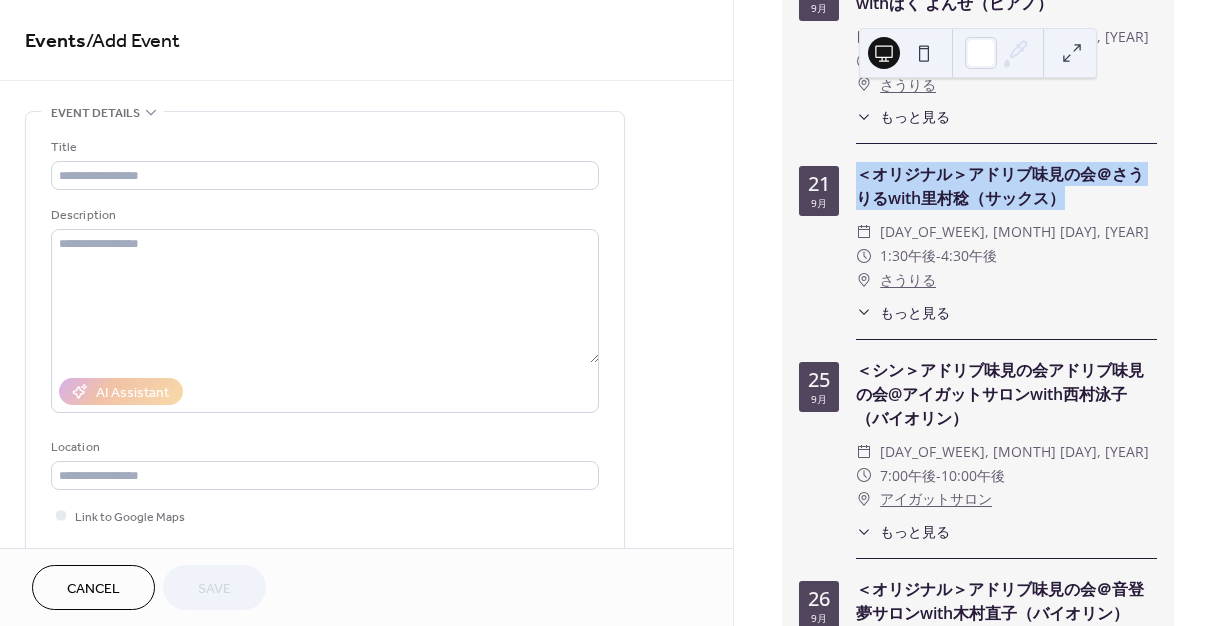drag, startPoint x: 1066, startPoint y: 188, endPoint x: 858, endPoint y: 168, distance: 208.95932 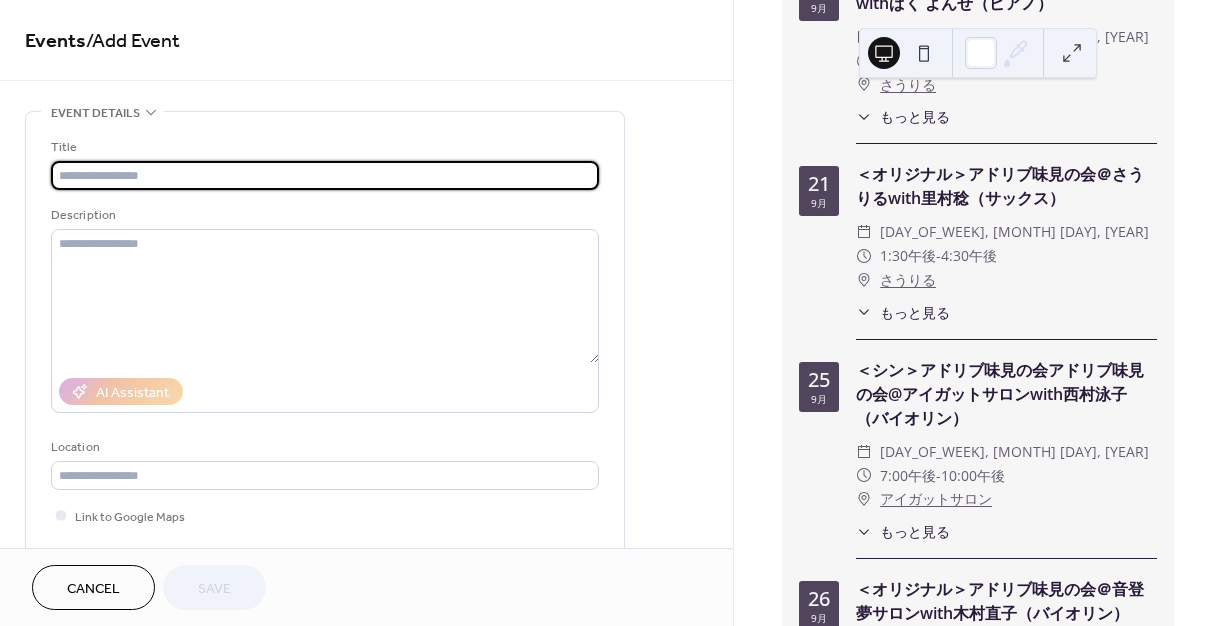 click at bounding box center (325, 175) 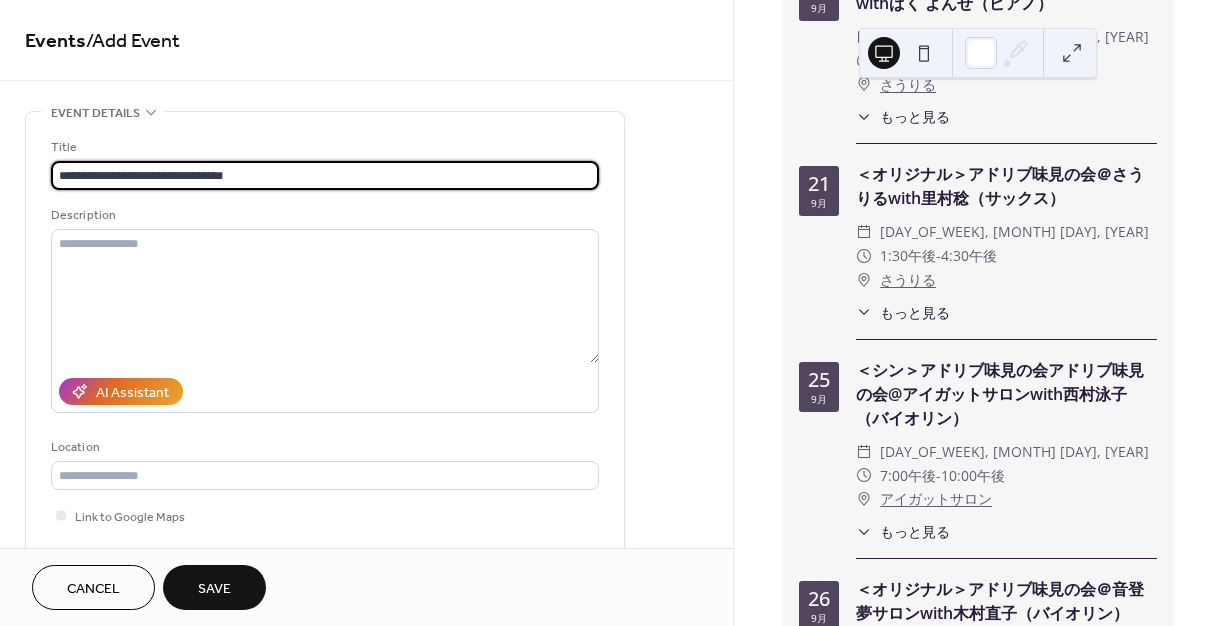 drag, startPoint x: 135, startPoint y: 177, endPoint x: 77, endPoint y: 170, distance: 58.420887 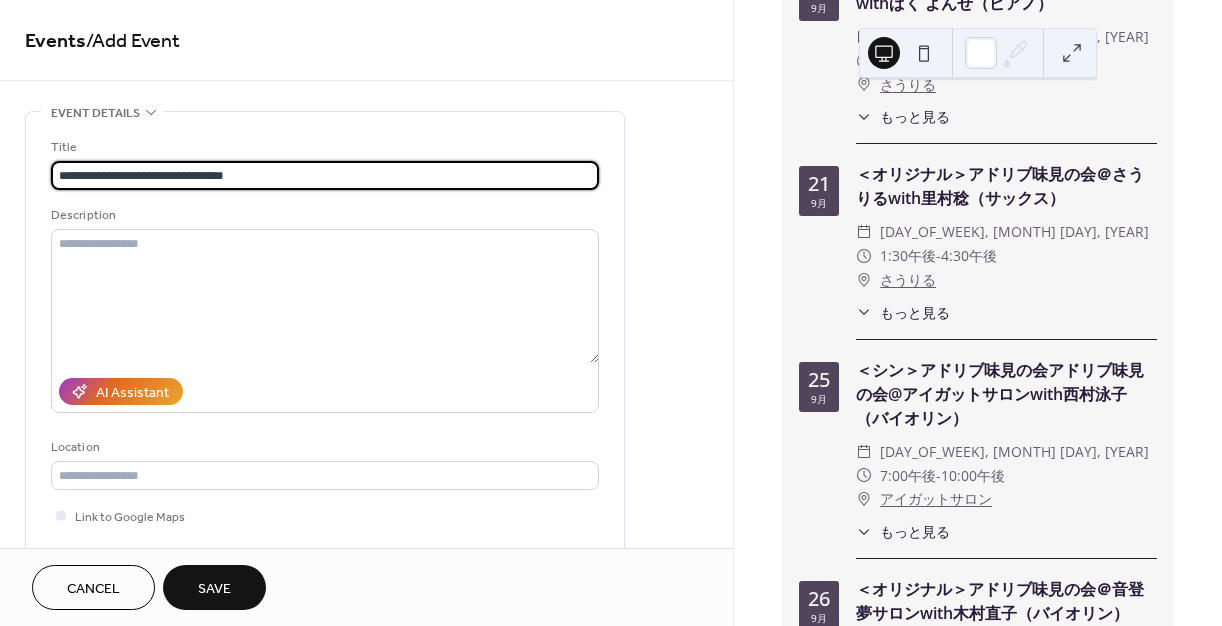 click on "**********" at bounding box center [325, 175] 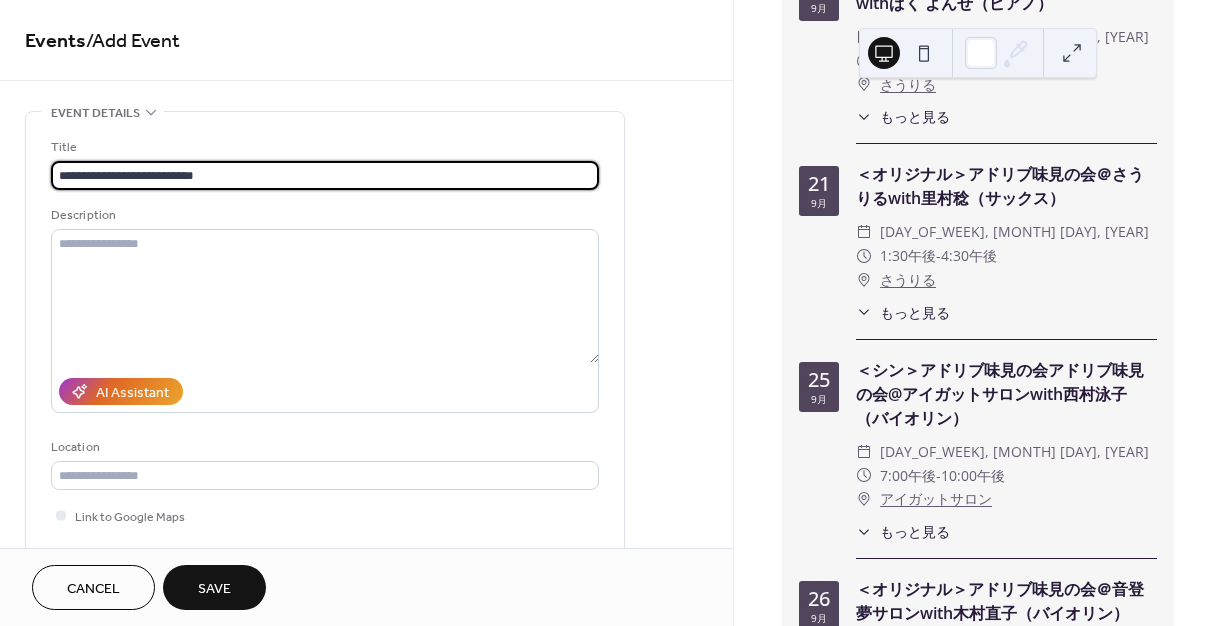 drag, startPoint x: 71, startPoint y: 176, endPoint x: 45, endPoint y: 174, distance: 26.076809 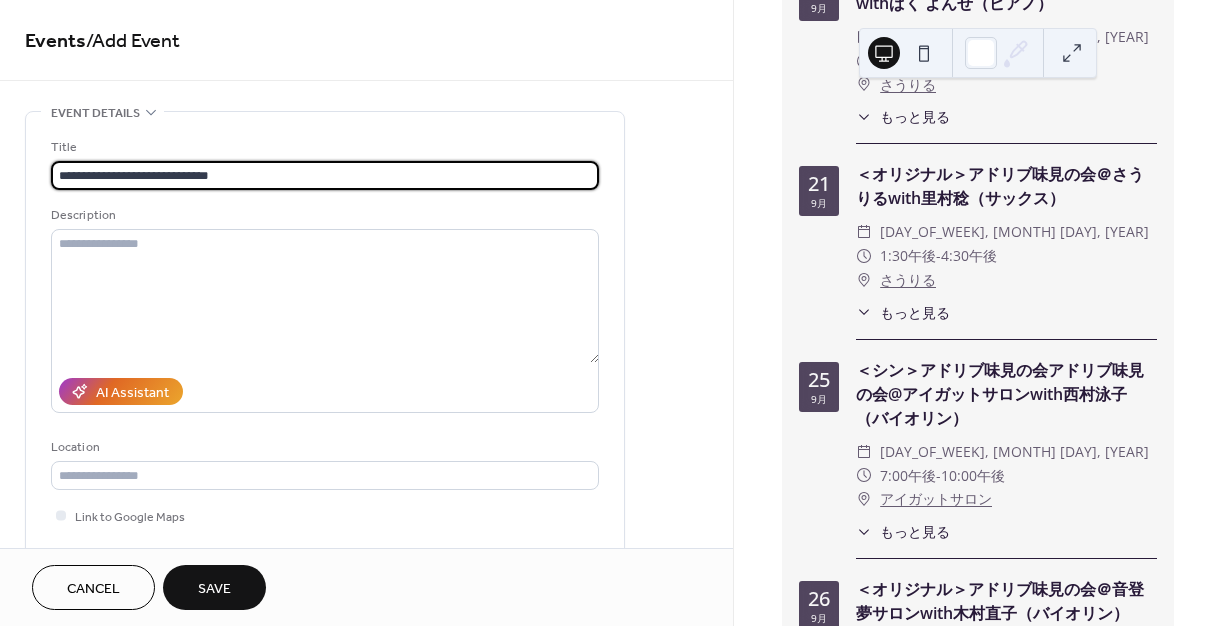 type on "**********" 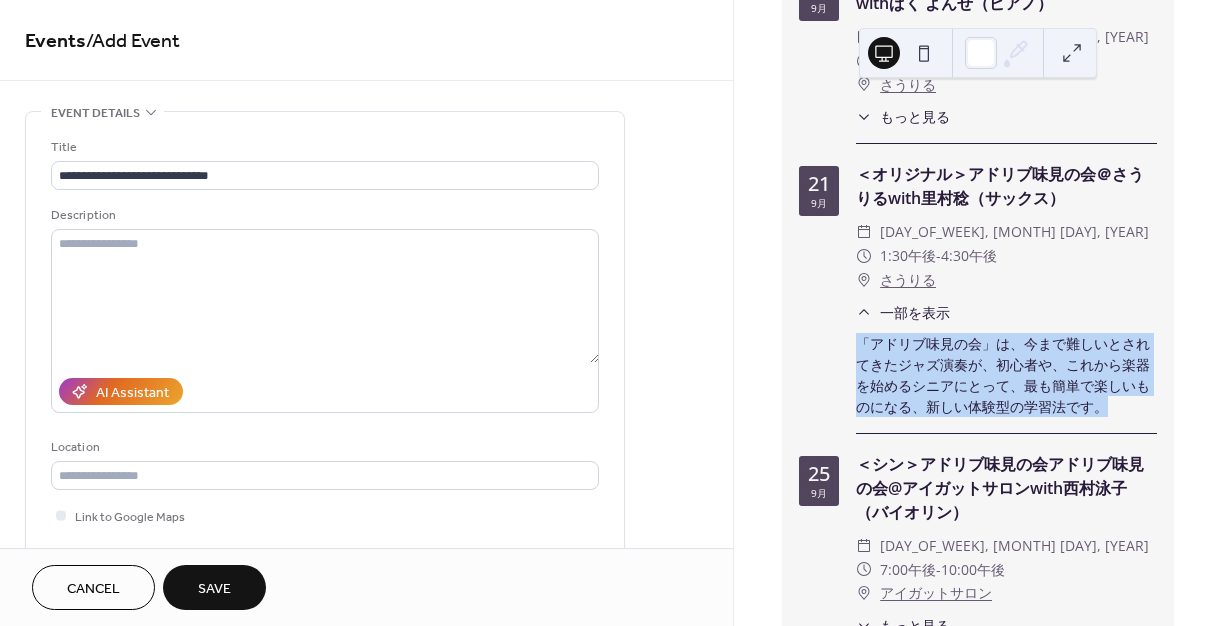 drag, startPoint x: 861, startPoint y: 333, endPoint x: 1092, endPoint y: 406, distance: 242.2602 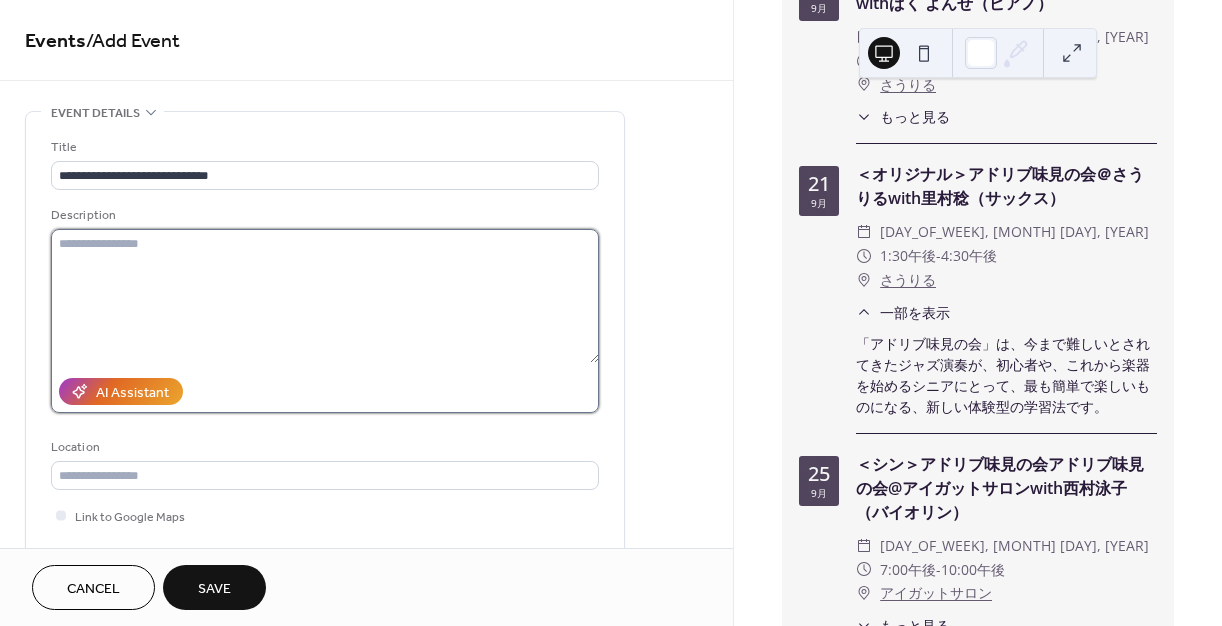 click at bounding box center [325, 296] 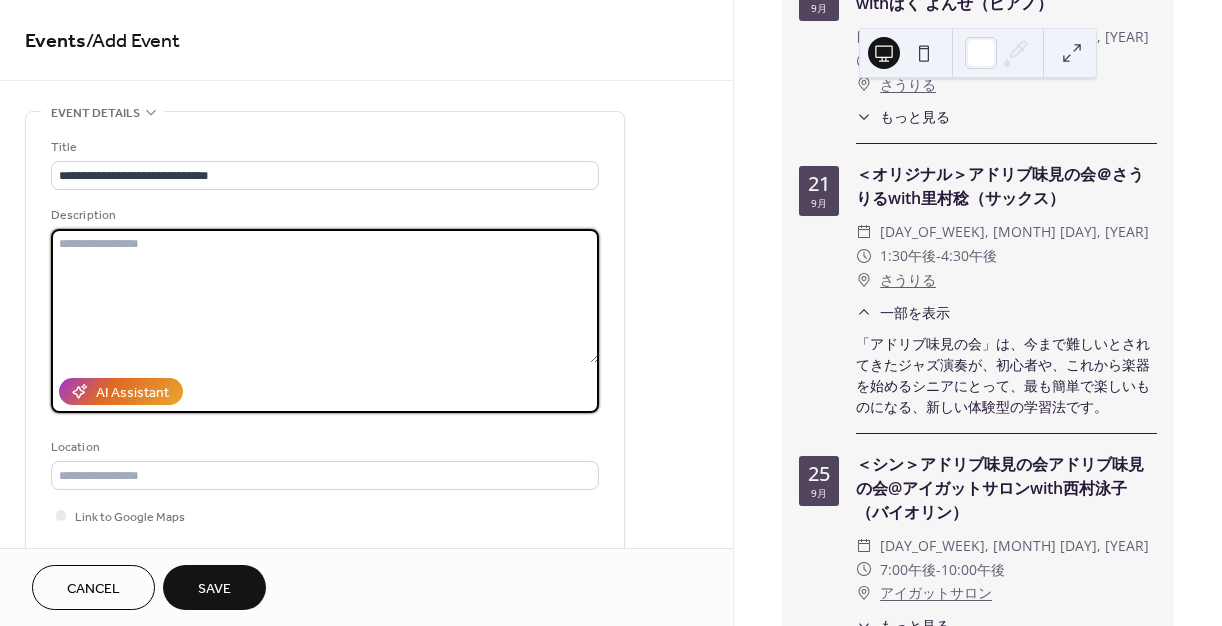 paste on "**********" 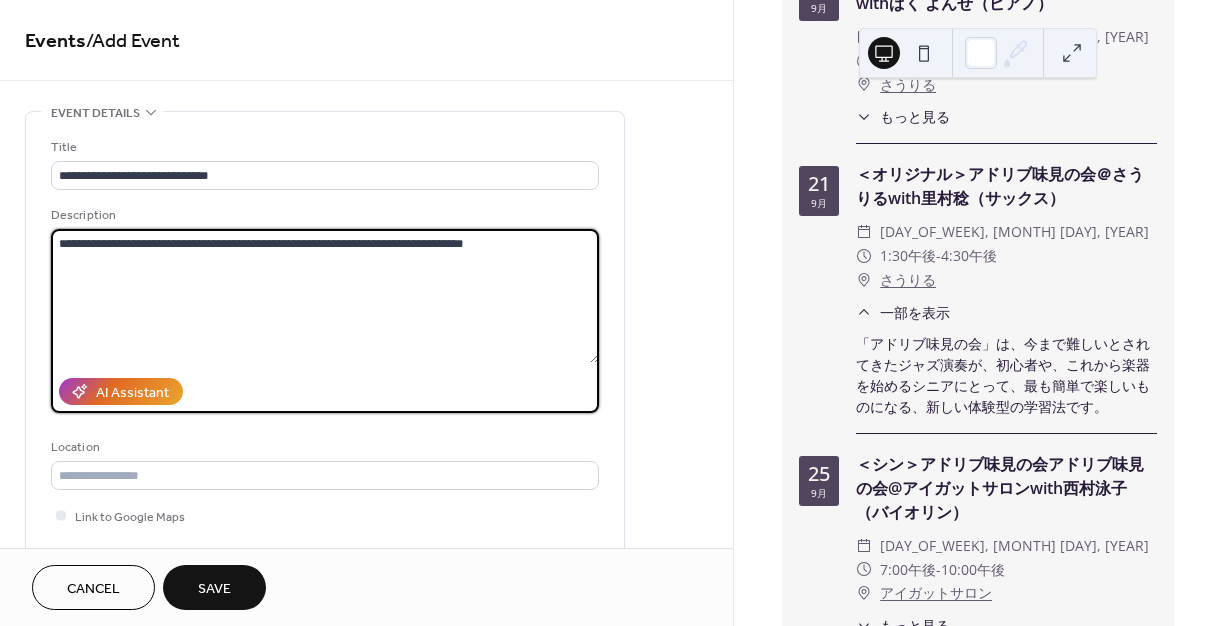 click on "**********" at bounding box center [325, 296] 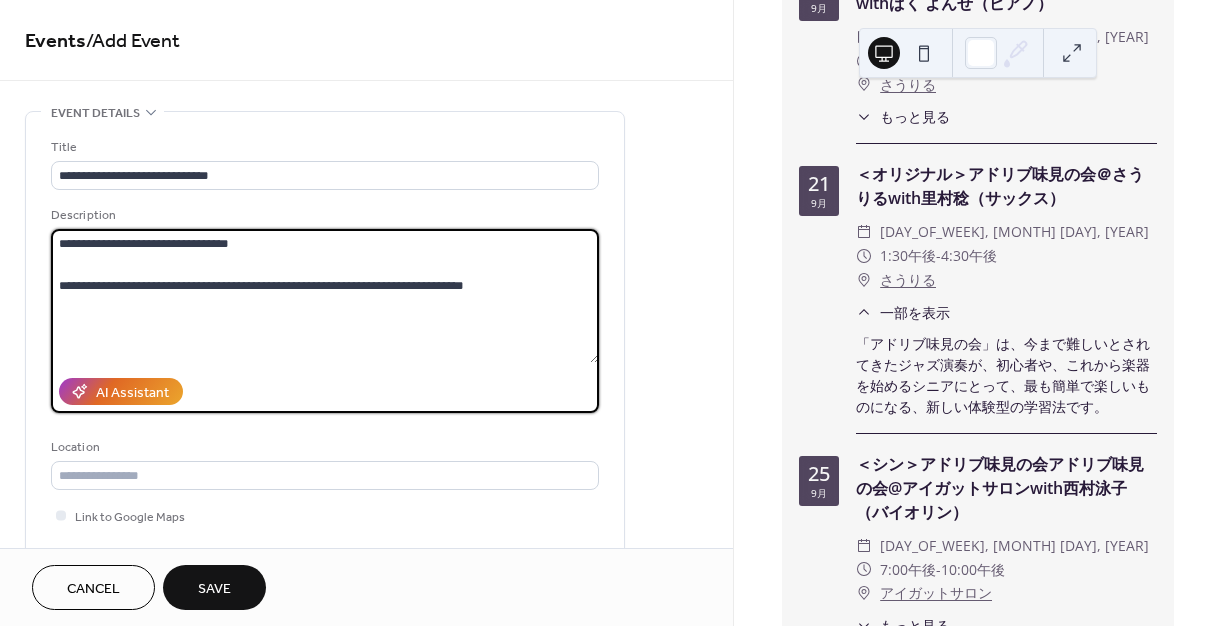 click on "**********" at bounding box center (325, 296) 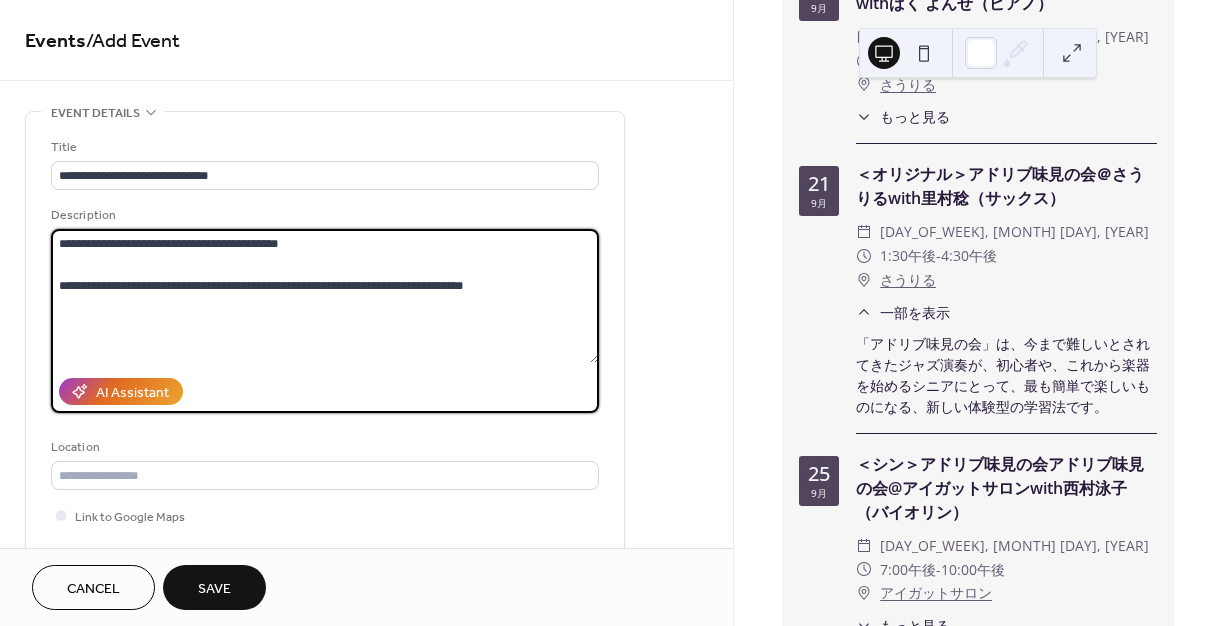 click on "**********" at bounding box center [325, 296] 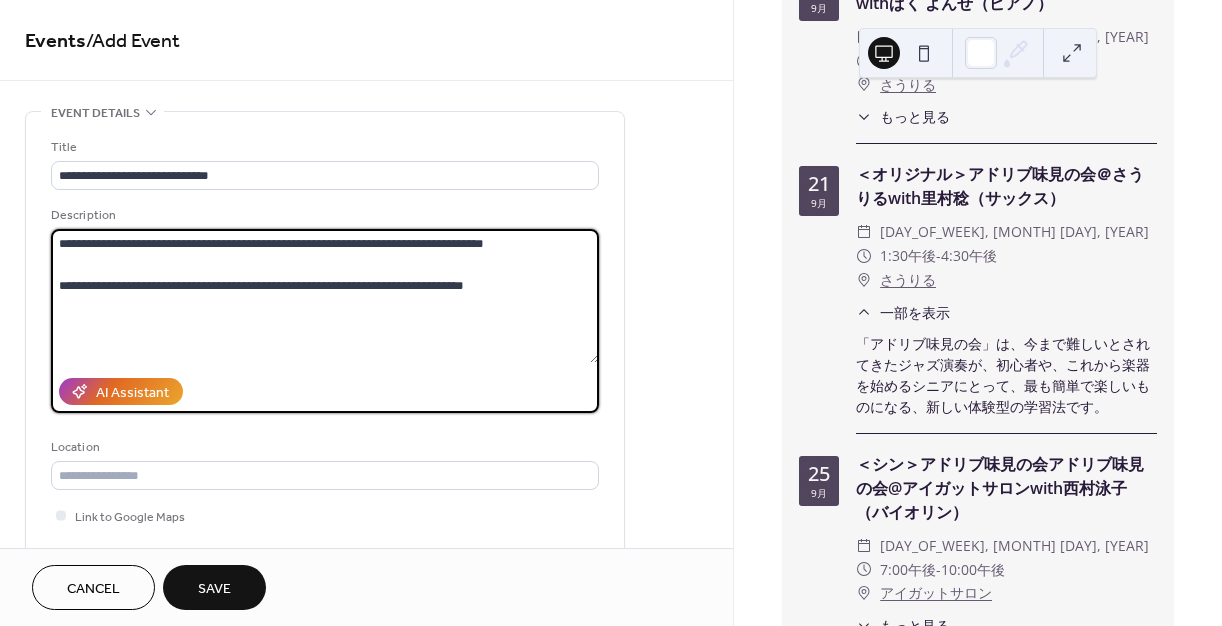 drag, startPoint x: 538, startPoint y: 264, endPoint x: 573, endPoint y: 264, distance: 35 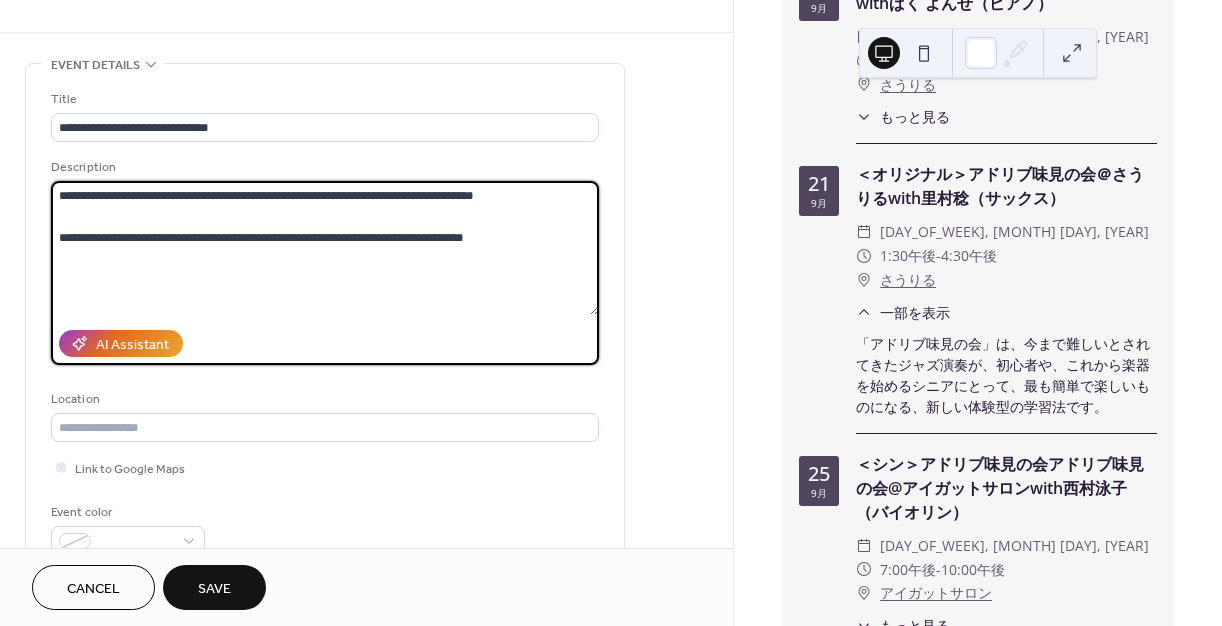 scroll, scrollTop: 49, scrollLeft: 0, axis: vertical 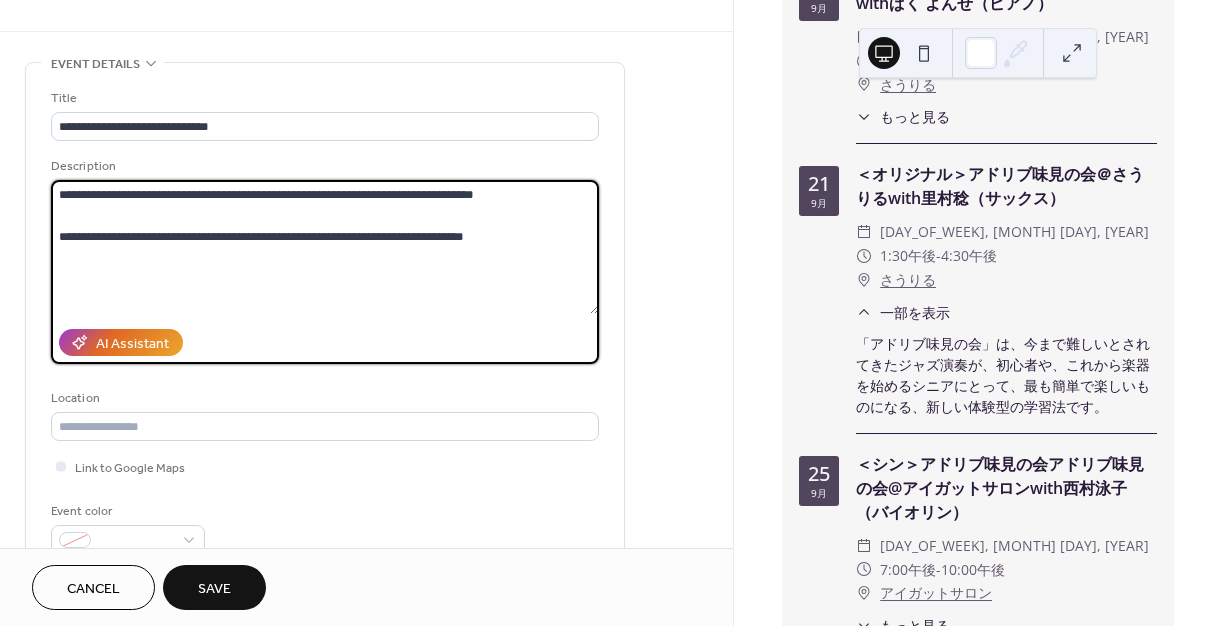 type on "**********" 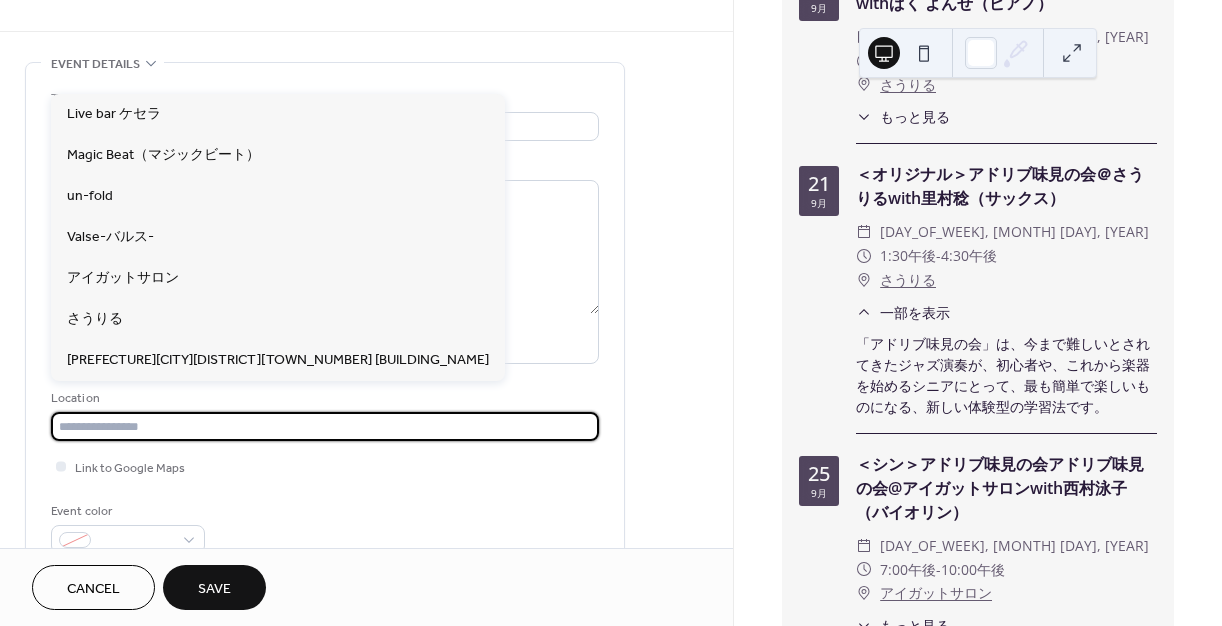 click at bounding box center (325, 426) 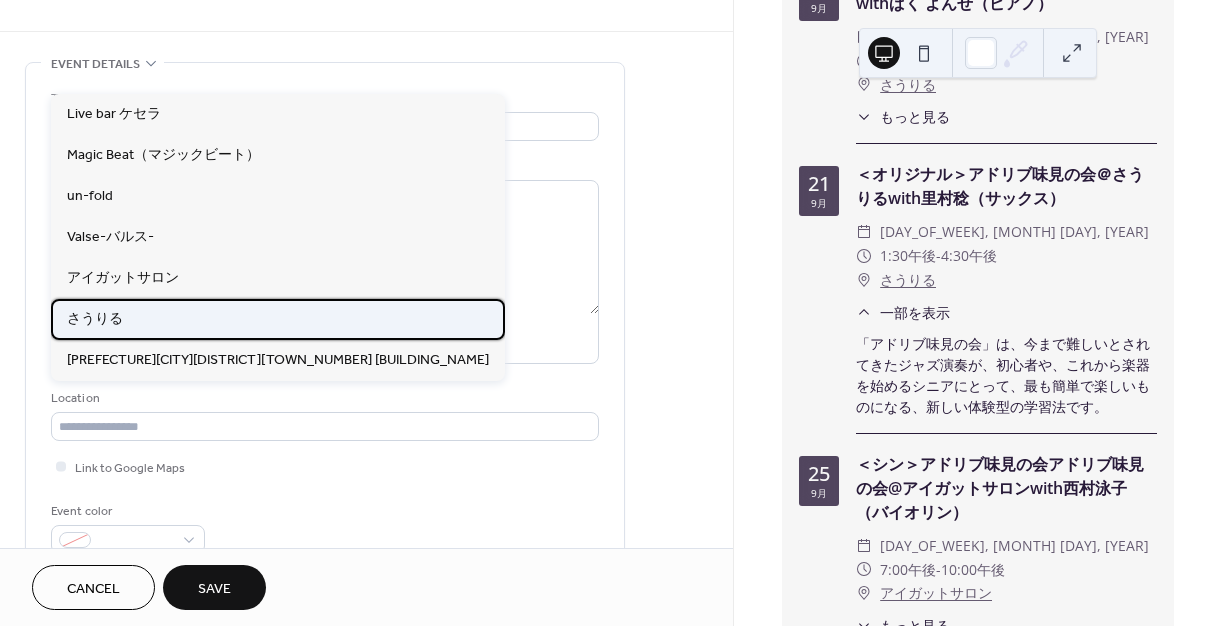 click on "さうりる" at bounding box center (278, 319) 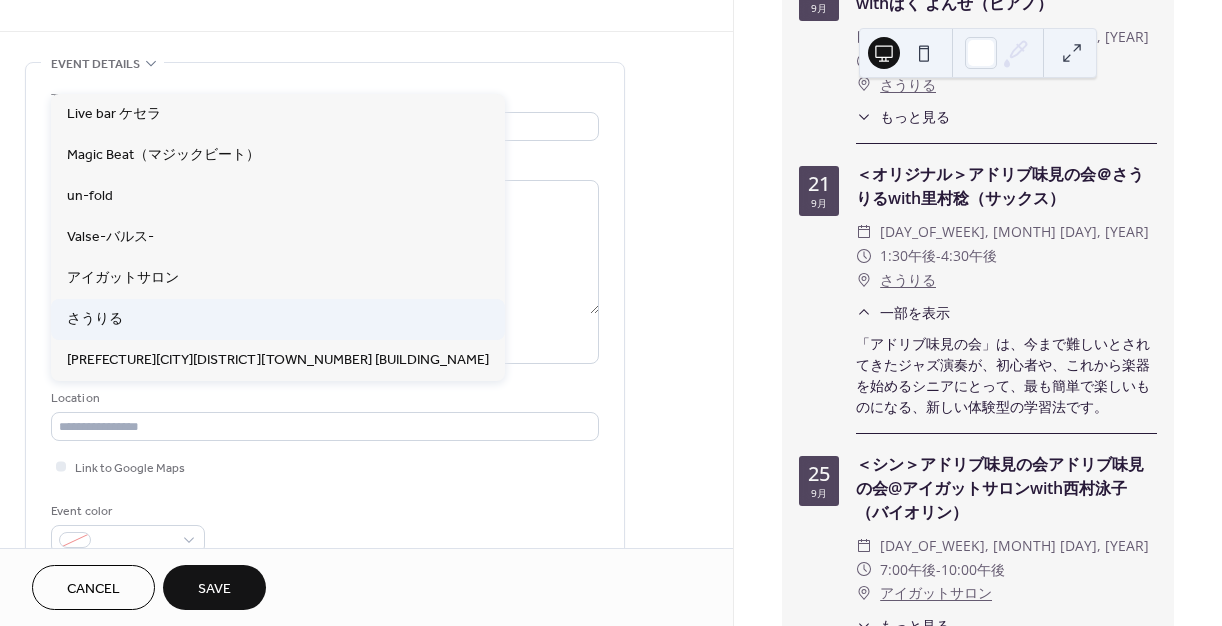 type on "****" 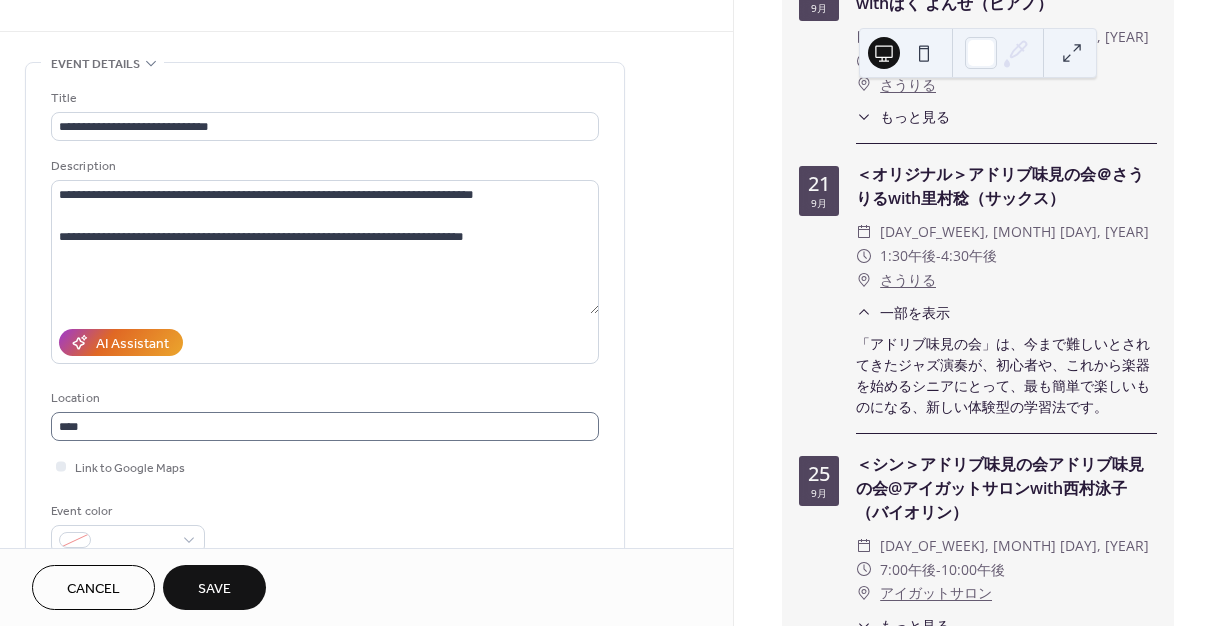 scroll, scrollTop: 0, scrollLeft: 0, axis: both 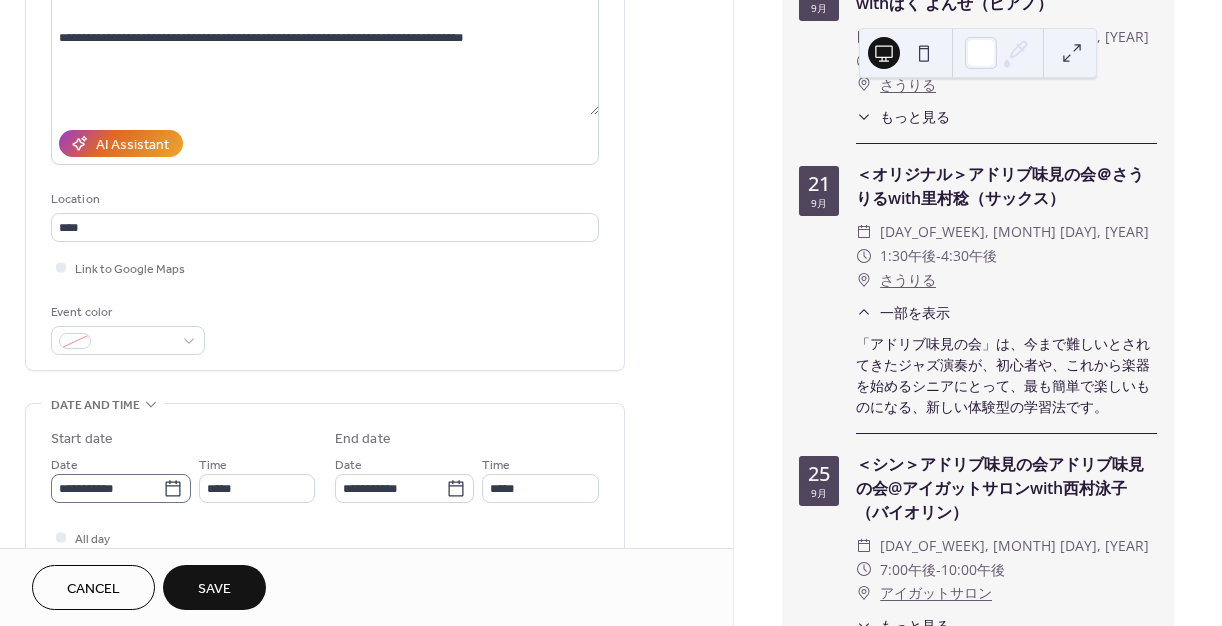 click 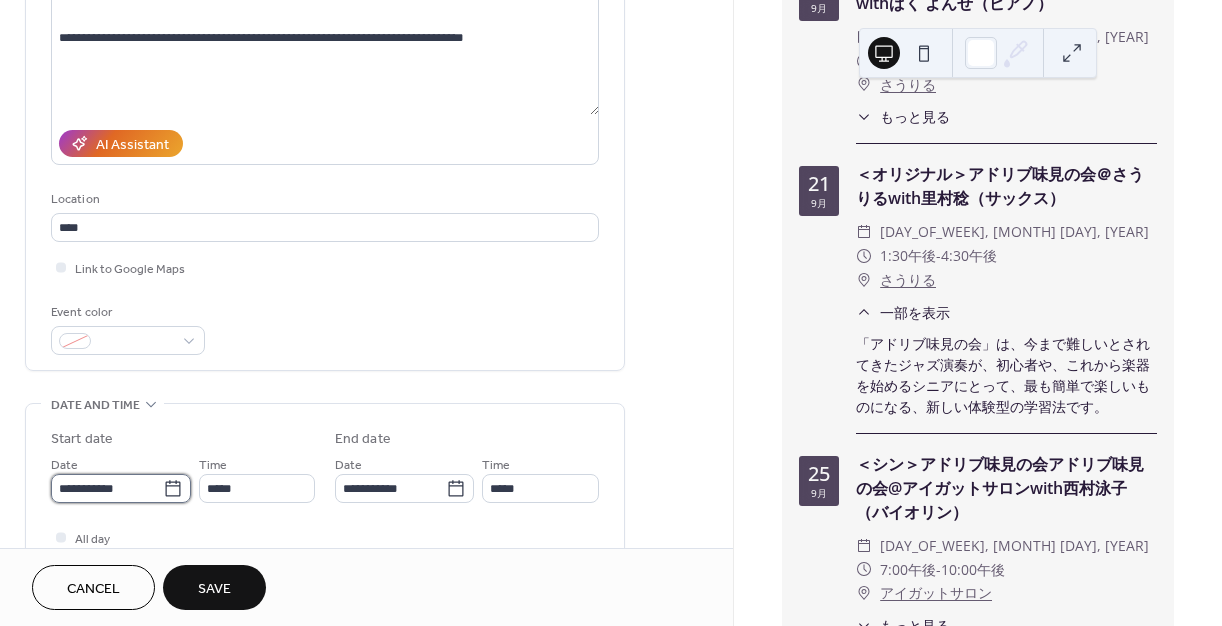 click on "**********" at bounding box center [107, 488] 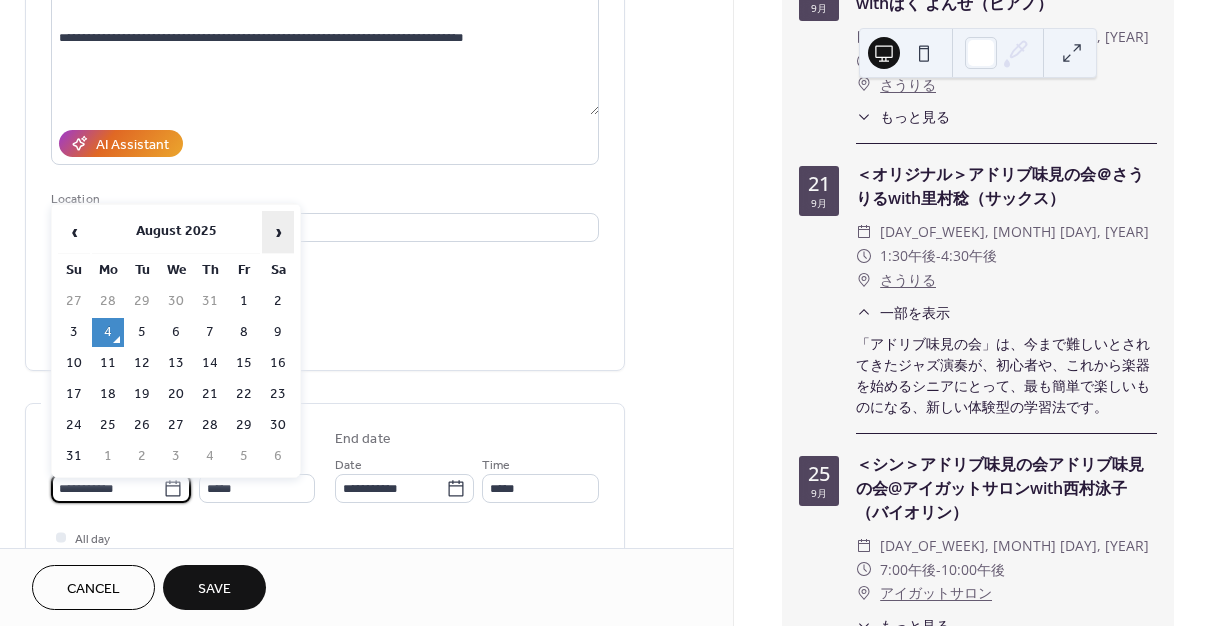 click on "›" at bounding box center (278, 232) 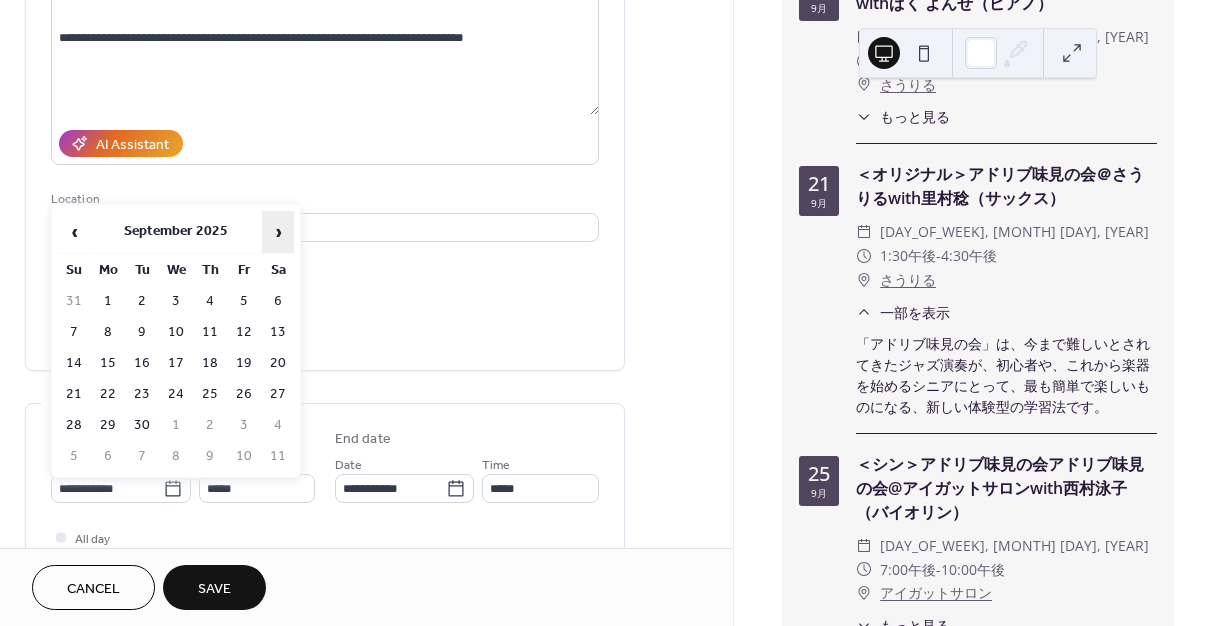 click on "›" at bounding box center (278, 232) 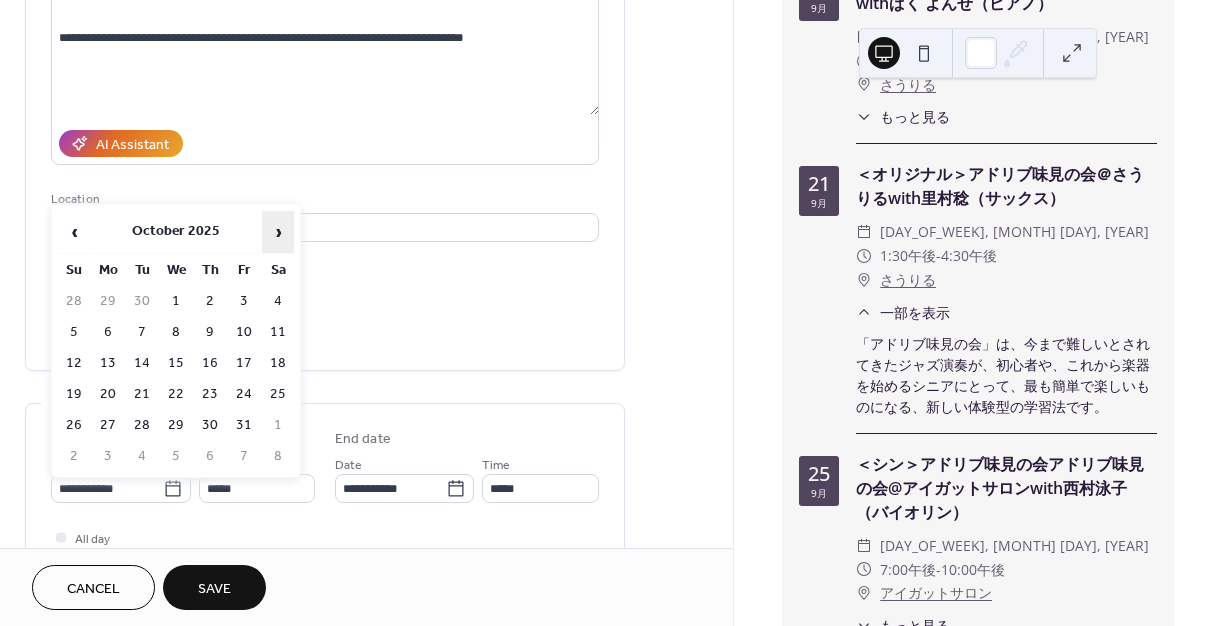 click on "›" at bounding box center [278, 232] 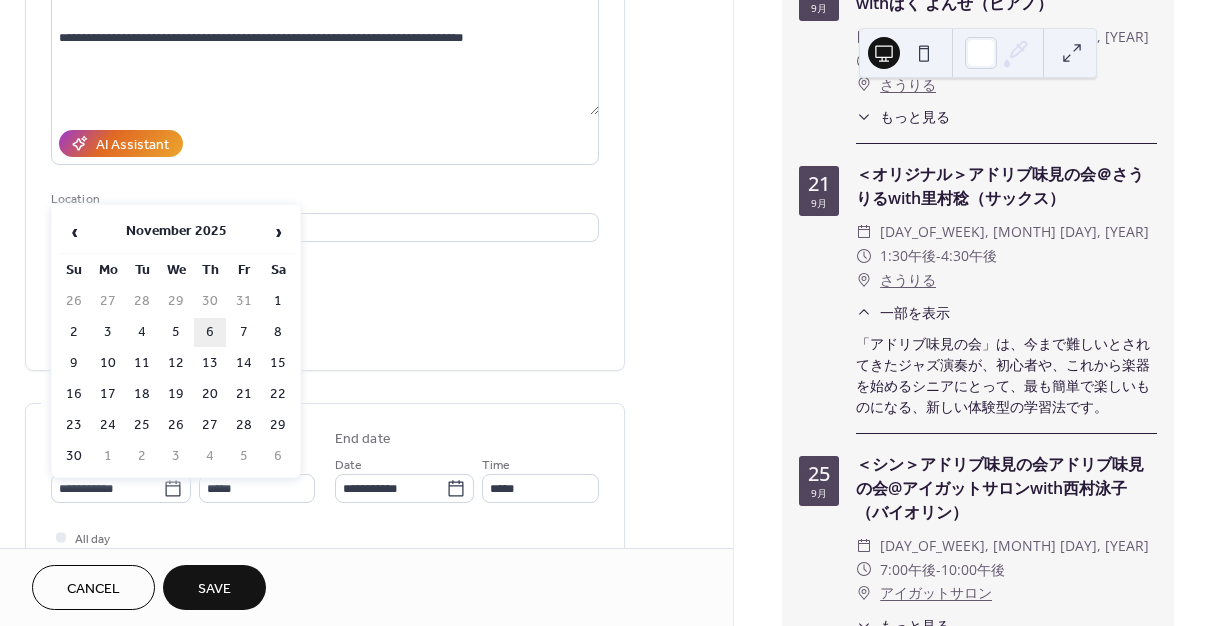click on "6" at bounding box center [210, 332] 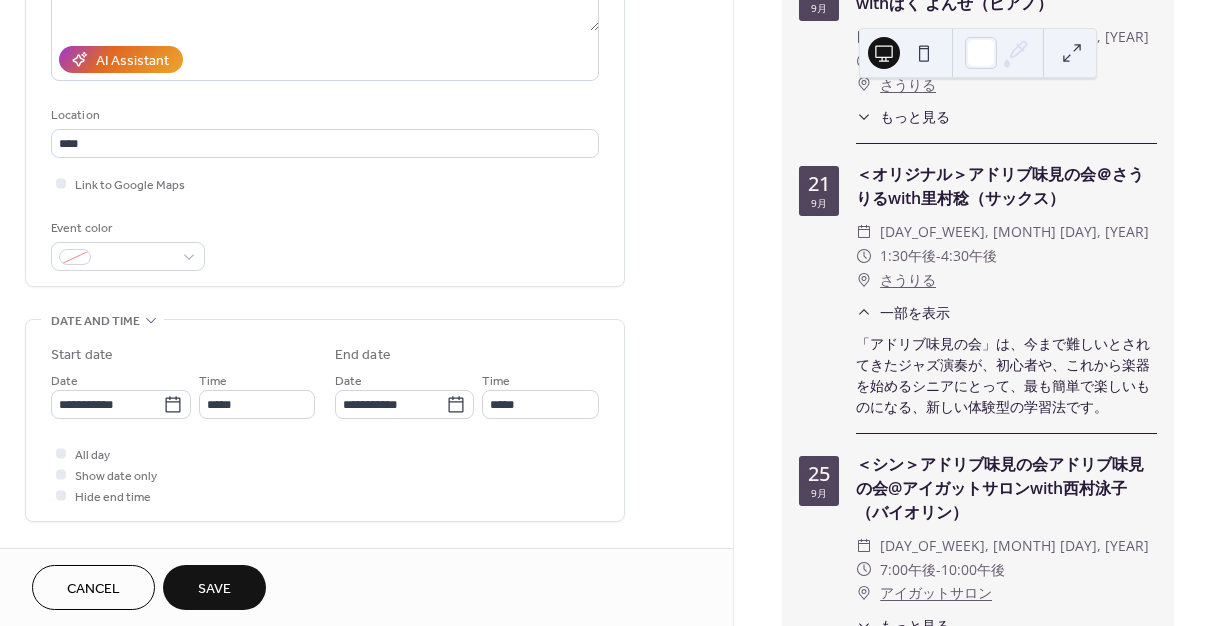 scroll, scrollTop: 334, scrollLeft: 0, axis: vertical 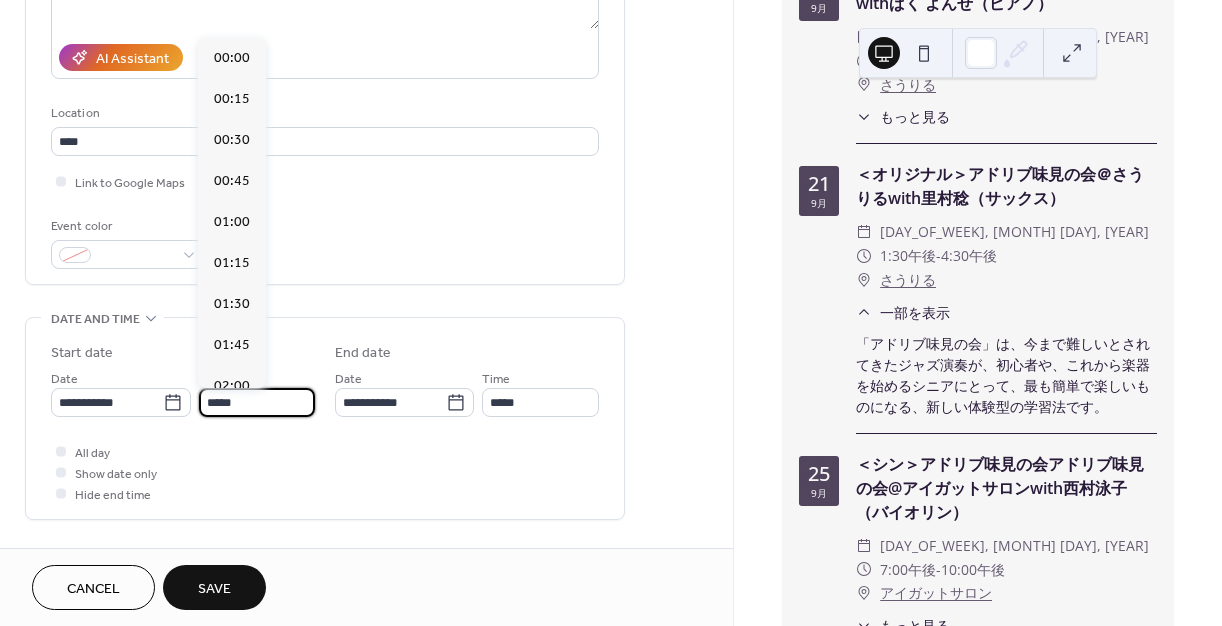 click on "*****" at bounding box center (257, 402) 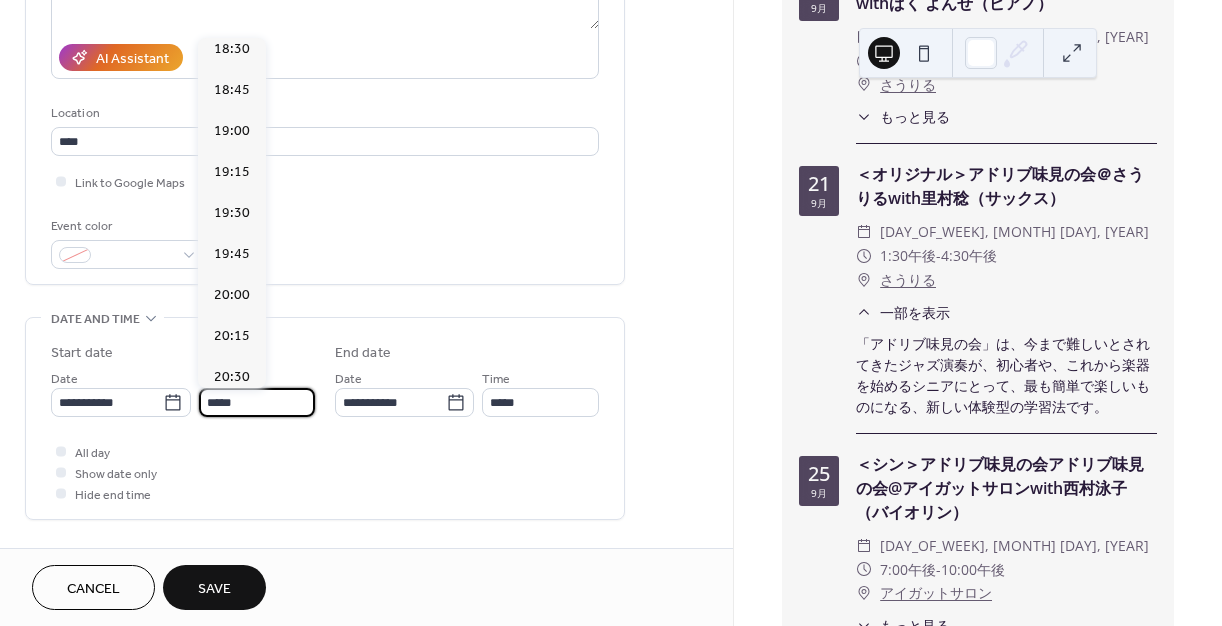 scroll, scrollTop: 3020, scrollLeft: 0, axis: vertical 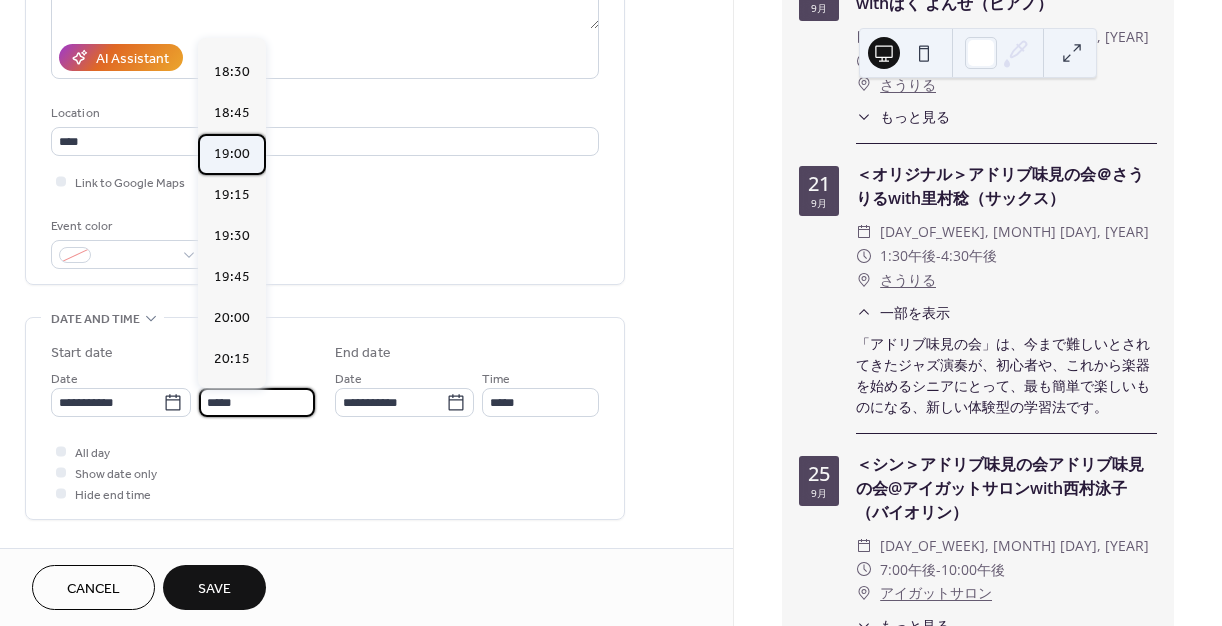 click on "19:00" at bounding box center [232, 154] 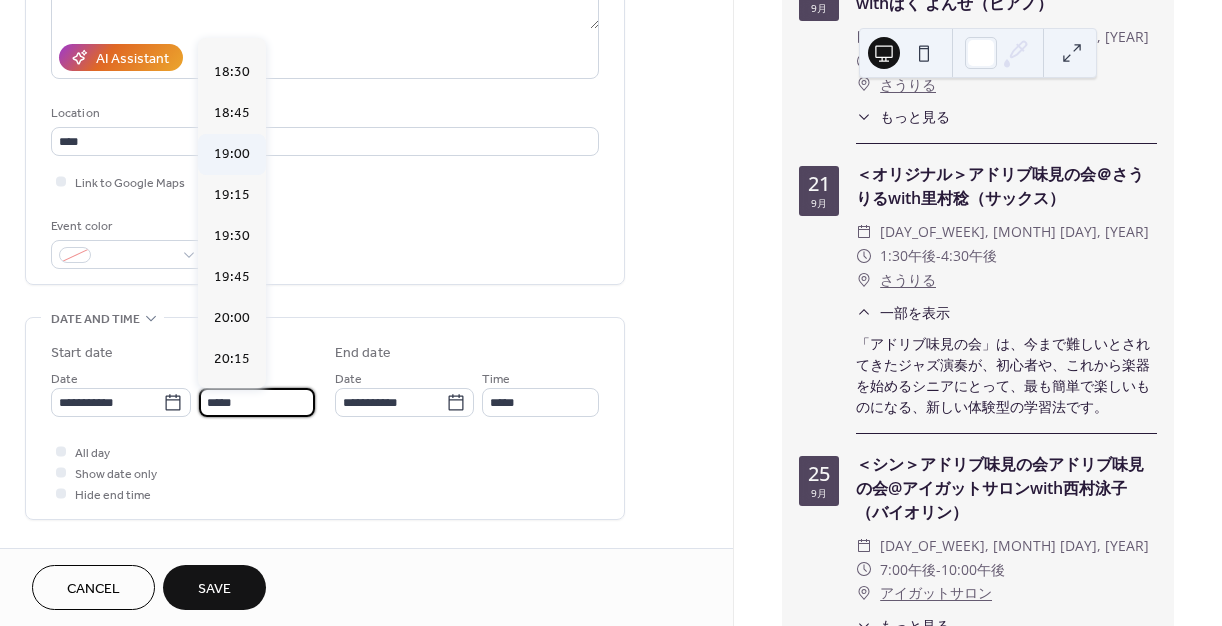 type on "*****" 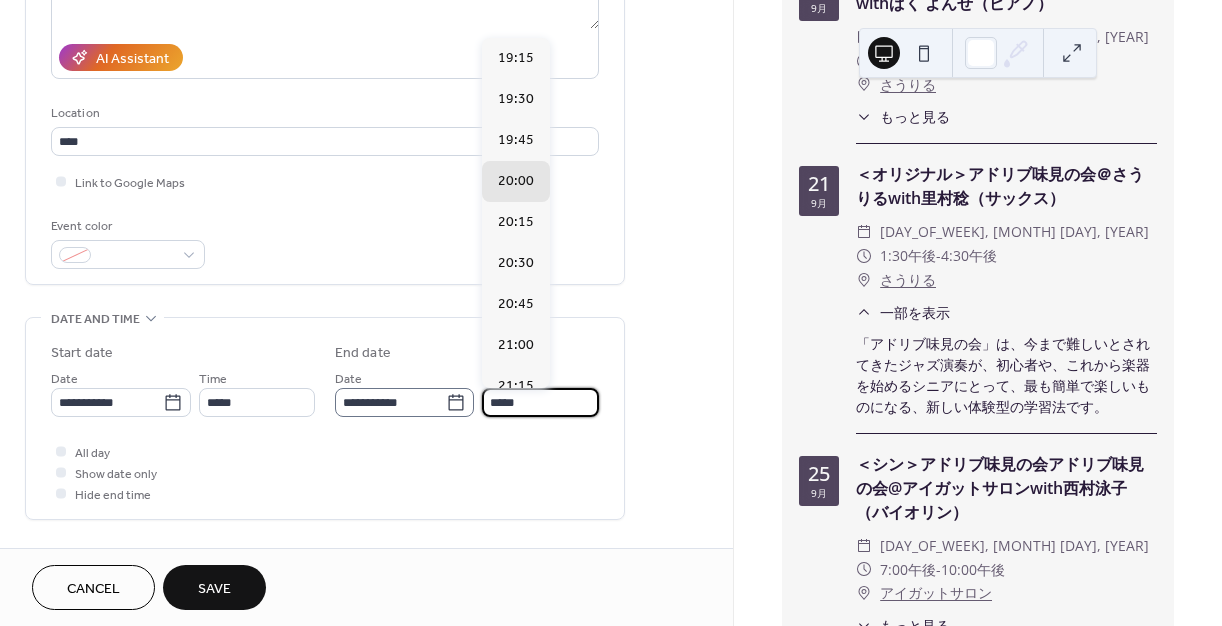 scroll, scrollTop: 0, scrollLeft: 0, axis: both 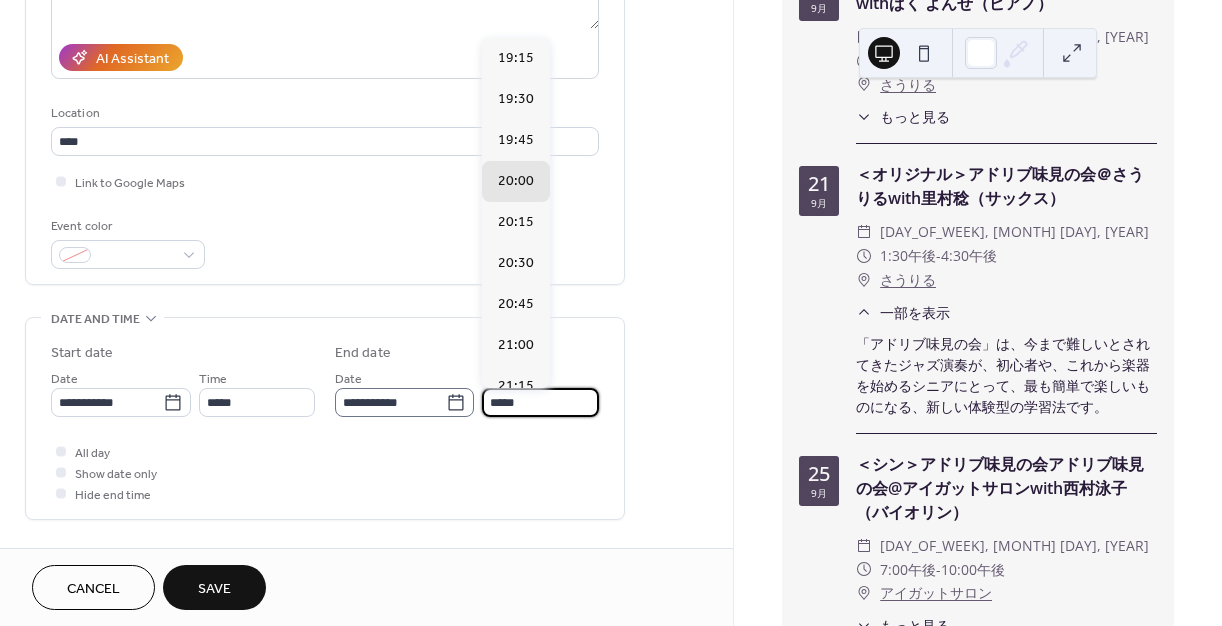 drag, startPoint x: 526, startPoint y: 407, endPoint x: 458, endPoint y: 390, distance: 70.0928 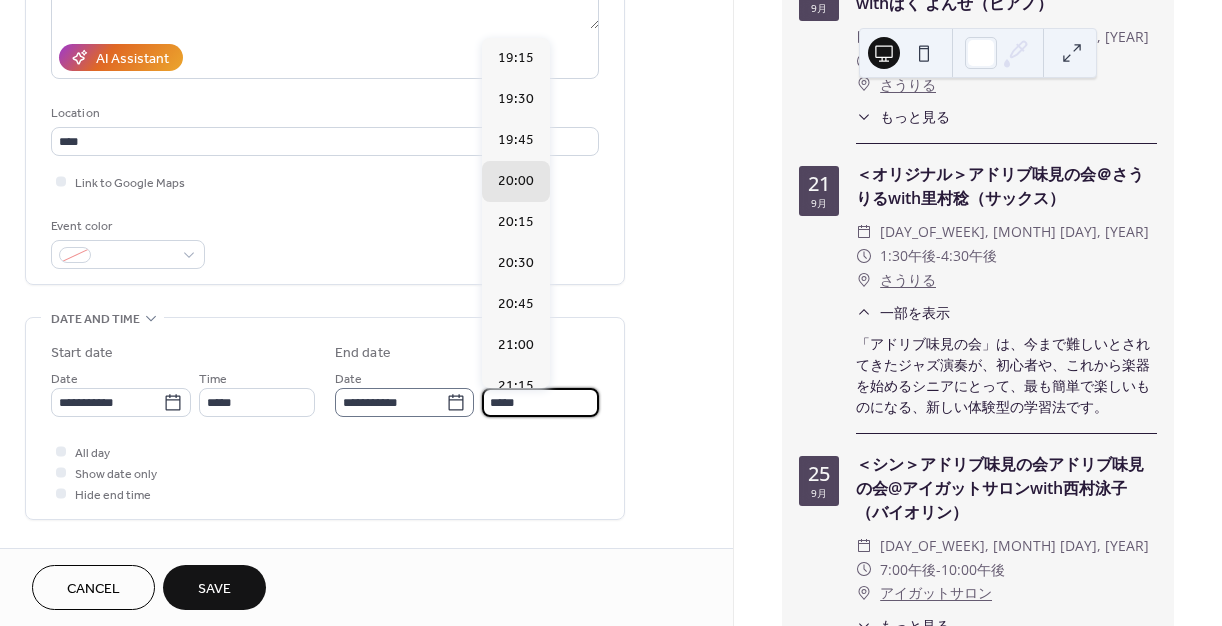 click on "**********" at bounding box center (467, 392) 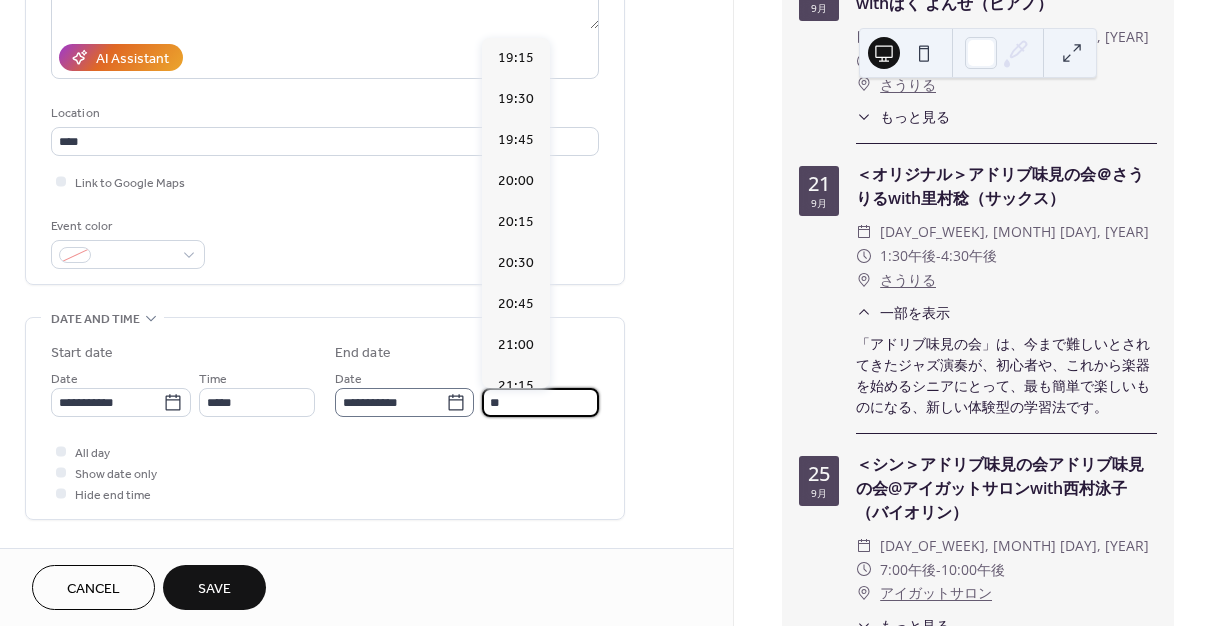scroll, scrollTop: 448, scrollLeft: 0, axis: vertical 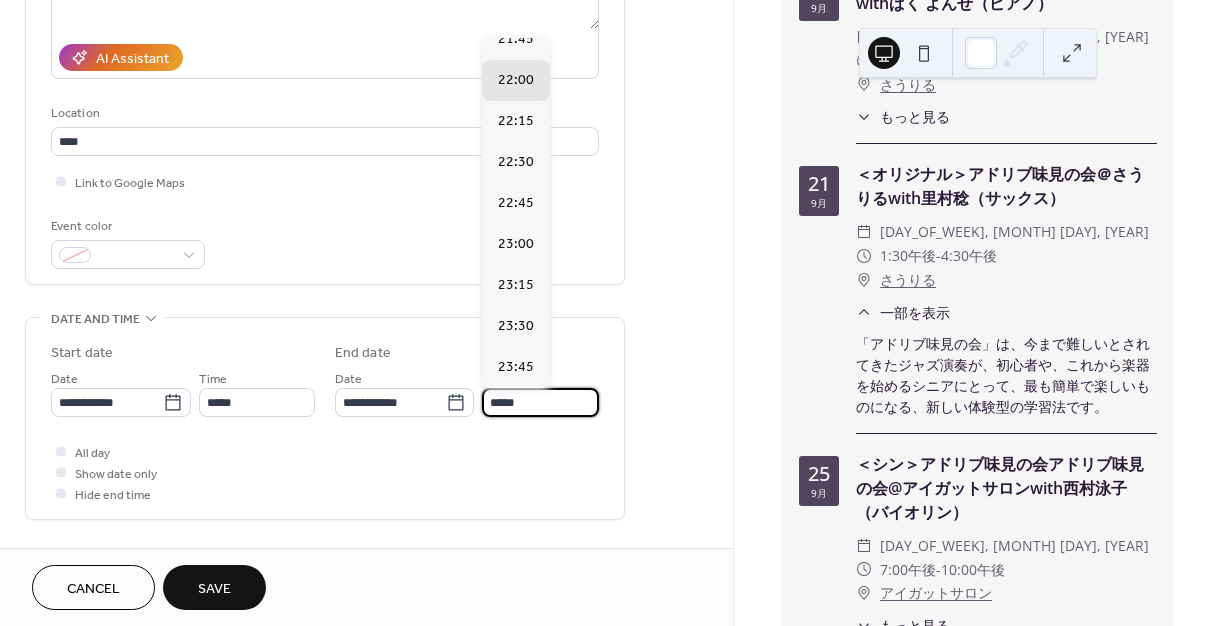 type on "*****" 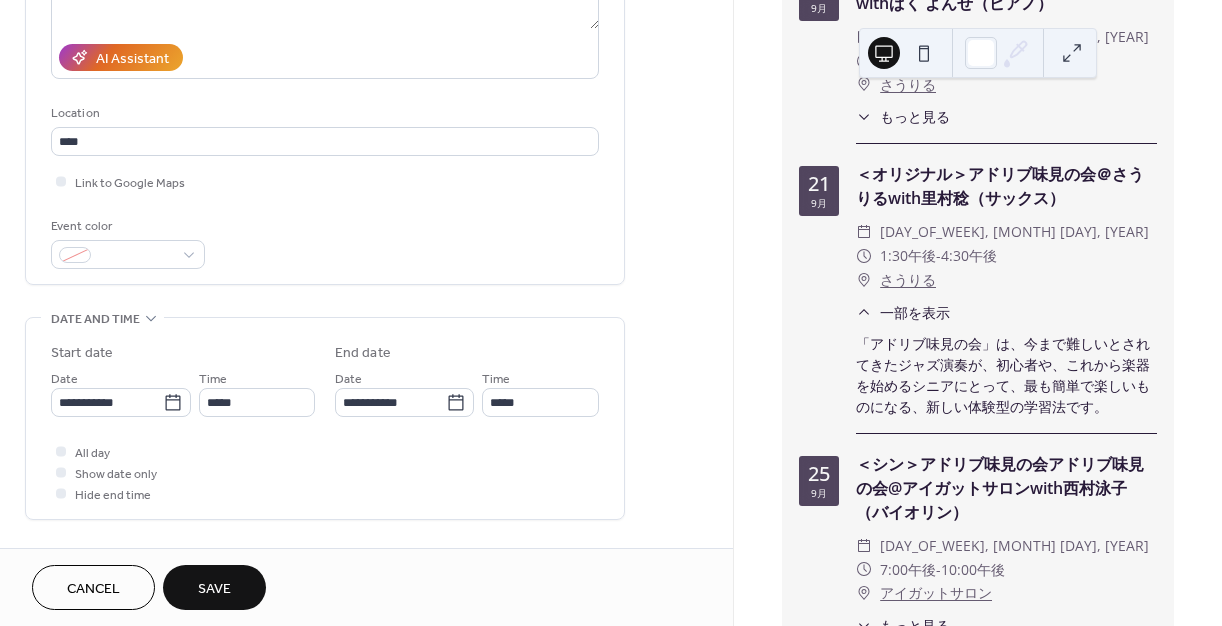 click on "**********" at bounding box center (366, 428) 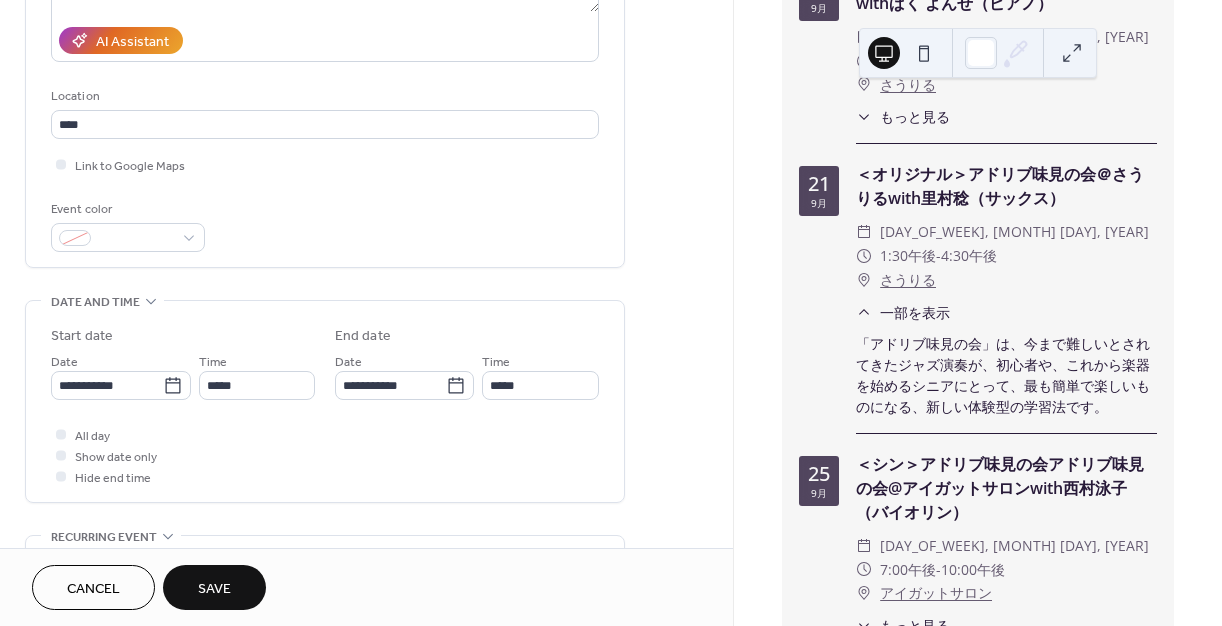 scroll, scrollTop: 349, scrollLeft: 0, axis: vertical 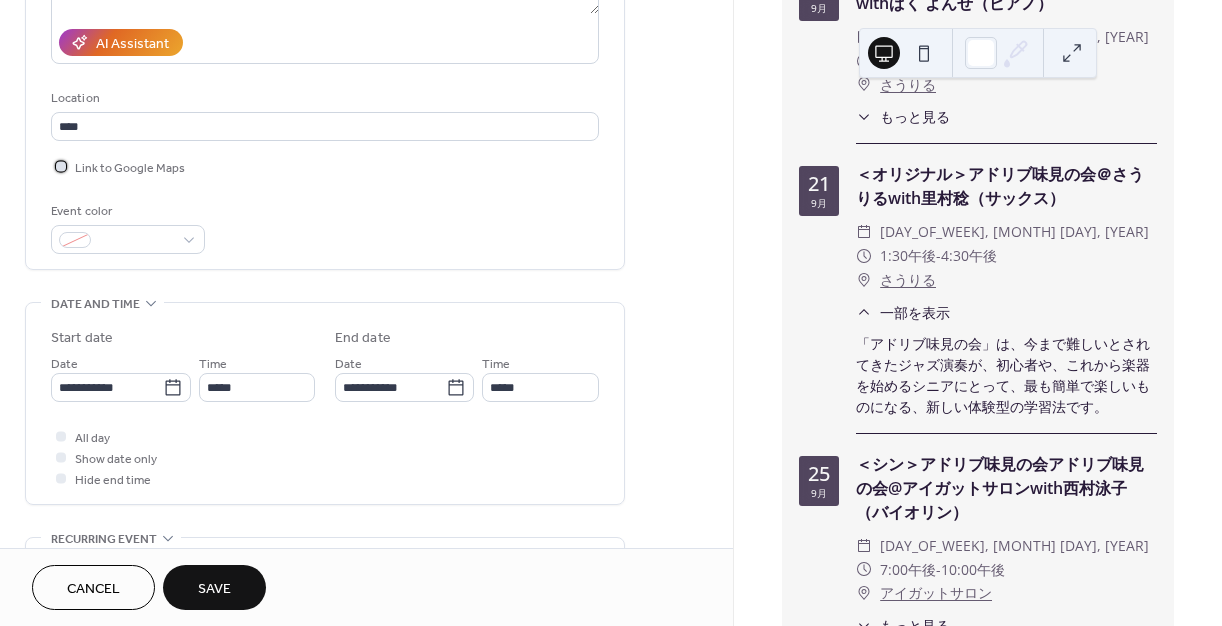 click at bounding box center [61, 166] 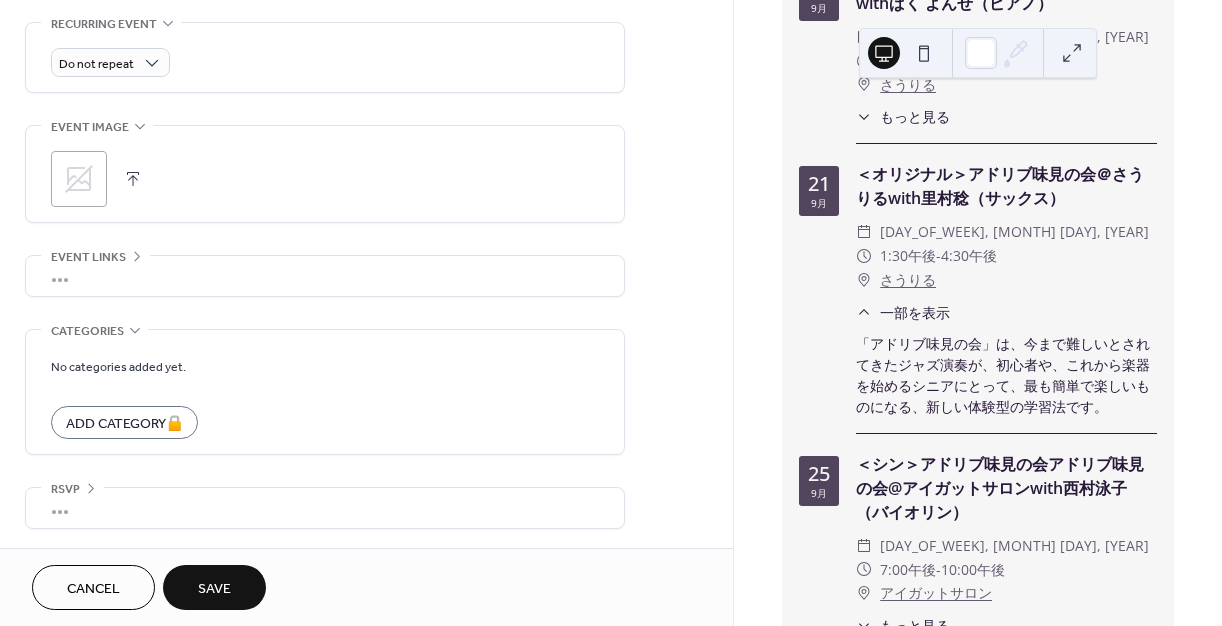 scroll, scrollTop: 865, scrollLeft: 0, axis: vertical 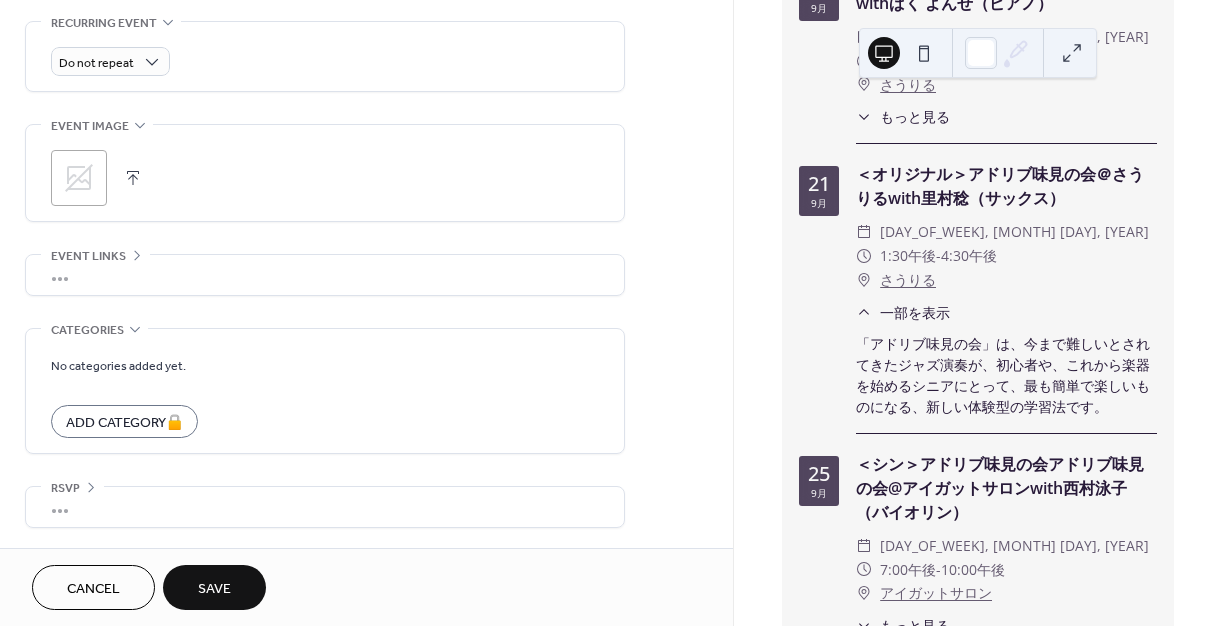 click on "Save" at bounding box center (214, 589) 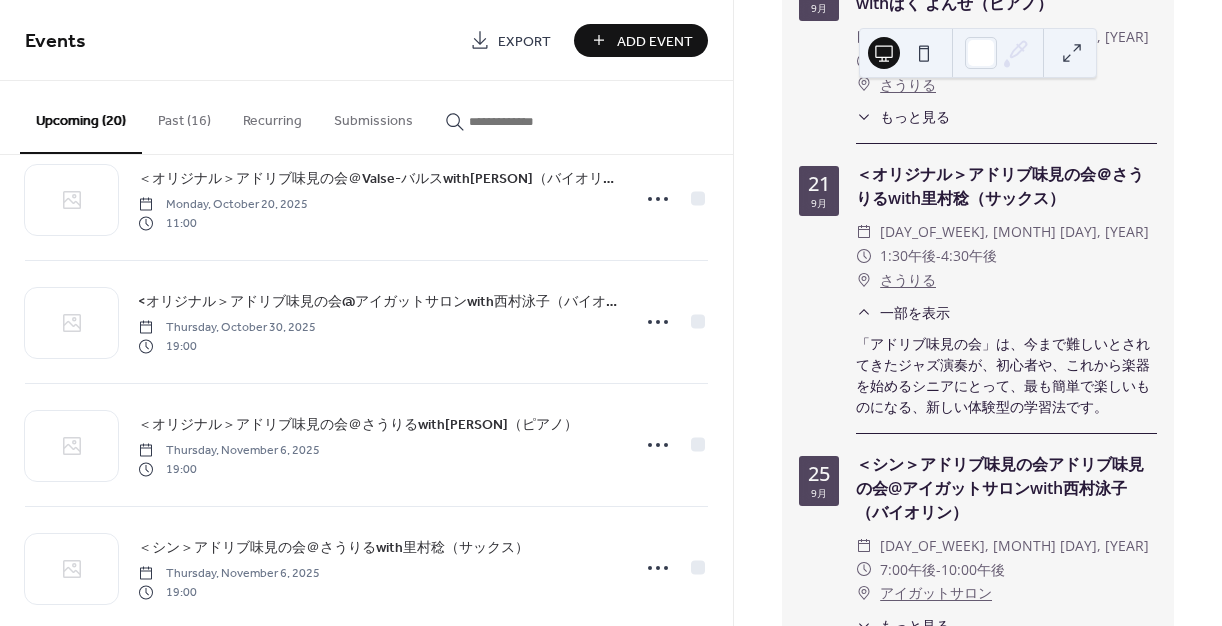 scroll, scrollTop: 2048, scrollLeft: 0, axis: vertical 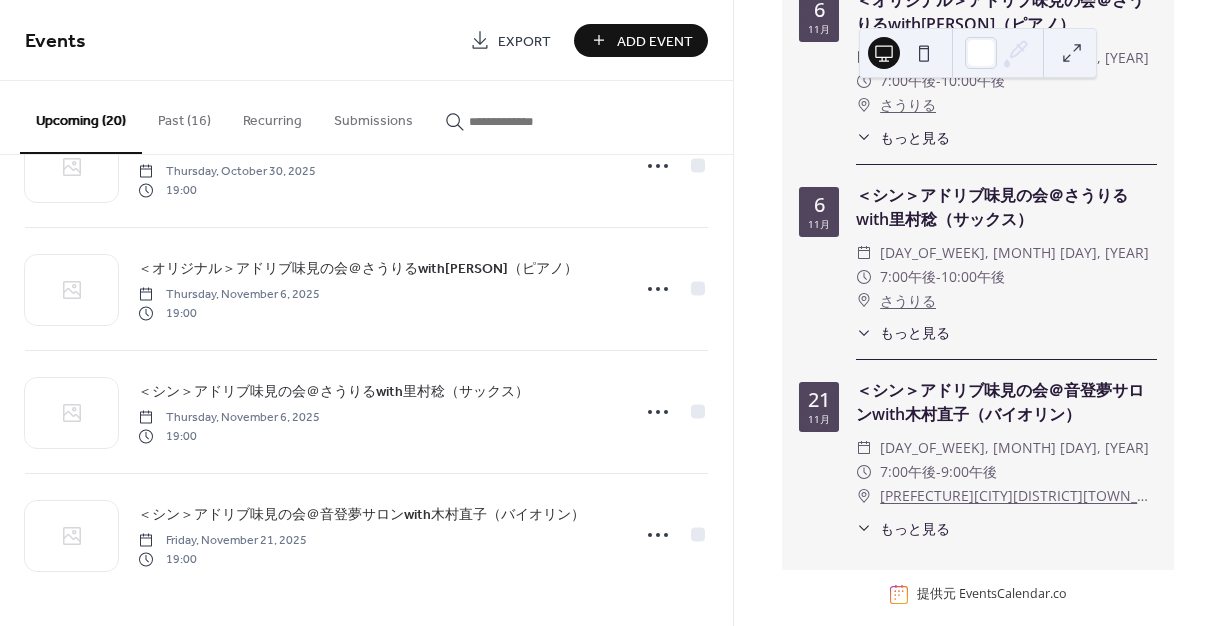 click on "Add Event" at bounding box center [655, 41] 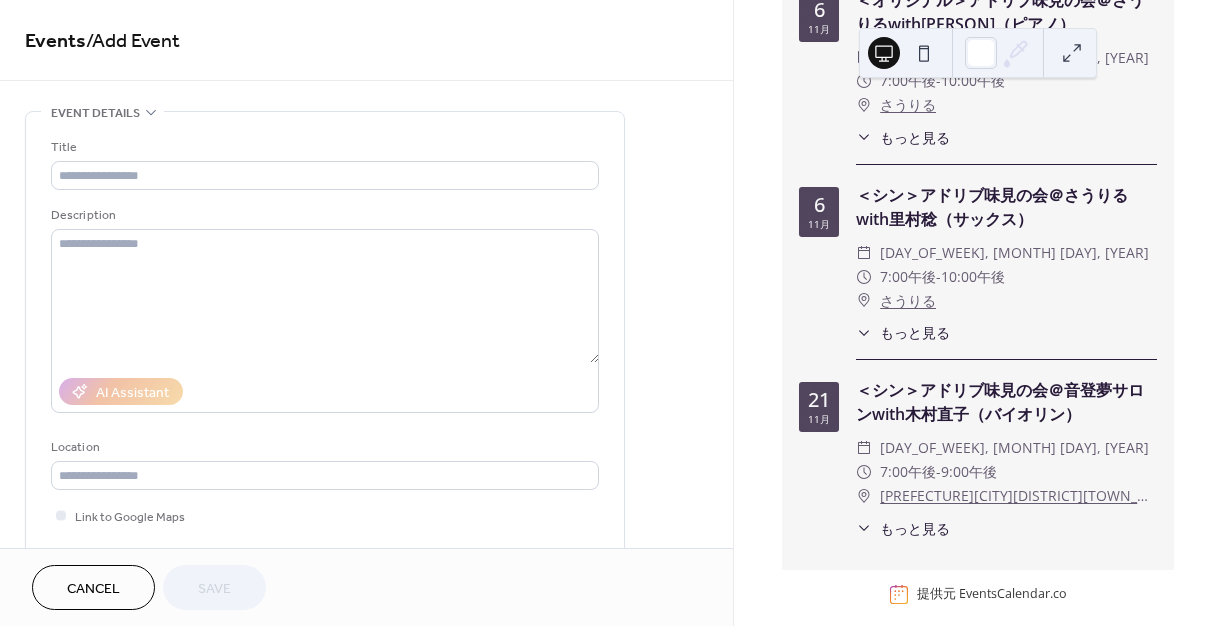 click on "Cancel" at bounding box center [93, 589] 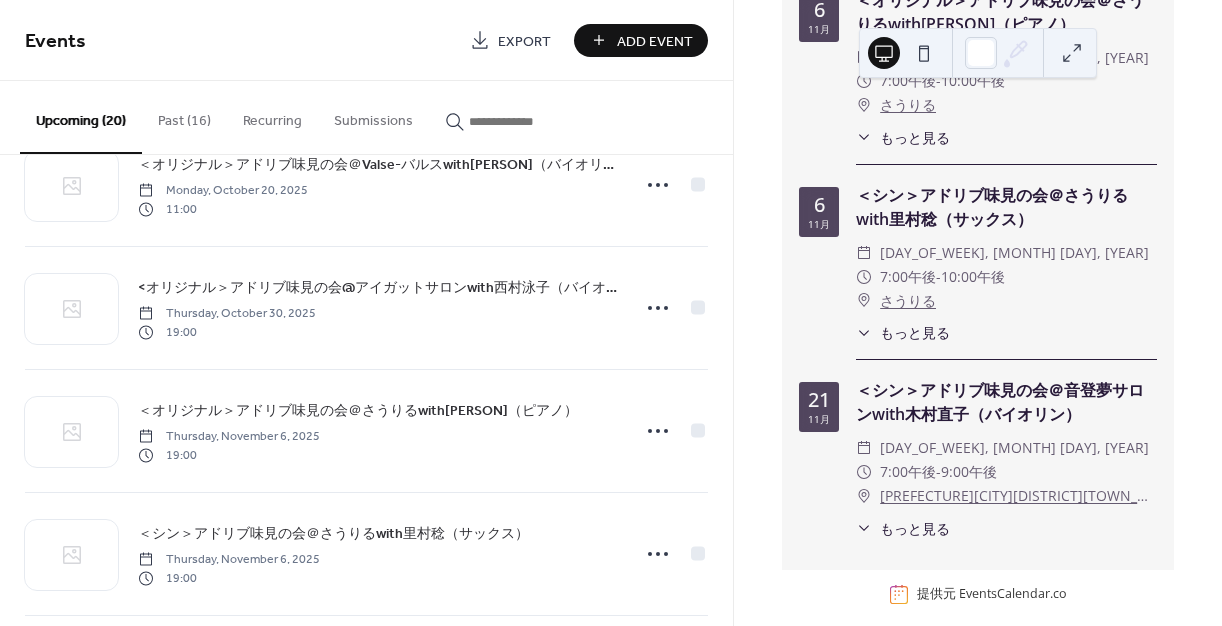 scroll, scrollTop: 2048, scrollLeft: 0, axis: vertical 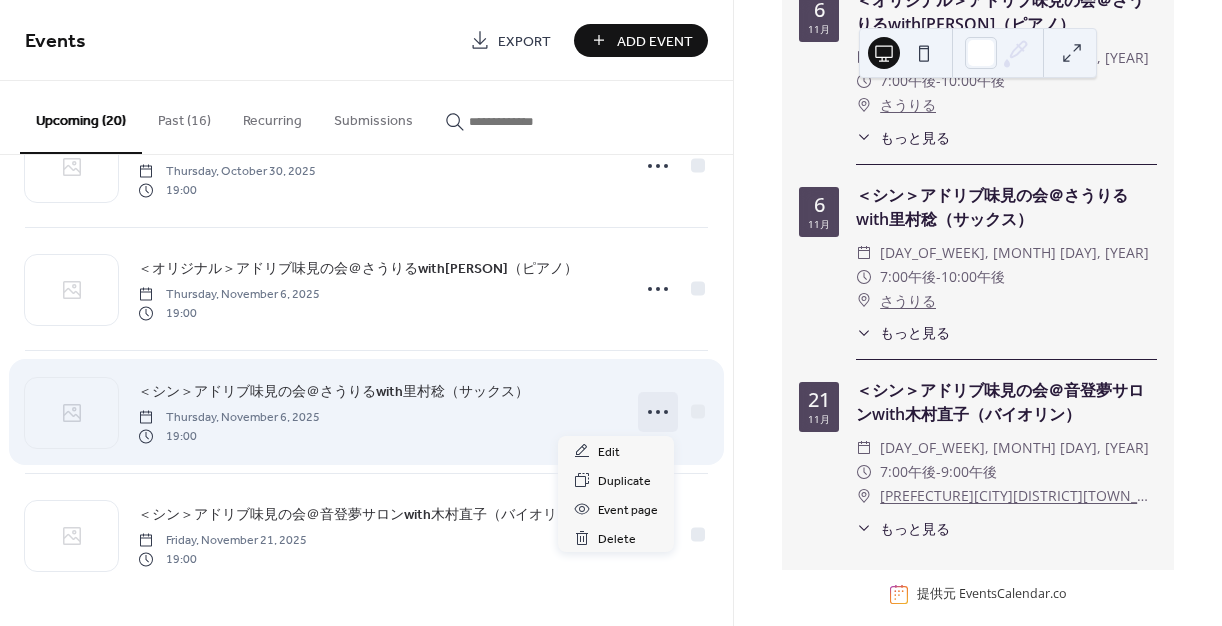 click 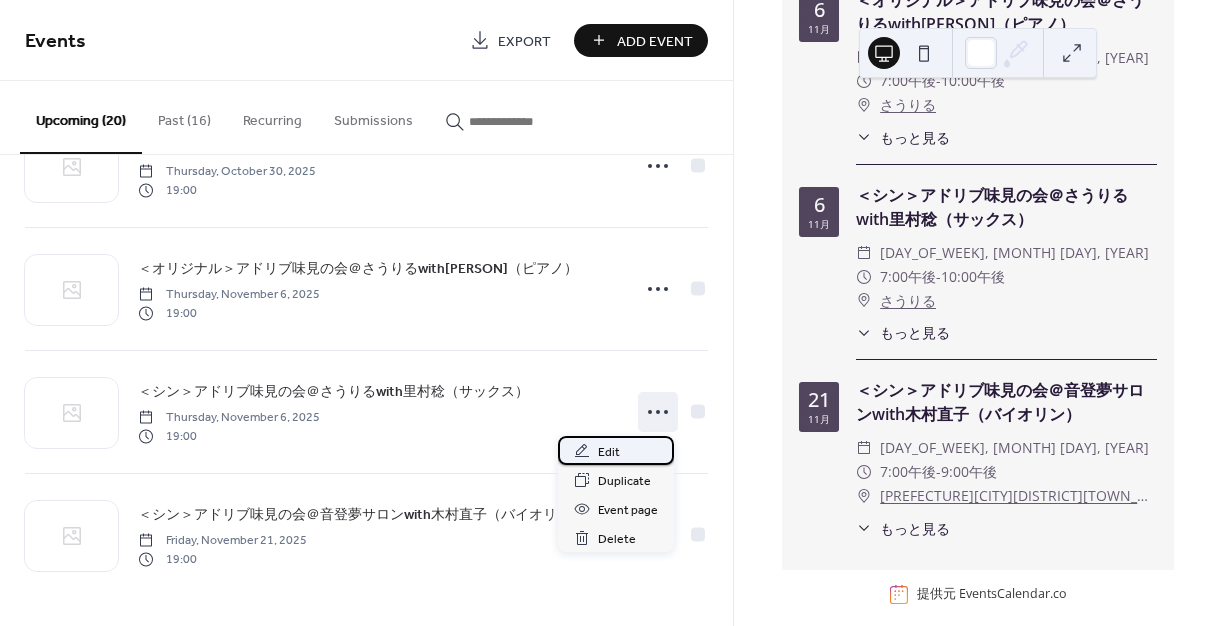 click on "Edit" at bounding box center [616, 450] 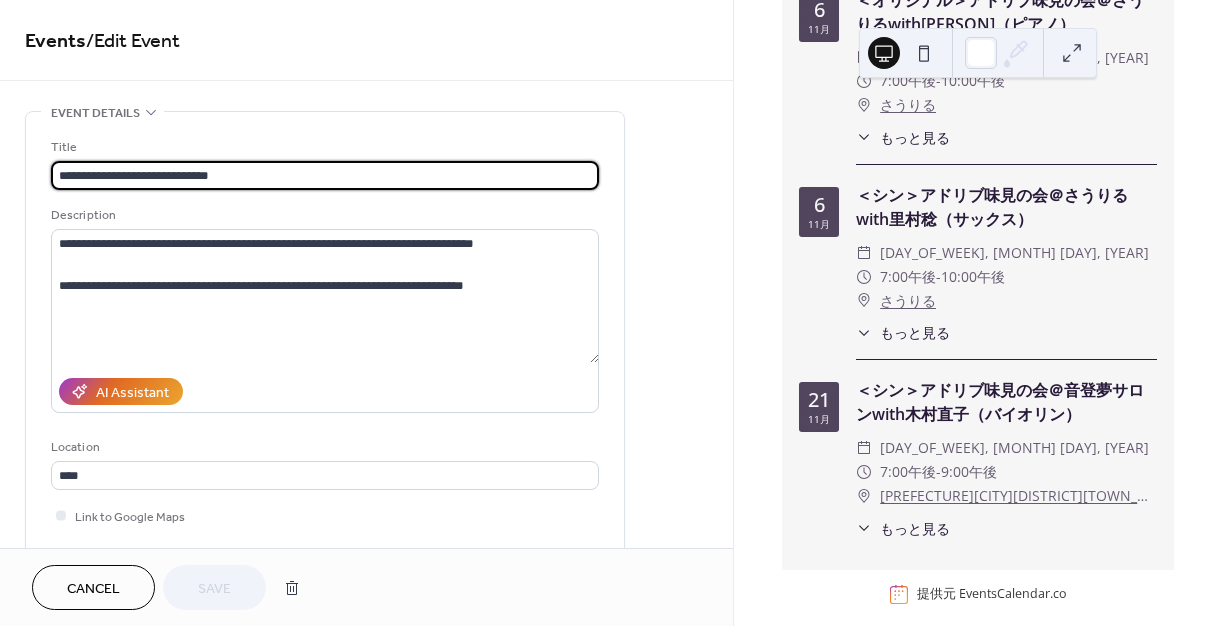 drag, startPoint x: 296, startPoint y: 172, endPoint x: 417, endPoint y: 175, distance: 121.037186 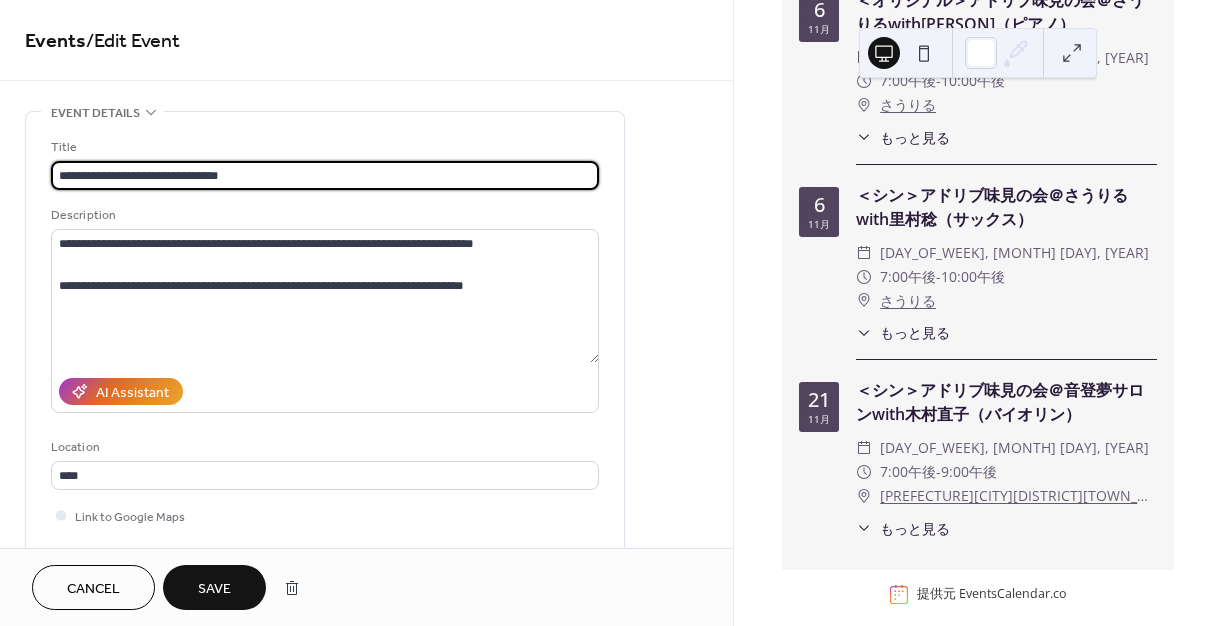 type on "**********" 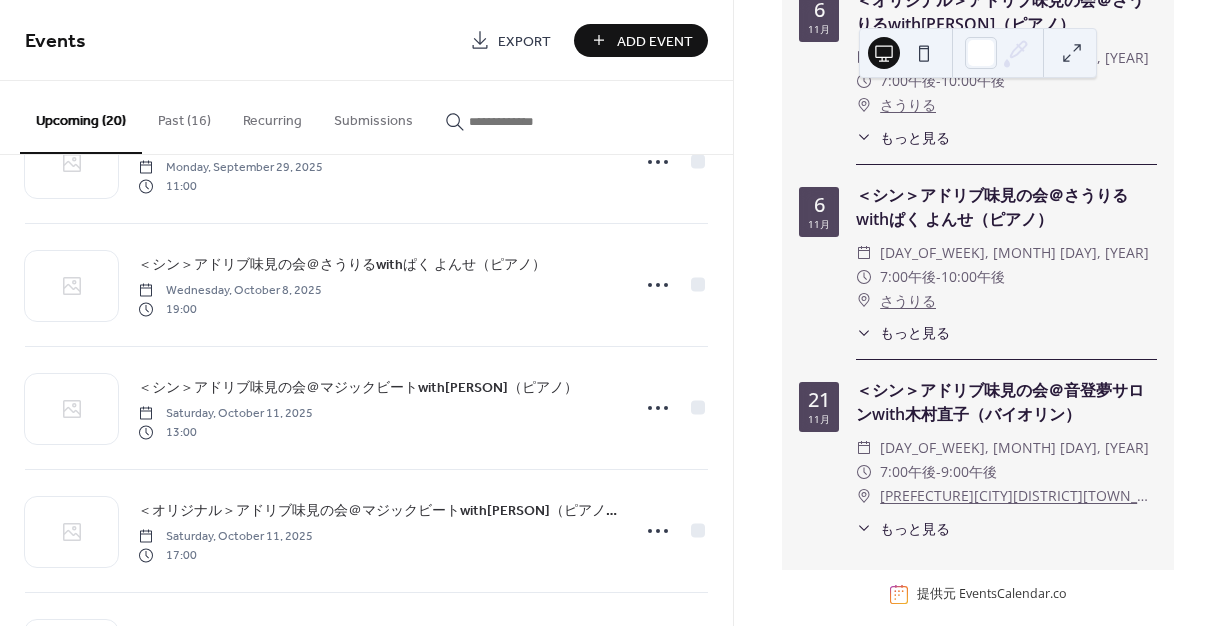 scroll, scrollTop: 2048, scrollLeft: 0, axis: vertical 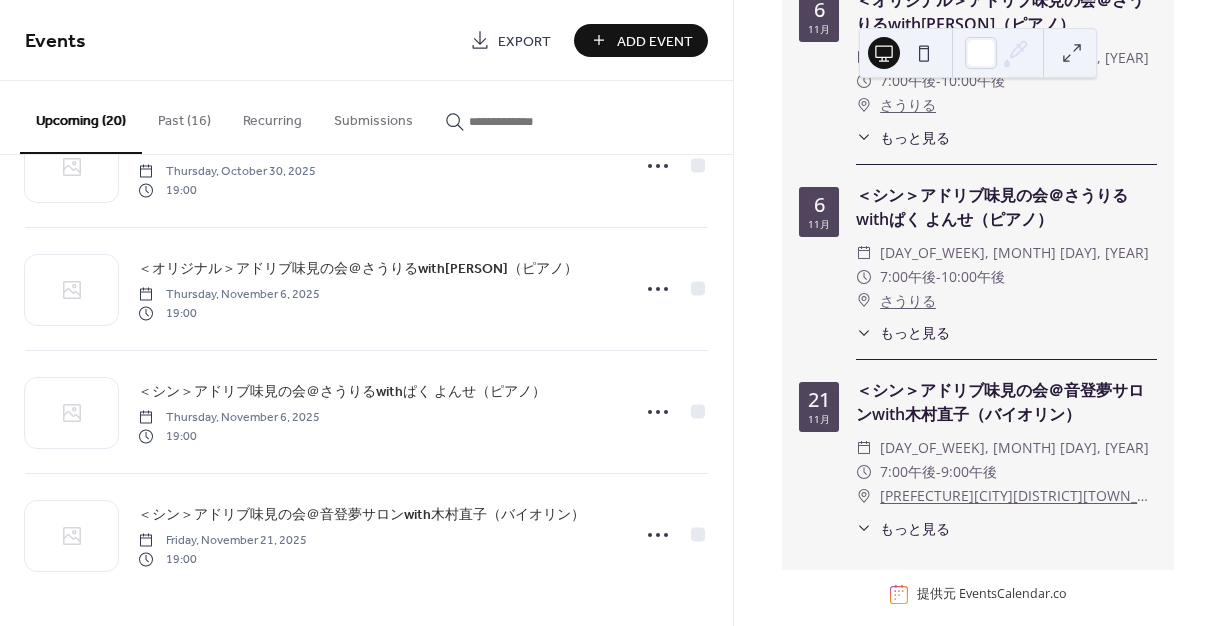 click on "Add Event" at bounding box center [655, 41] 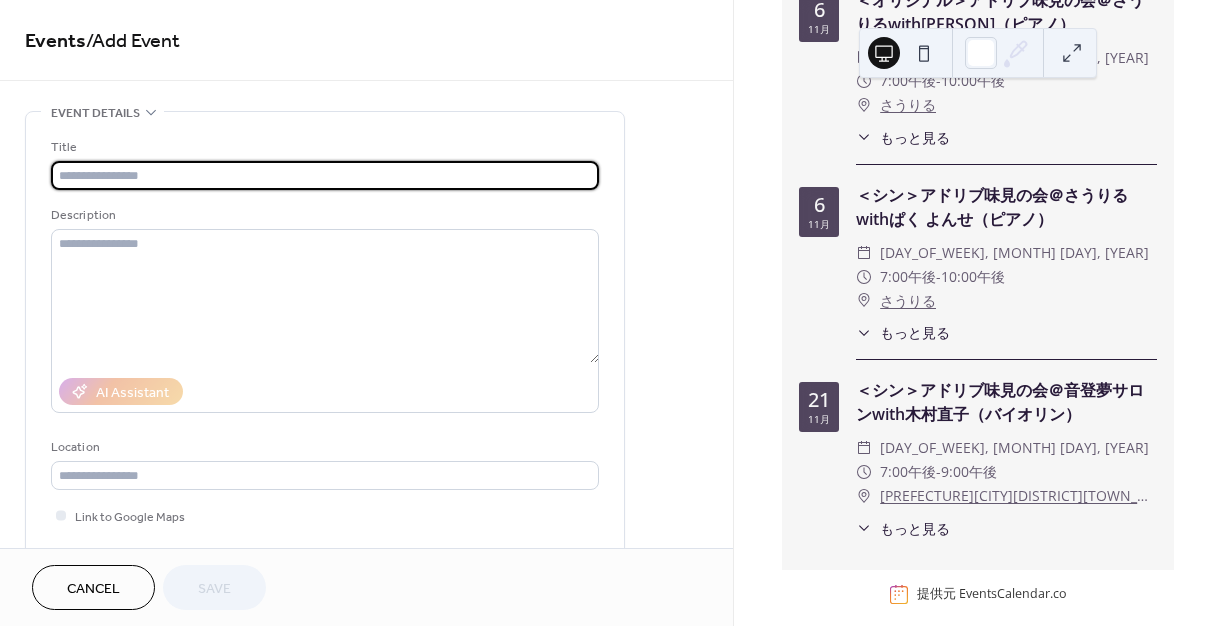 click at bounding box center (325, 175) 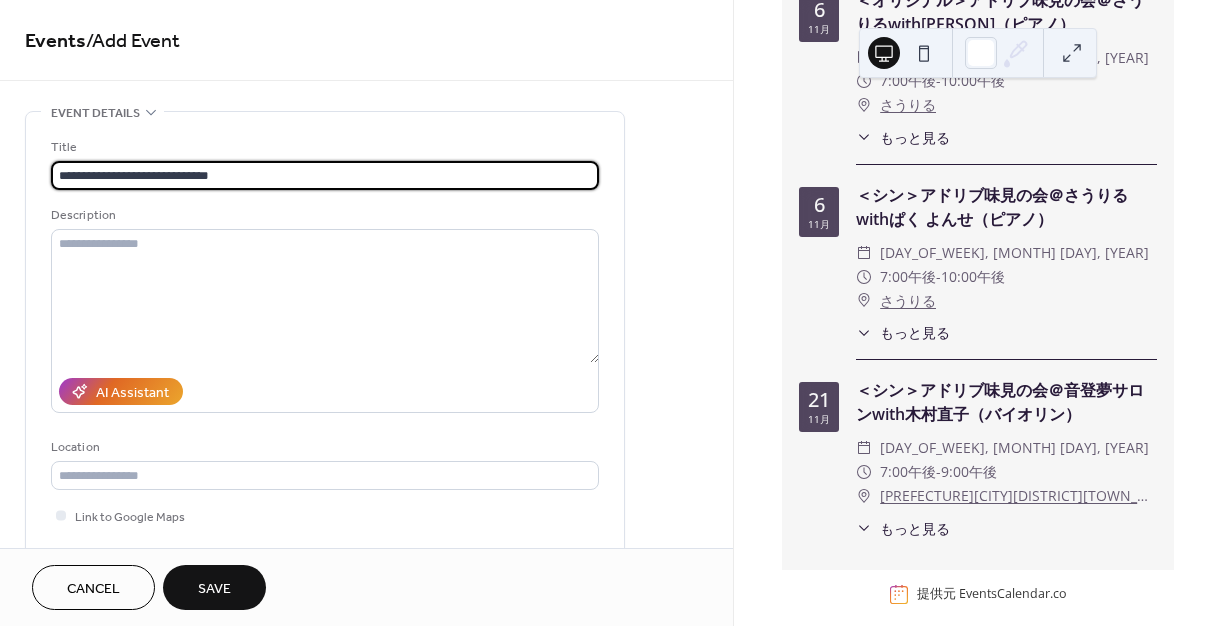 type on "**********" 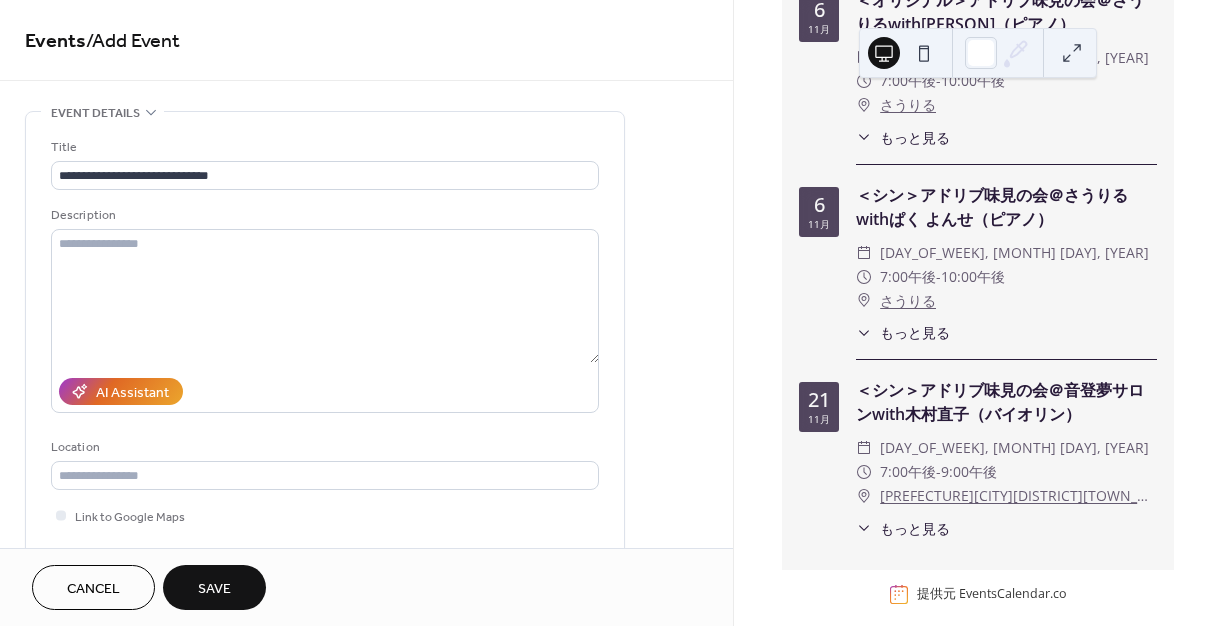 click on "もっと見る" at bounding box center (915, 332) 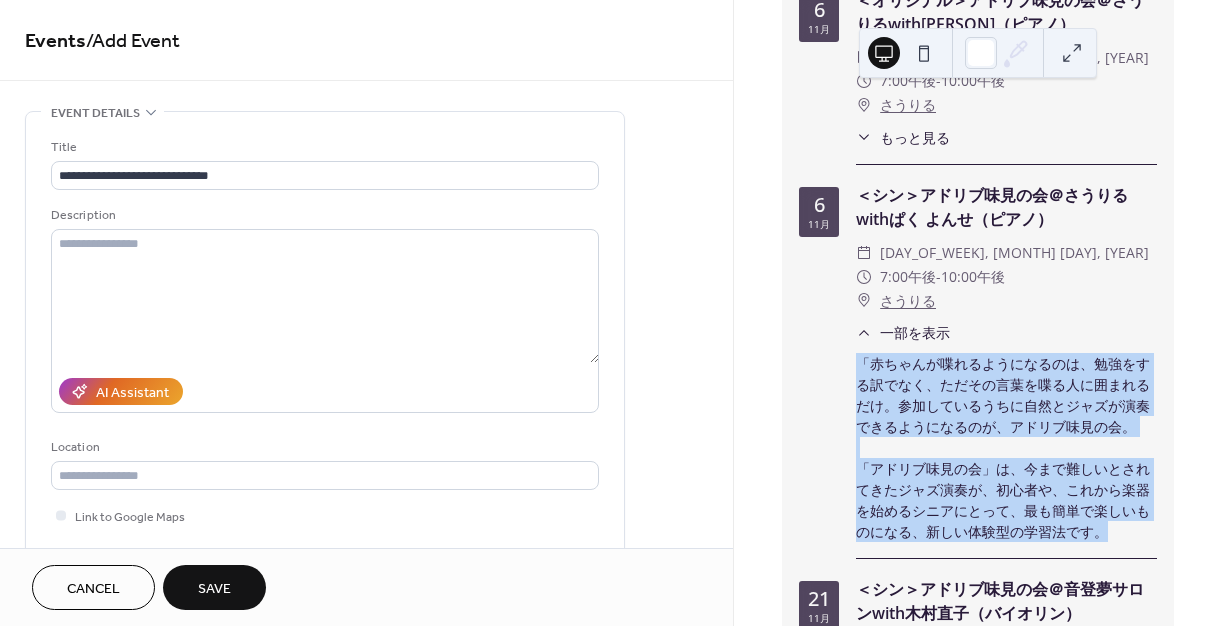 drag, startPoint x: 861, startPoint y: 343, endPoint x: 1104, endPoint y: 513, distance: 296.56198 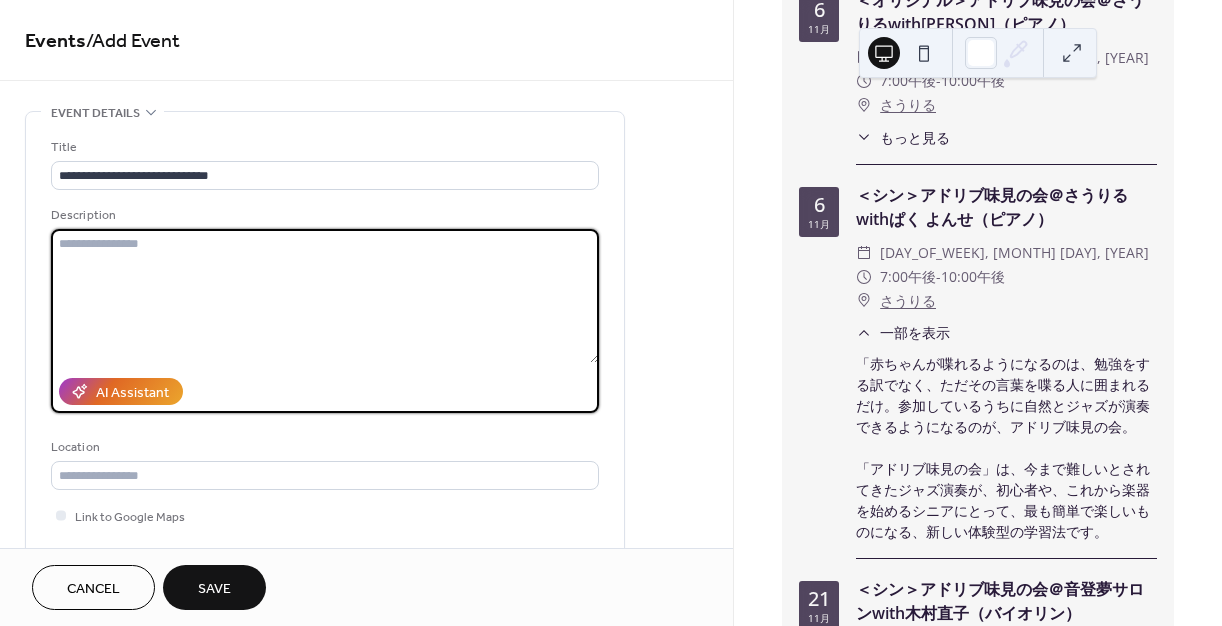 click at bounding box center [325, 296] 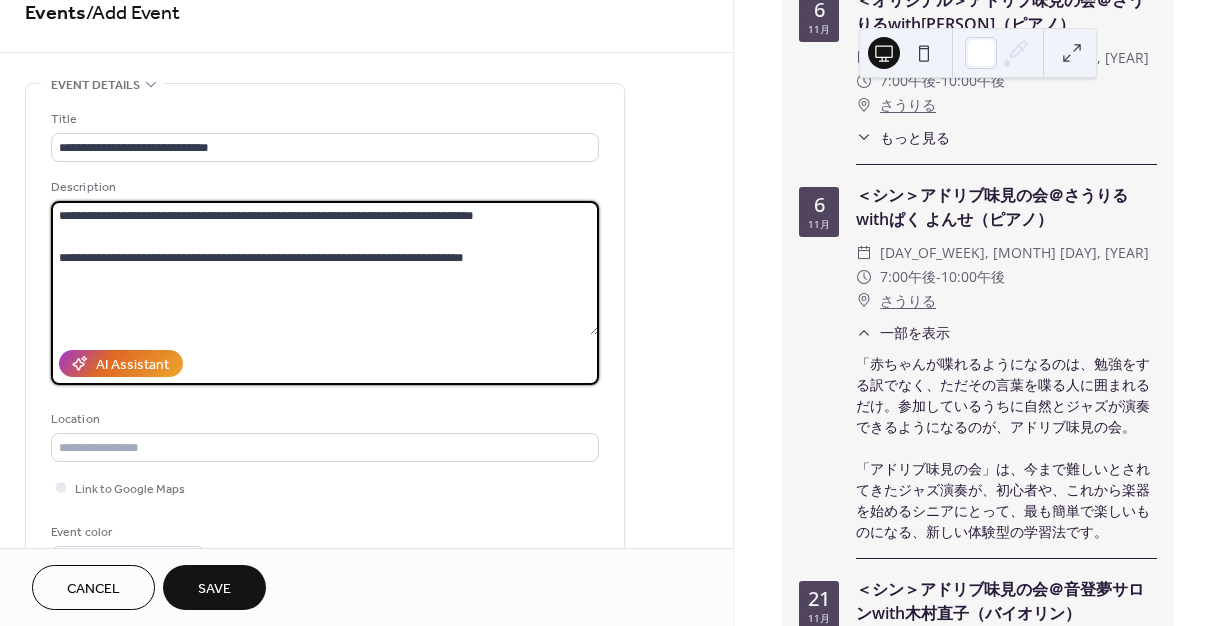 scroll, scrollTop: 55, scrollLeft: 0, axis: vertical 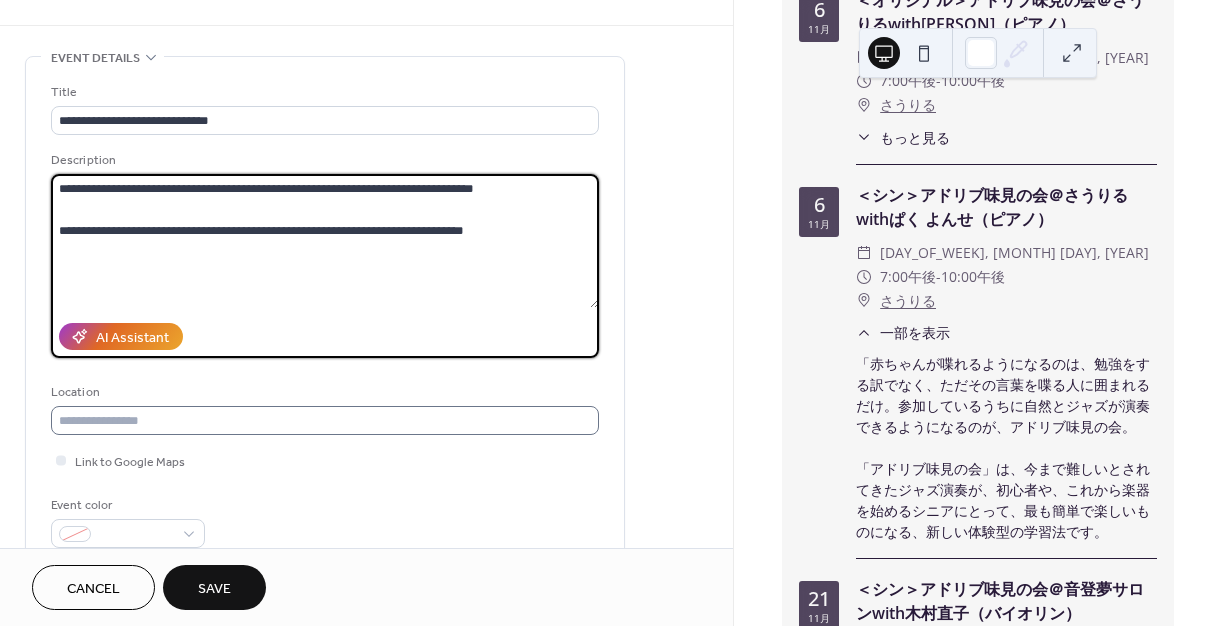 type on "**********" 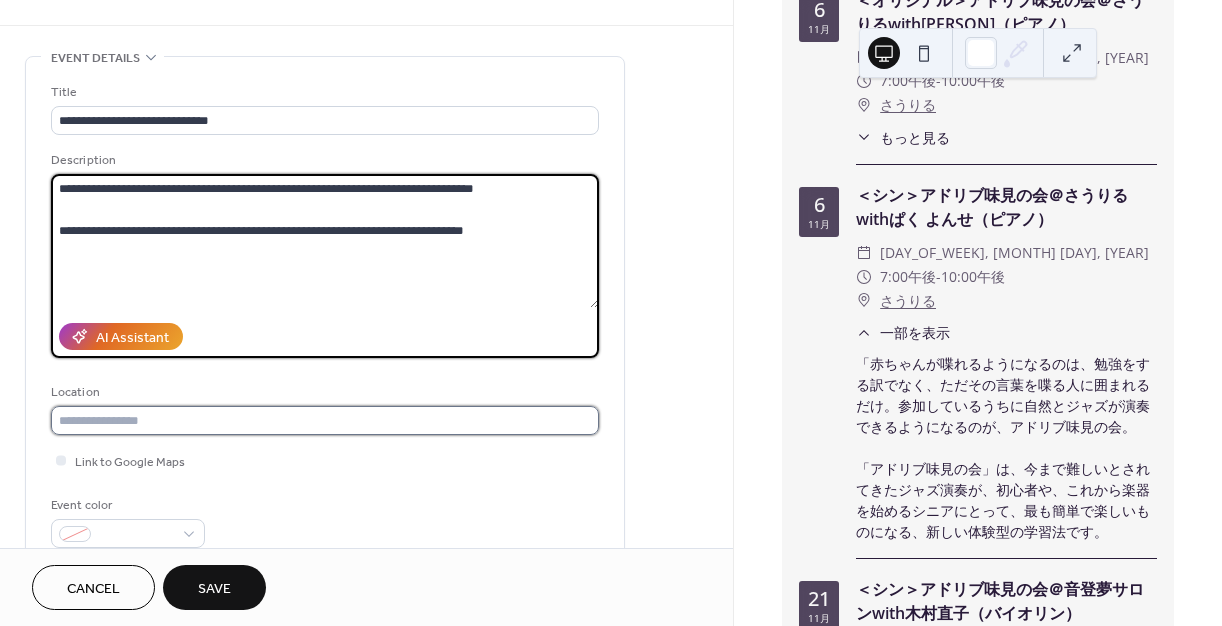 click at bounding box center (325, 420) 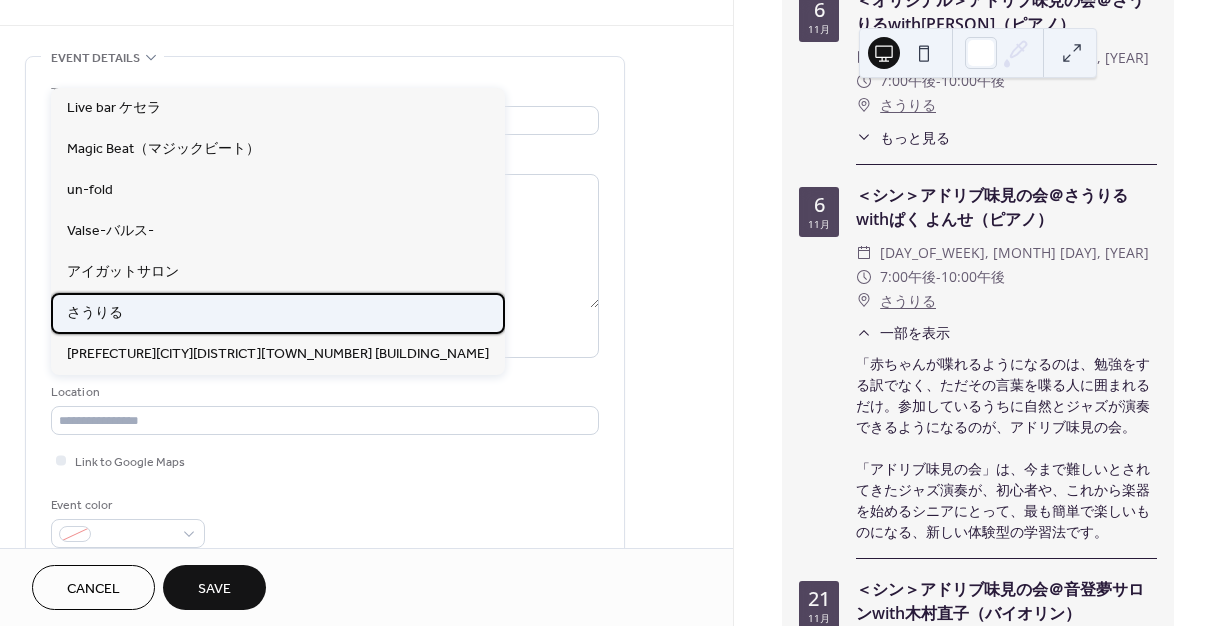 click on "さうりる" at bounding box center (278, 313) 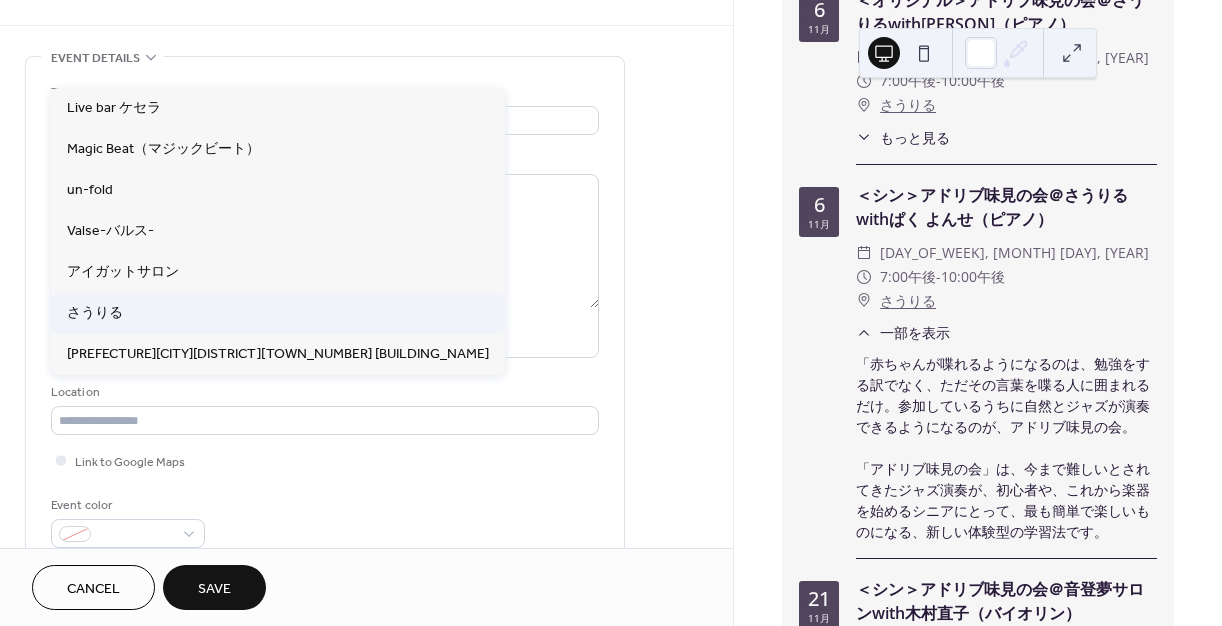 type on "****" 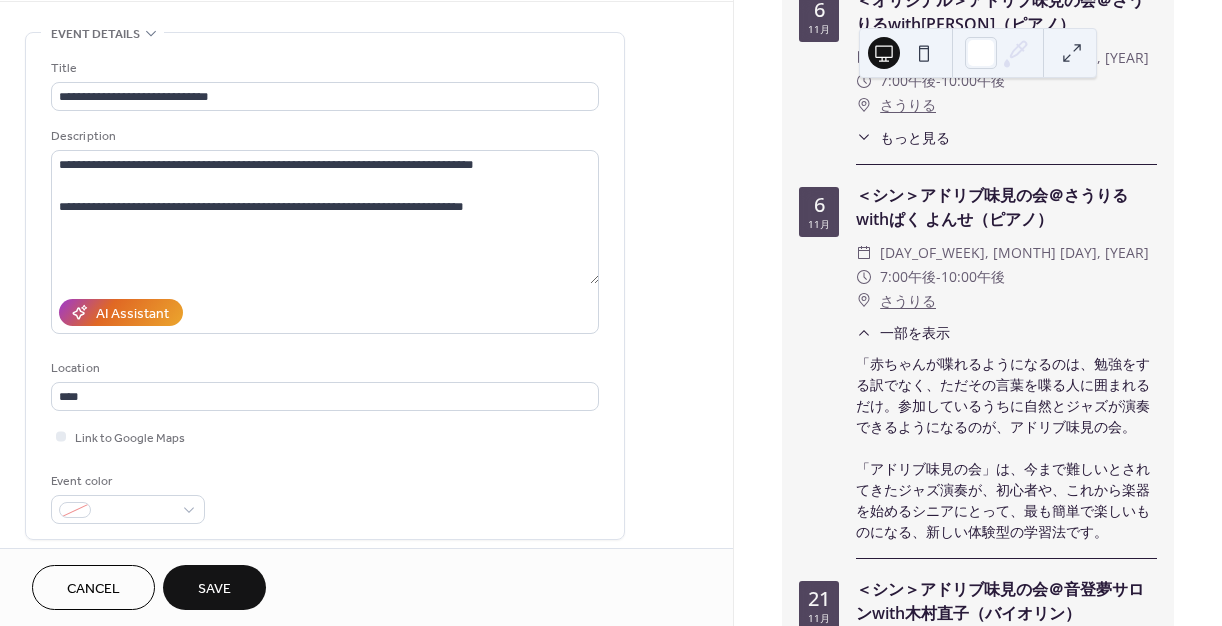 scroll, scrollTop: 82, scrollLeft: 0, axis: vertical 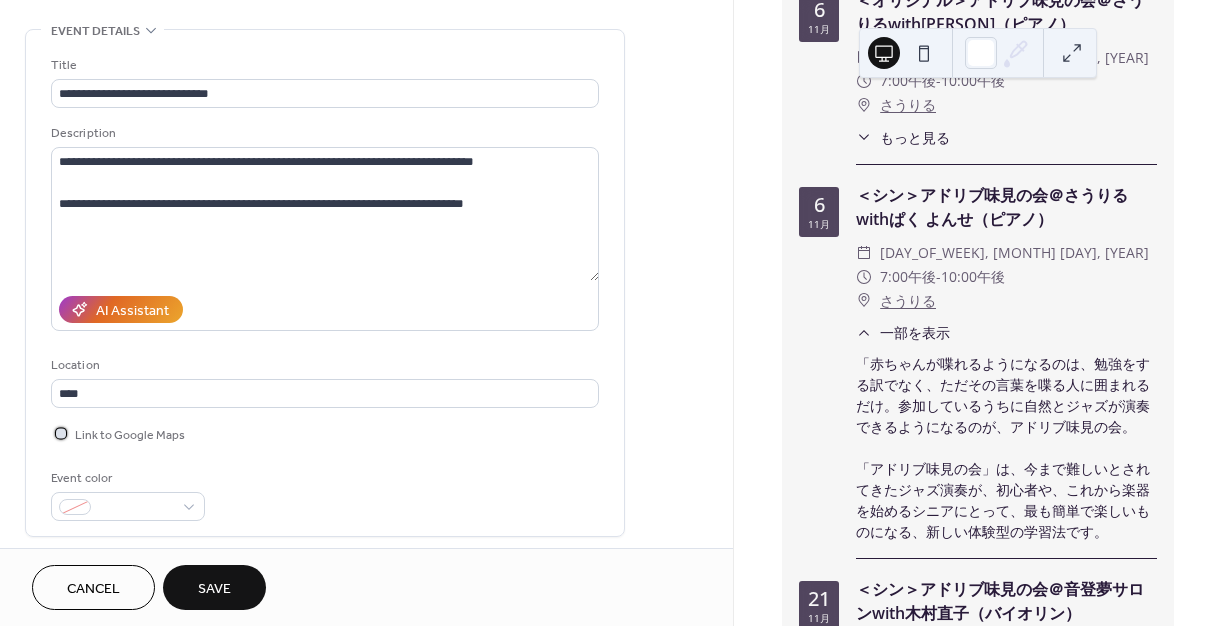 click at bounding box center (61, 433) 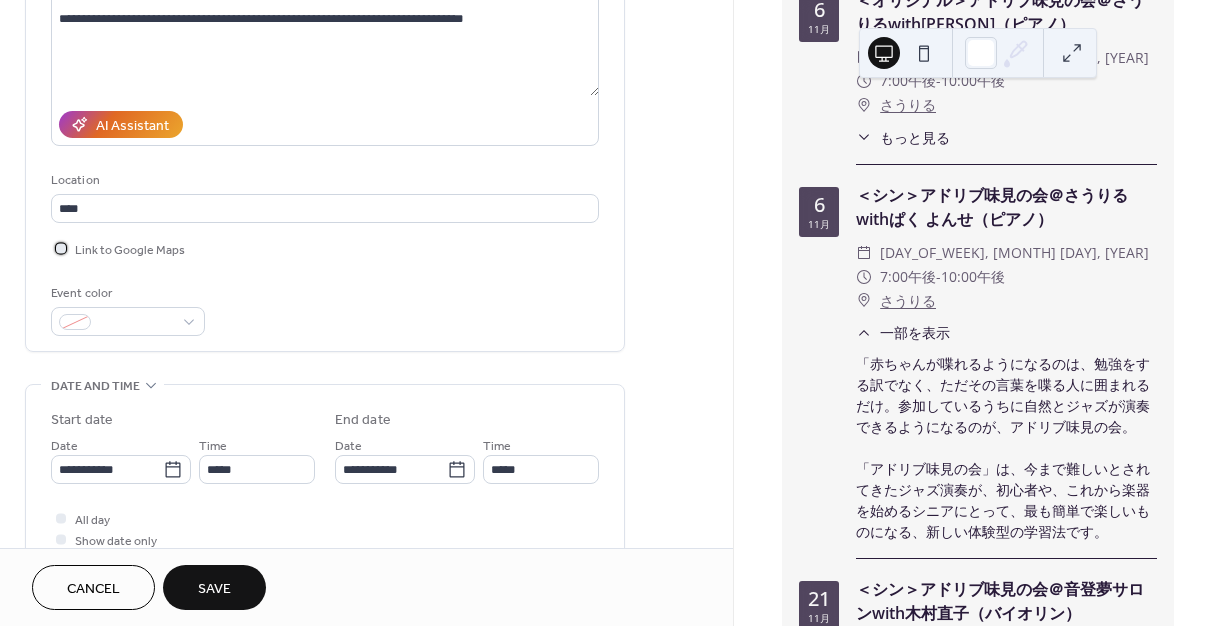 scroll, scrollTop: 278, scrollLeft: 0, axis: vertical 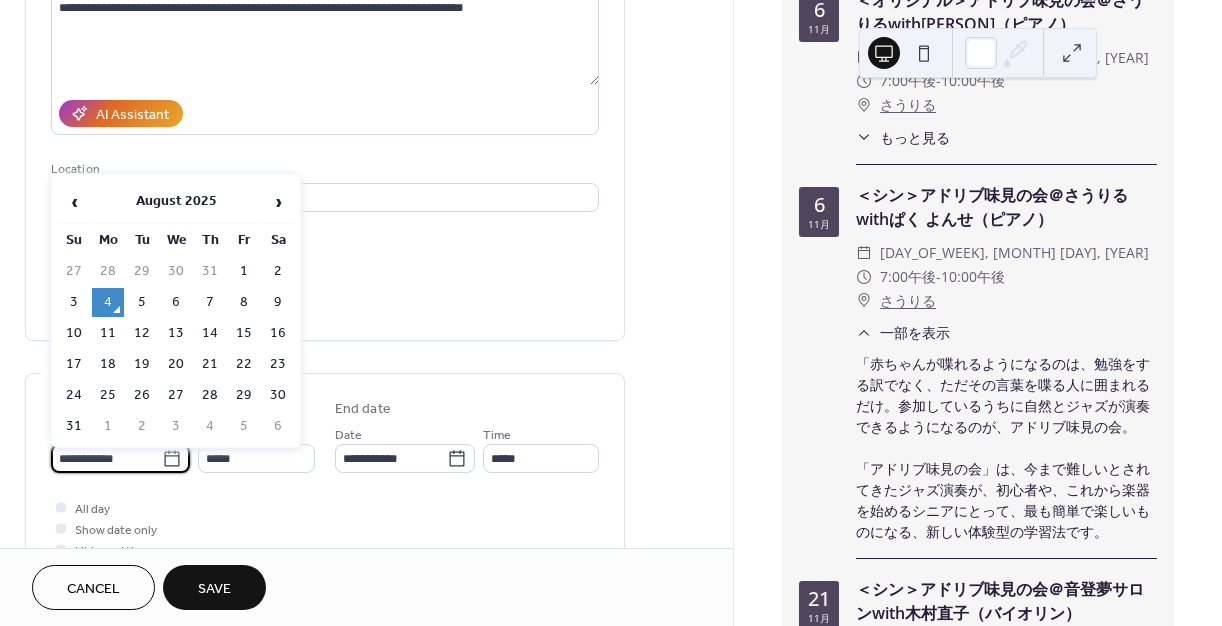 click on "**********" at bounding box center [106, 458] 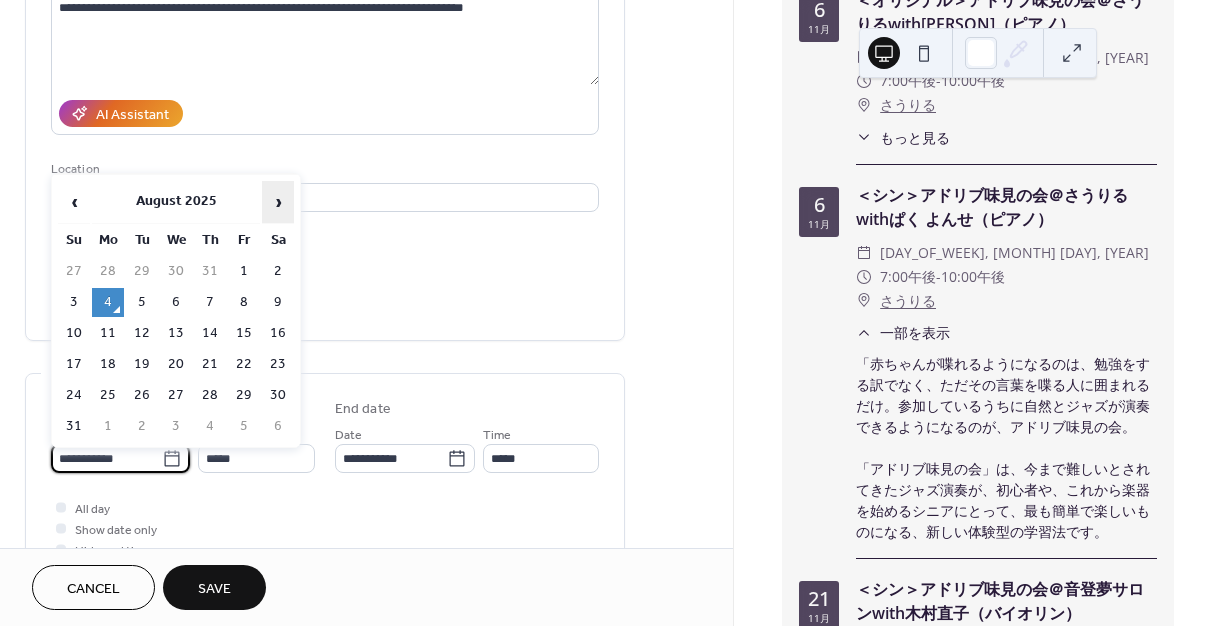 click on "›" at bounding box center [278, 202] 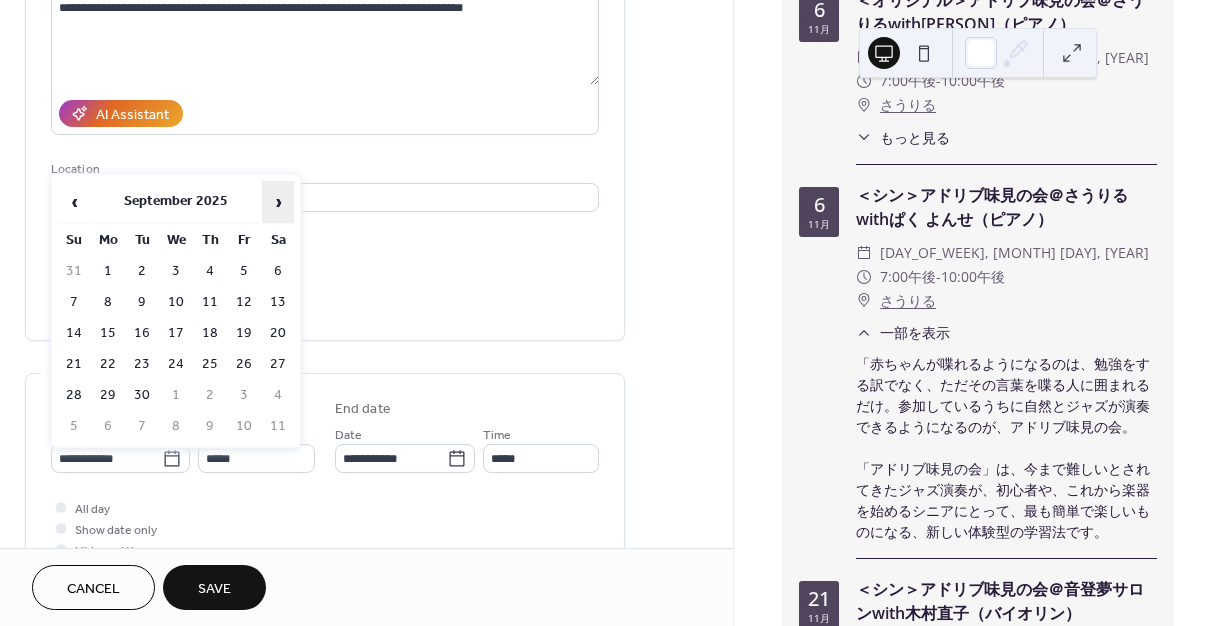 click on "›" at bounding box center [278, 202] 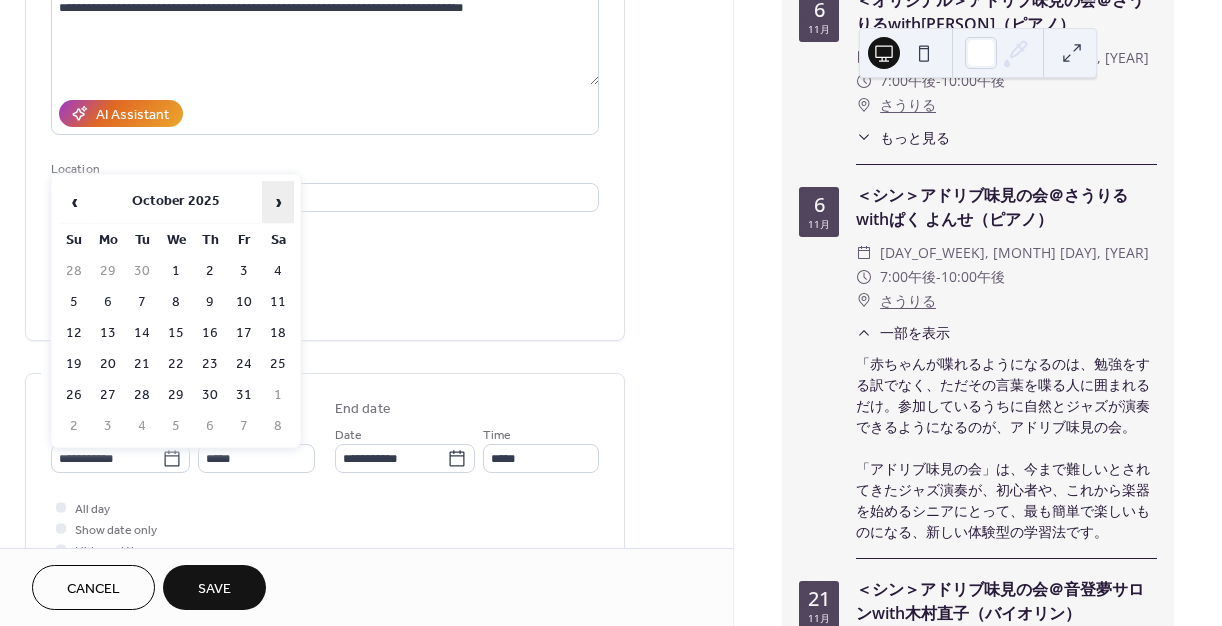 click on "›" at bounding box center (278, 202) 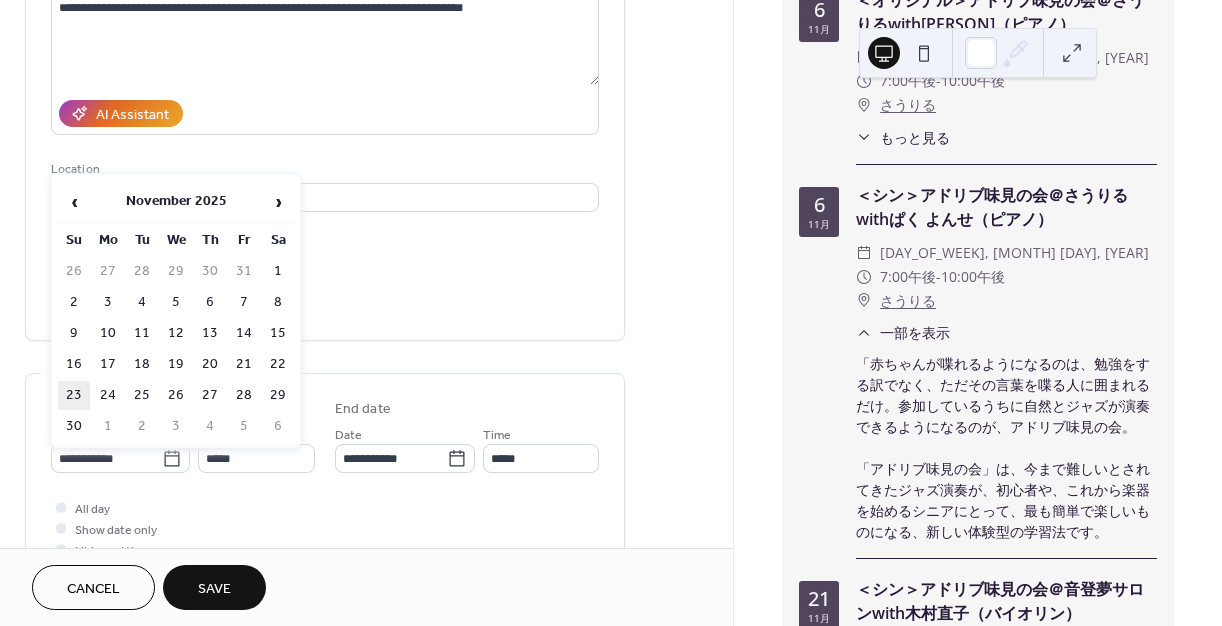 click on "23" at bounding box center [74, 395] 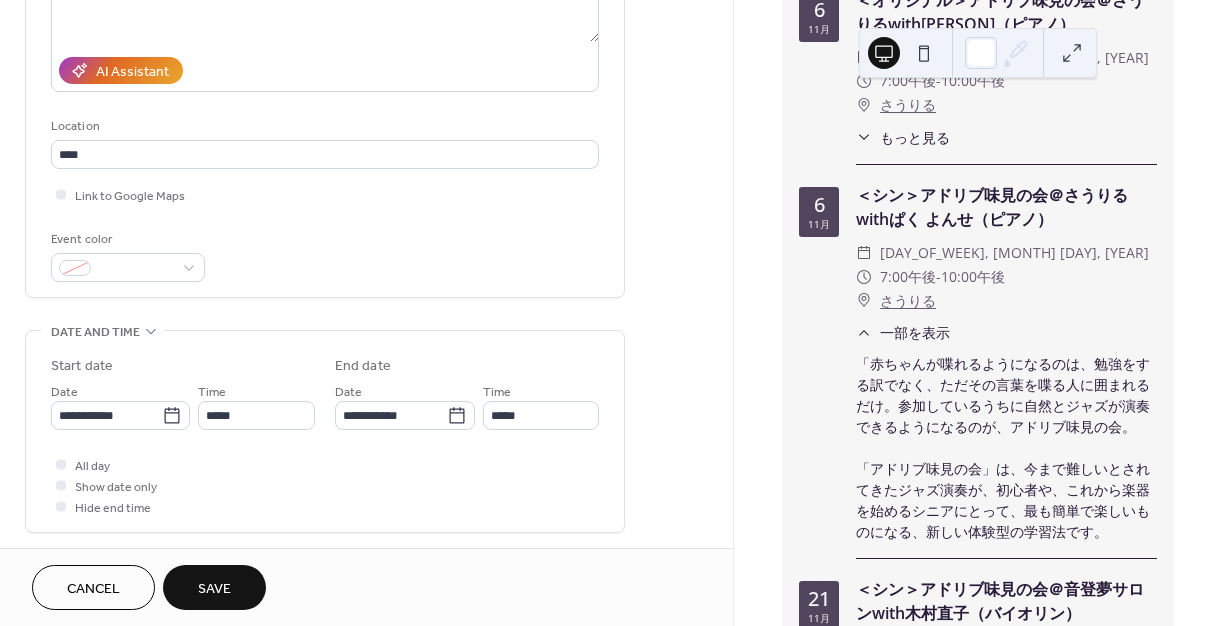 scroll, scrollTop: 326, scrollLeft: 0, axis: vertical 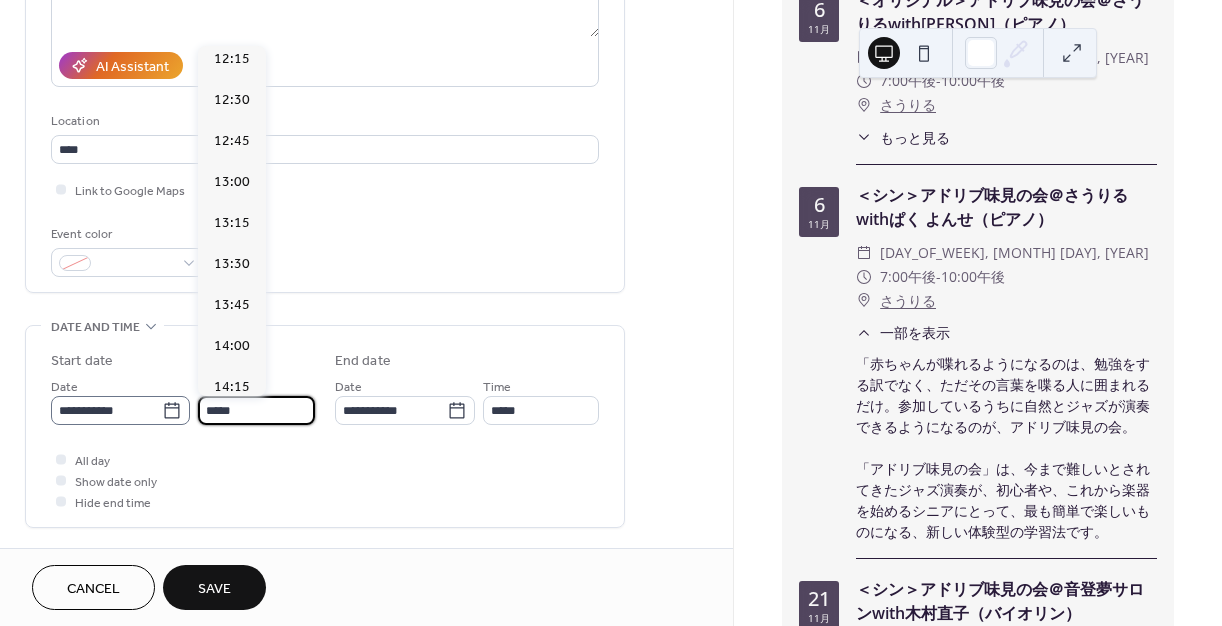 drag, startPoint x: 259, startPoint y: 406, endPoint x: 155, endPoint y: 397, distance: 104.388695 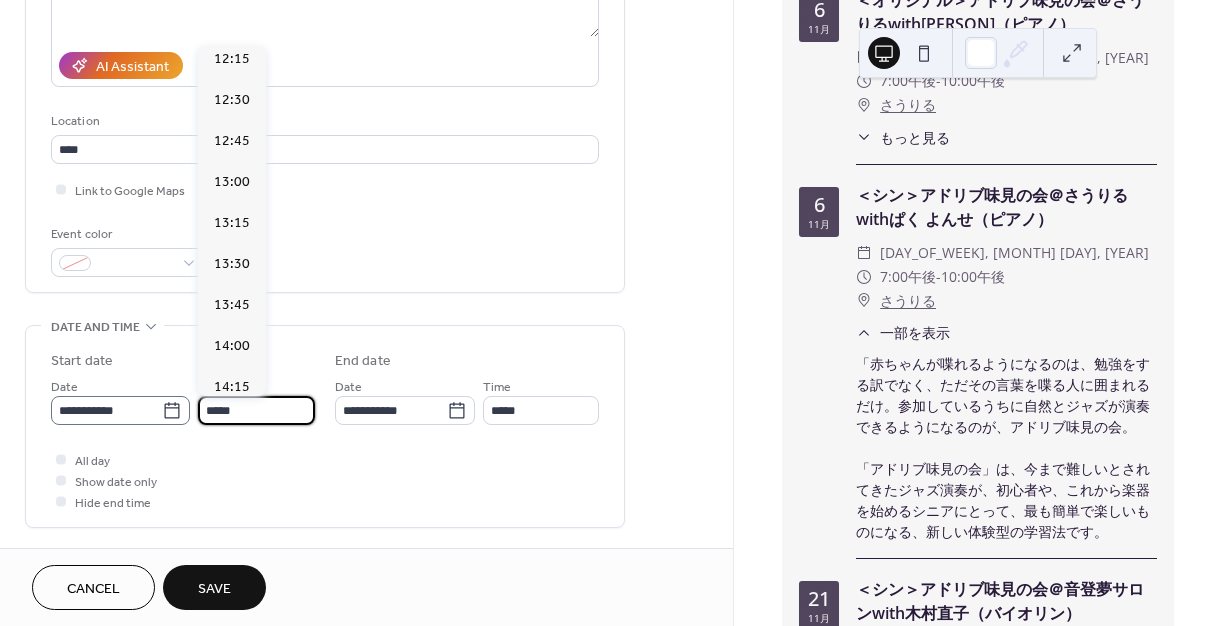 click on "**********" at bounding box center (183, 400) 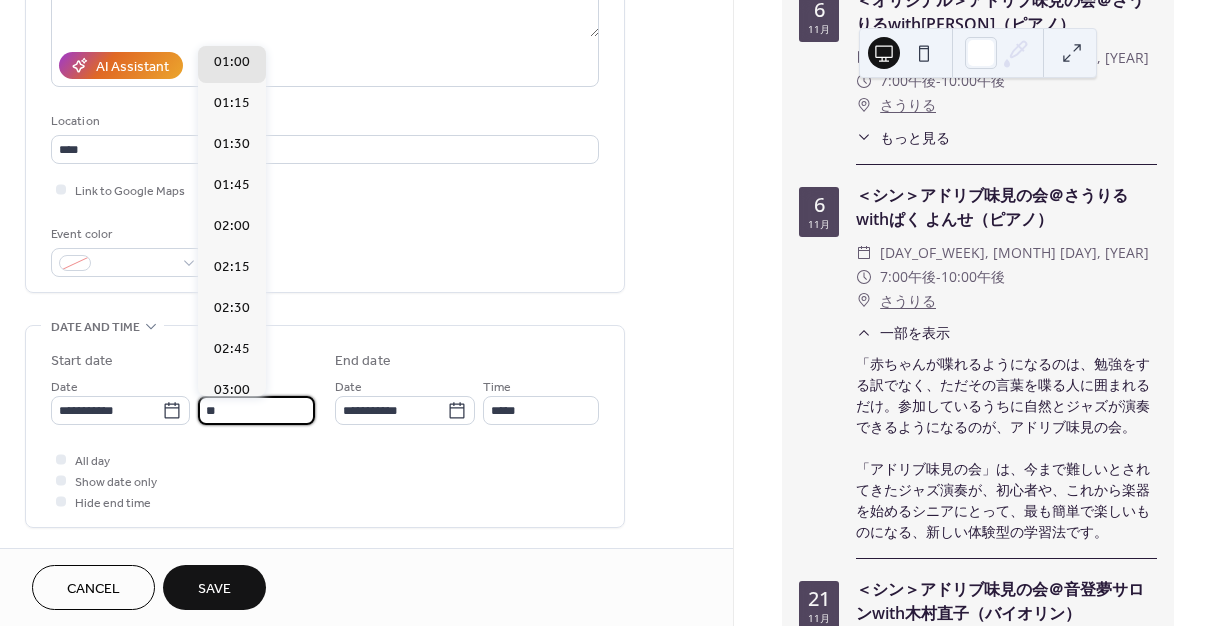 scroll, scrollTop: 2184, scrollLeft: 0, axis: vertical 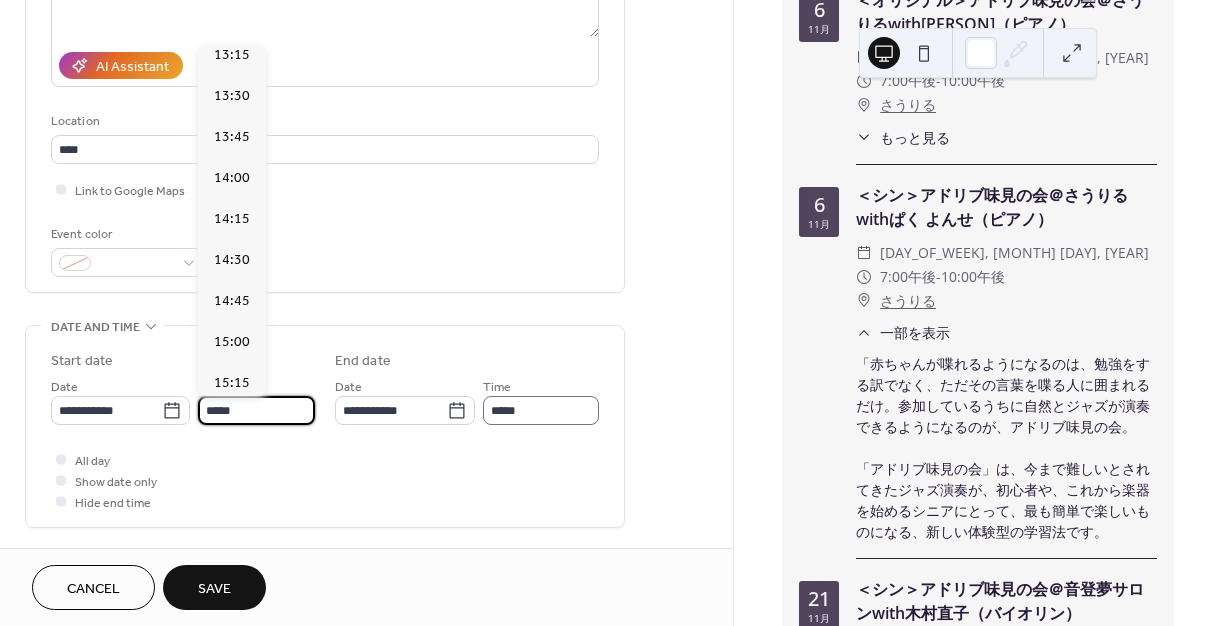 type on "*****" 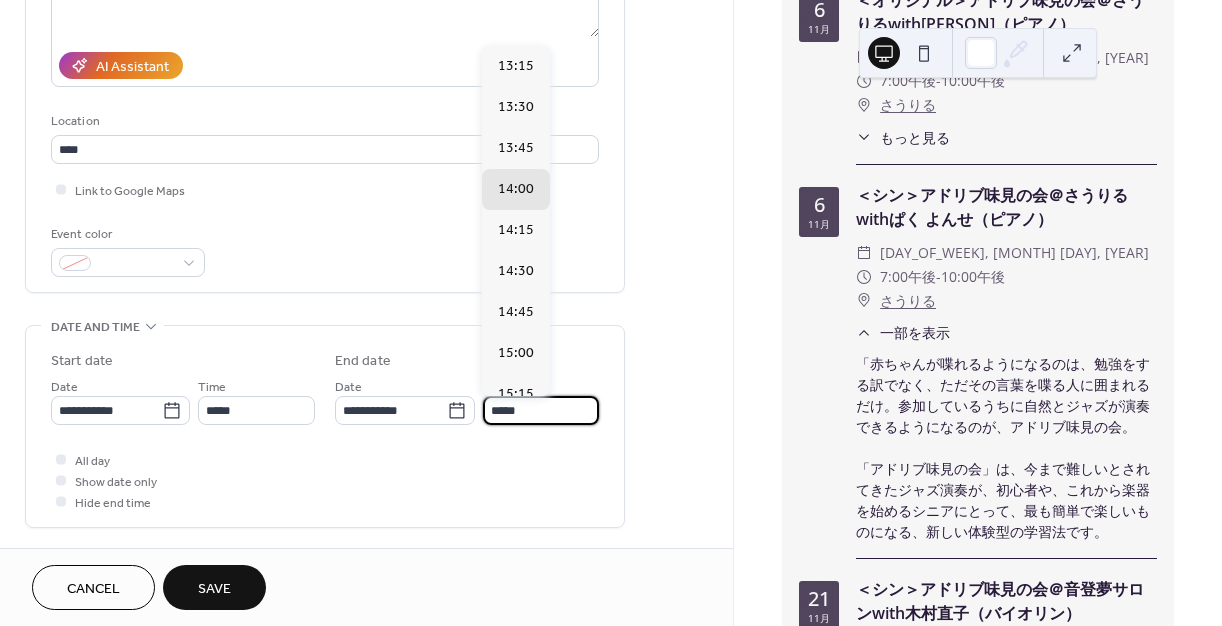click on "*****" at bounding box center [541, 410] 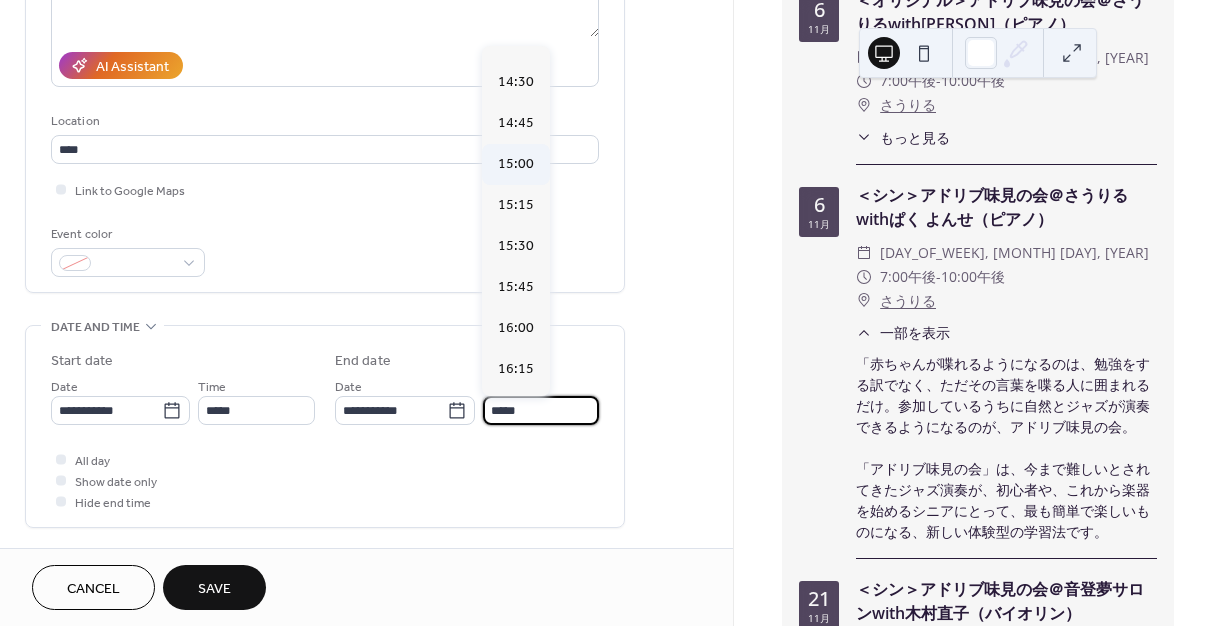 scroll, scrollTop: 202, scrollLeft: 0, axis: vertical 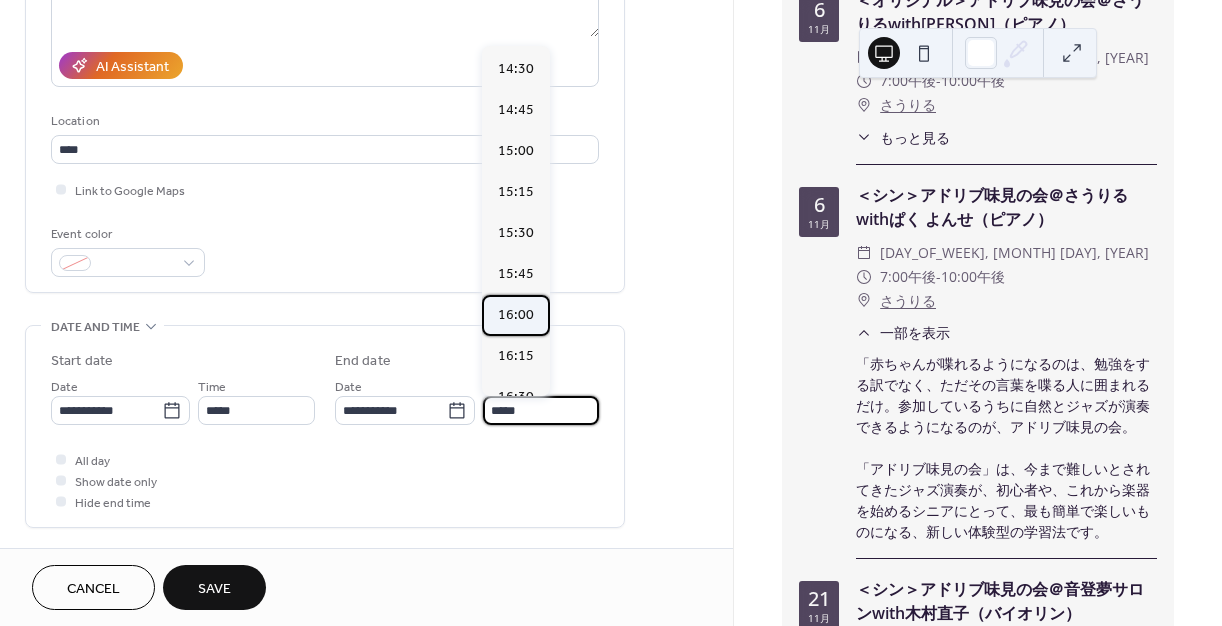 click on "16:00" at bounding box center [516, 315] 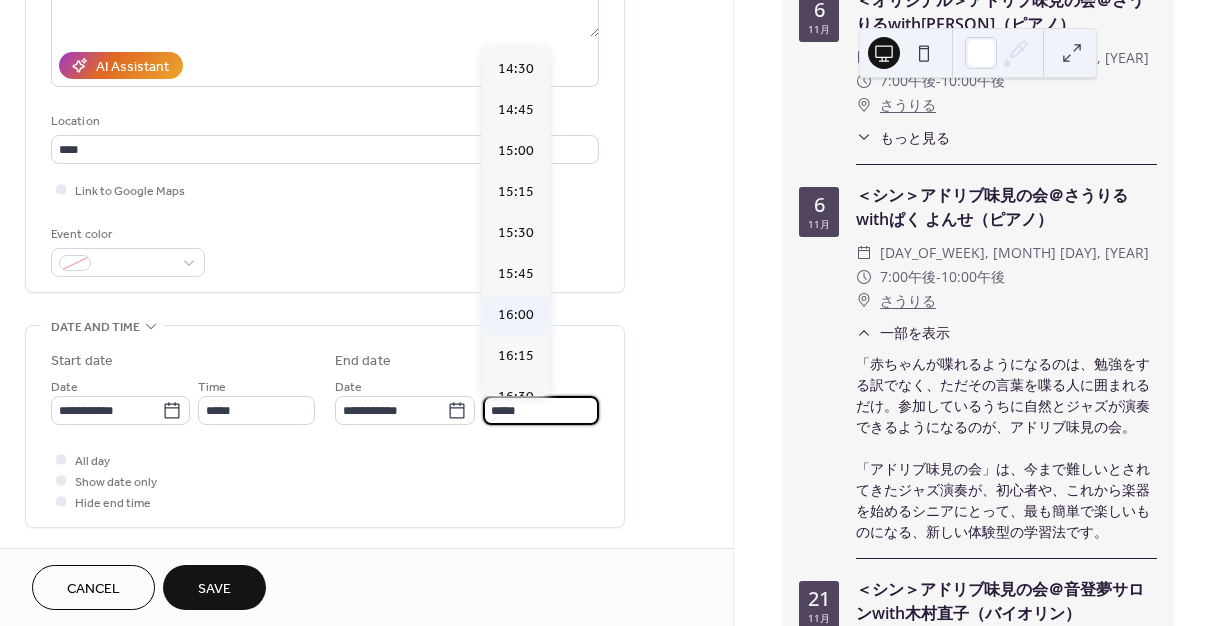 type on "*****" 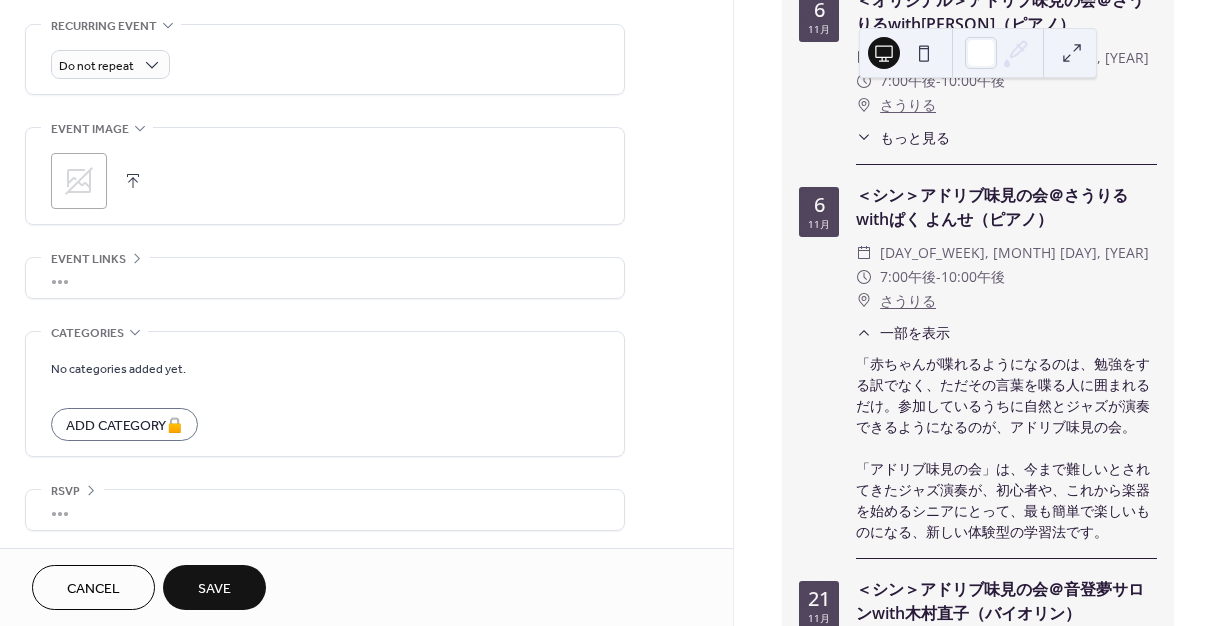 scroll, scrollTop: 865, scrollLeft: 0, axis: vertical 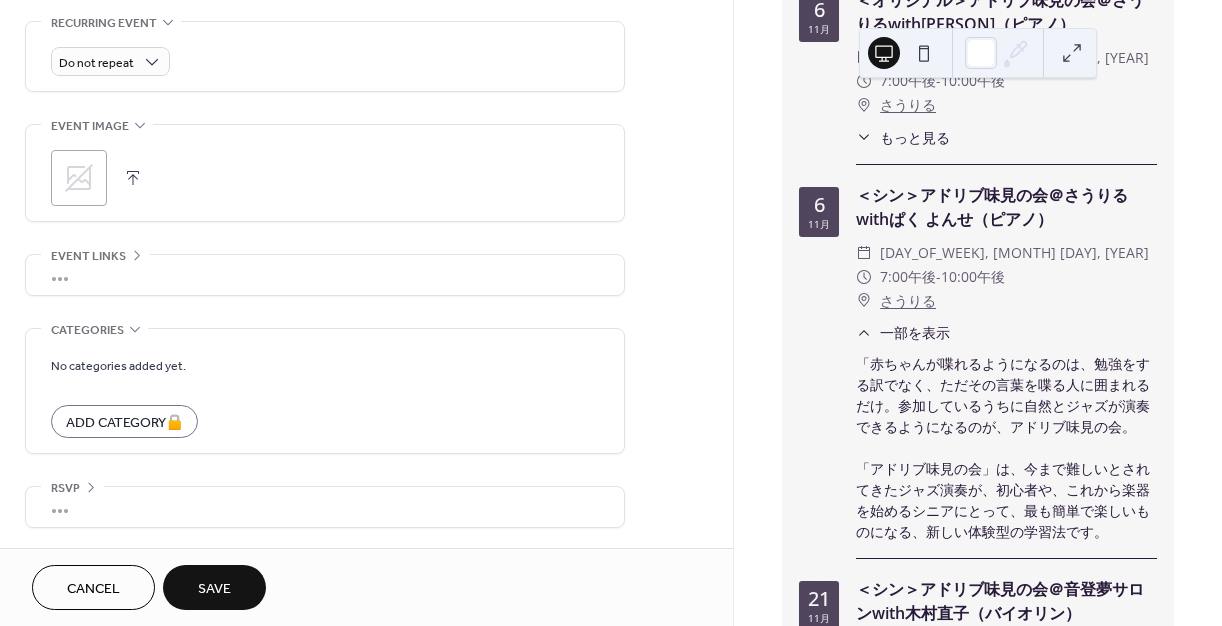 click on "Save" at bounding box center (214, 589) 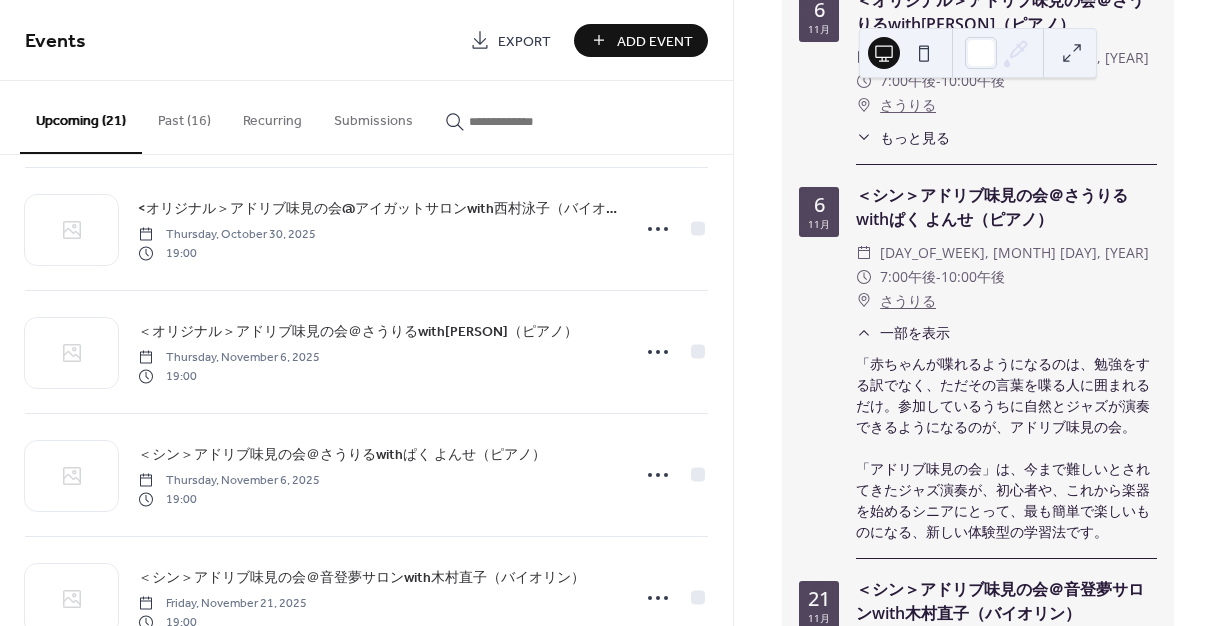 scroll, scrollTop: 2171, scrollLeft: 0, axis: vertical 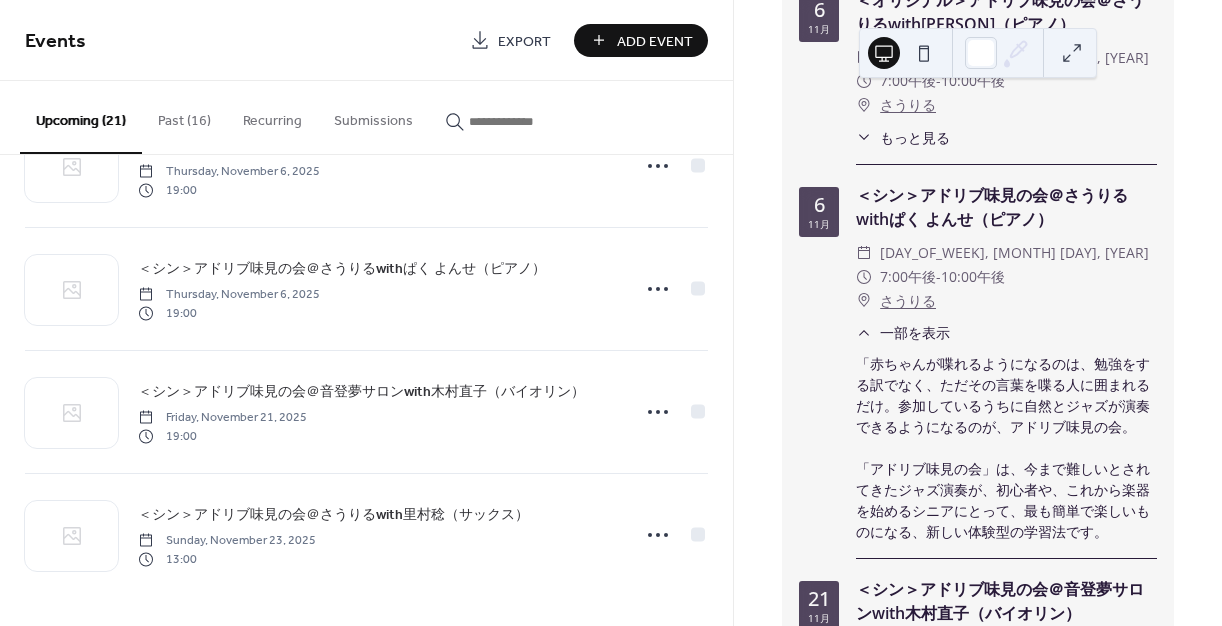 click on "Add Event" at bounding box center [655, 41] 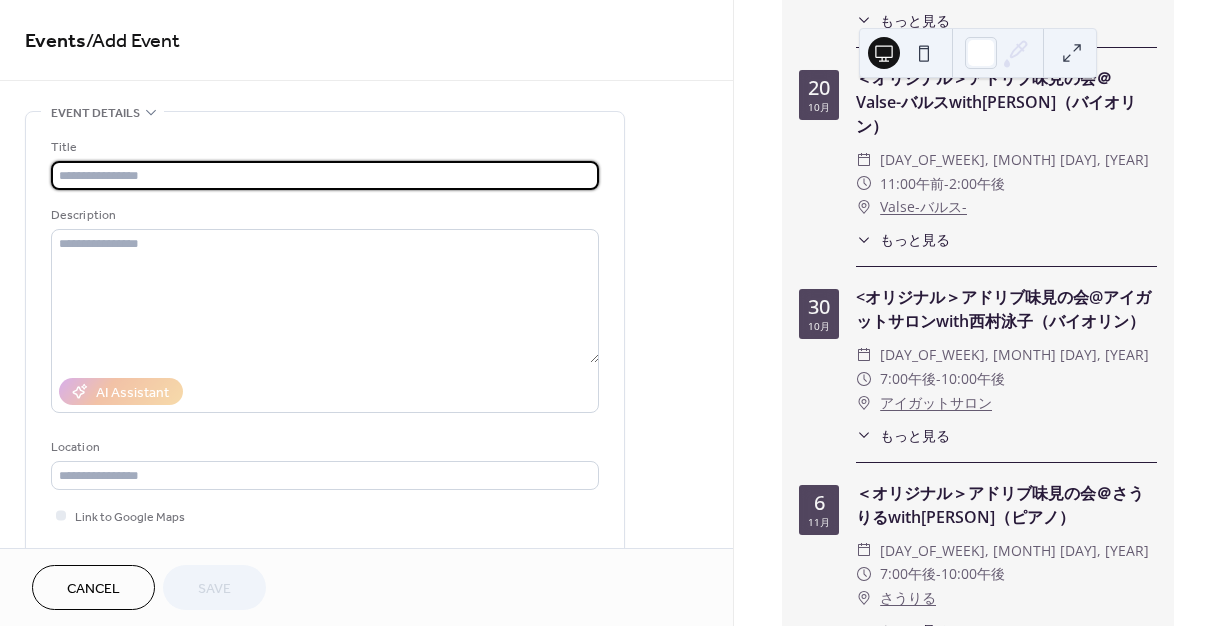 scroll, scrollTop: 4155, scrollLeft: 0, axis: vertical 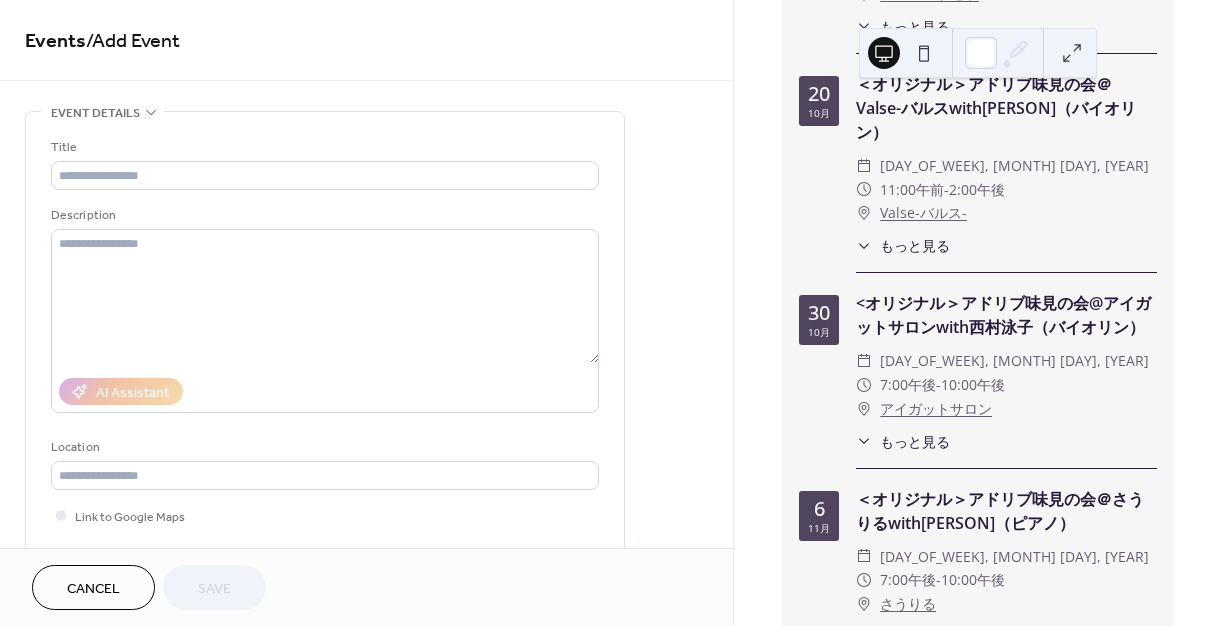click on "＜オリジナル＞アドリブ味見の会@Valse-バルスwith西村泳子（バイオリン）" at bounding box center (1006, 108) 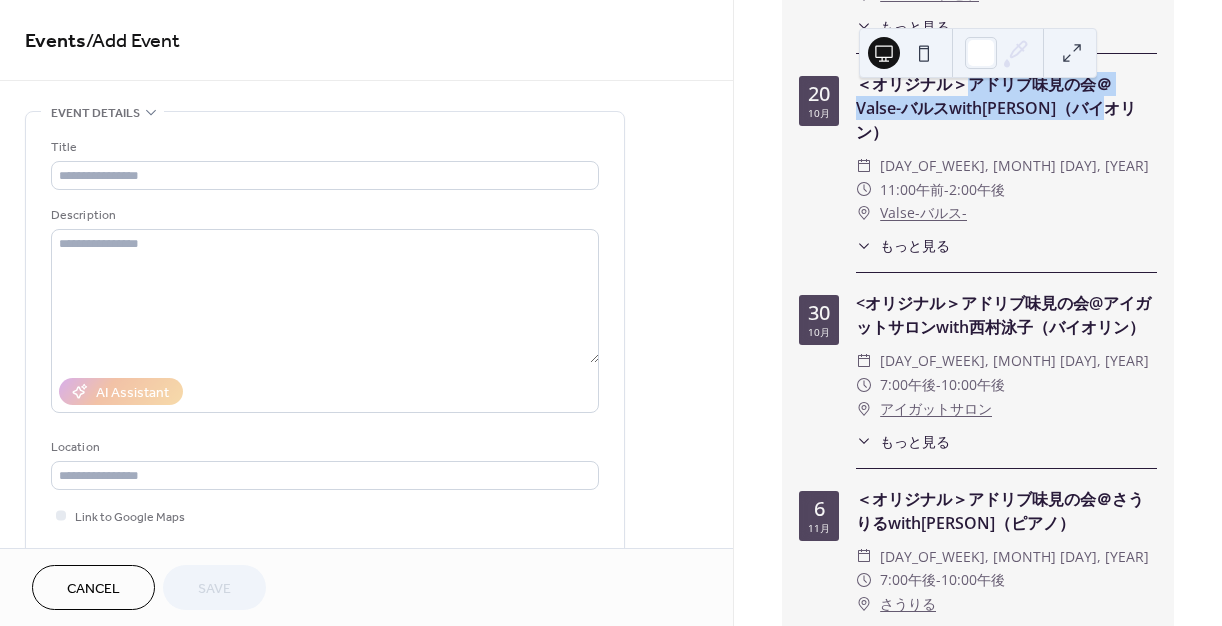 drag, startPoint x: 960, startPoint y: 90, endPoint x: 1115, endPoint y: 121, distance: 158.06961 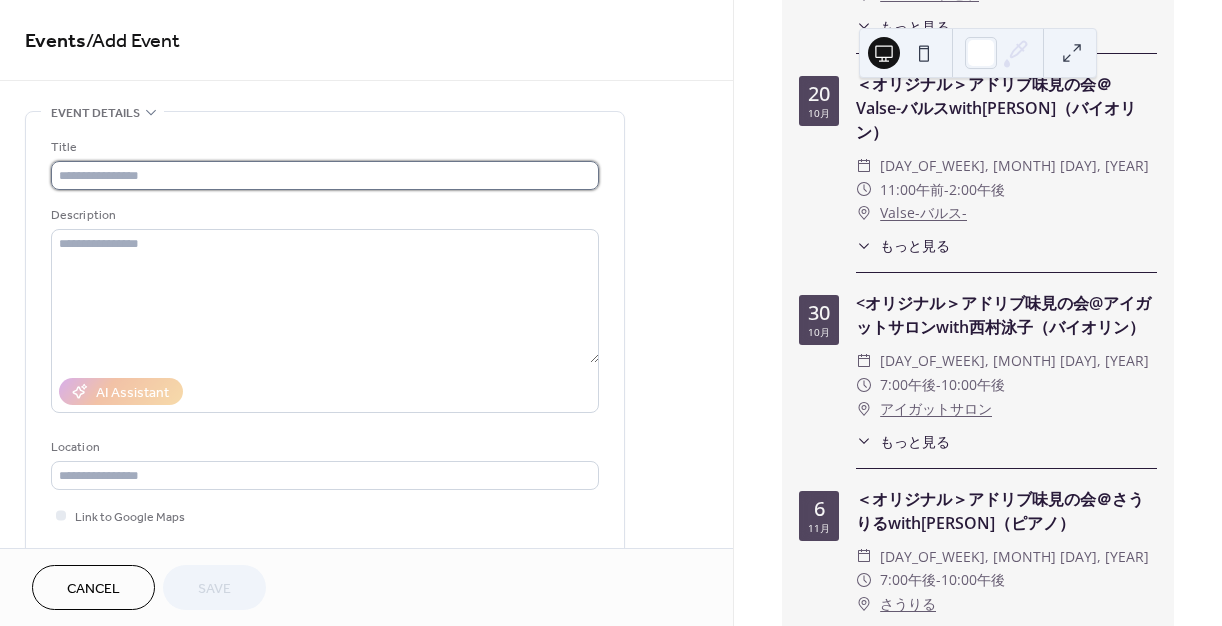 click at bounding box center [325, 175] 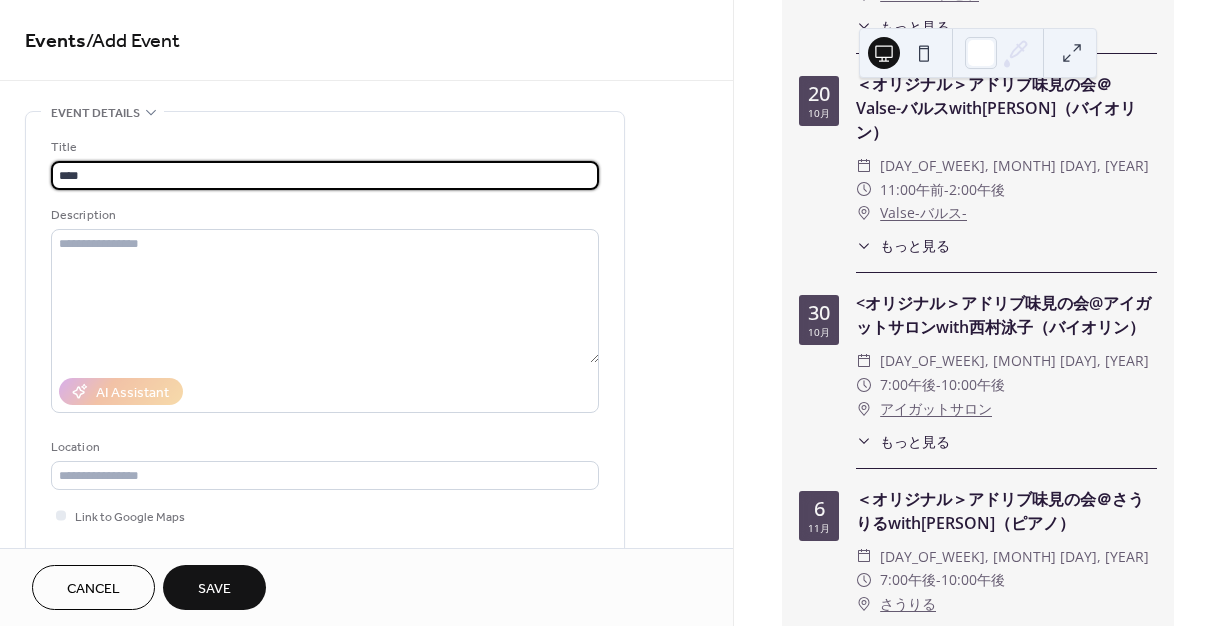 paste on "**********" 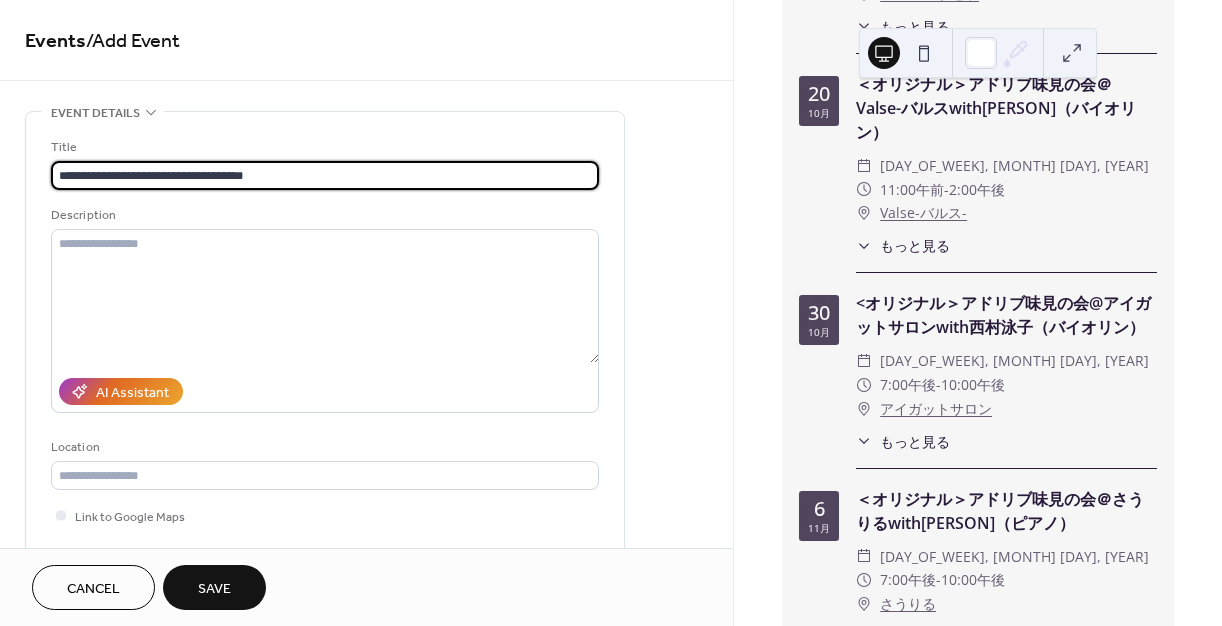type on "**********" 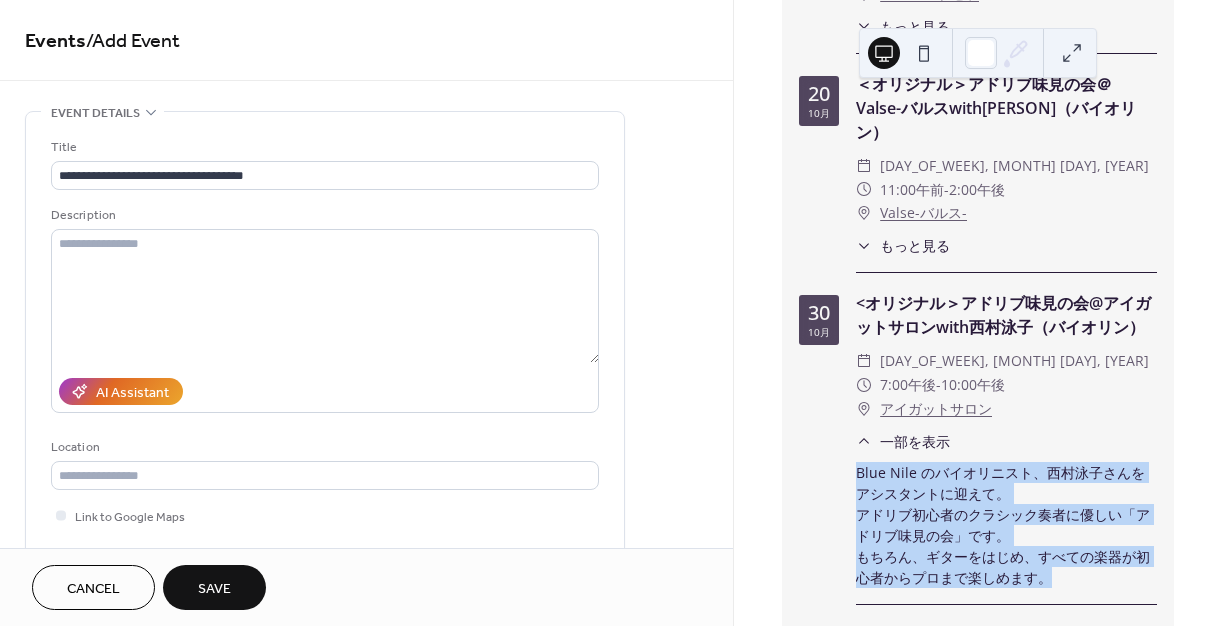 drag, startPoint x: 858, startPoint y: 455, endPoint x: 1079, endPoint y: 554, distance: 242.1611 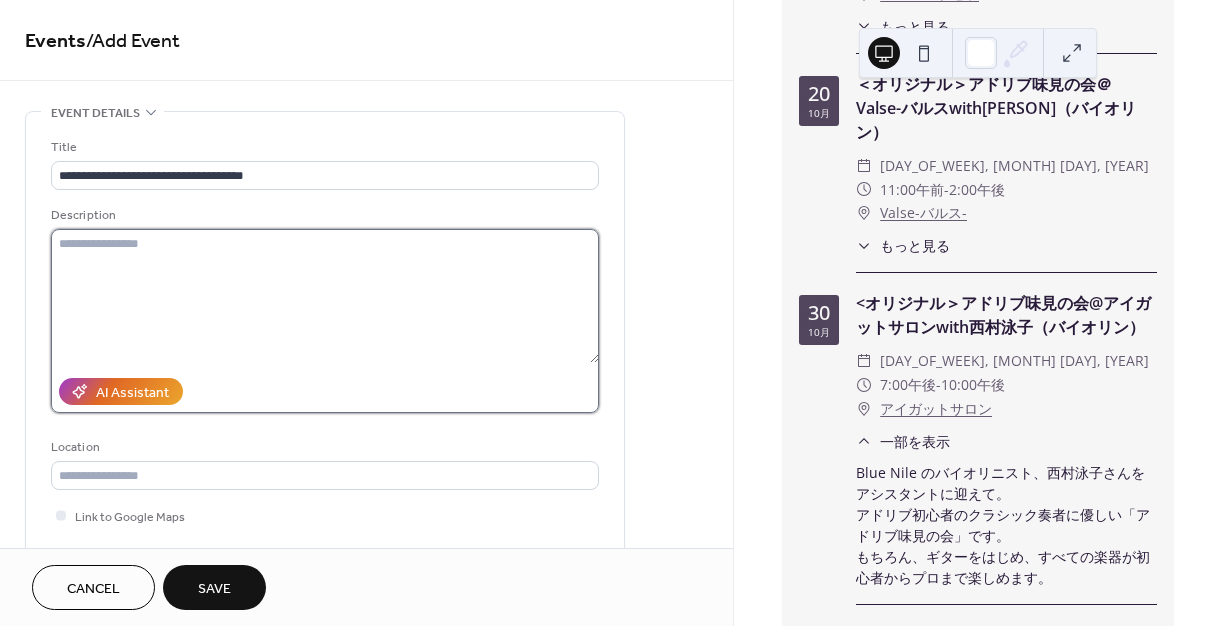 click at bounding box center (325, 296) 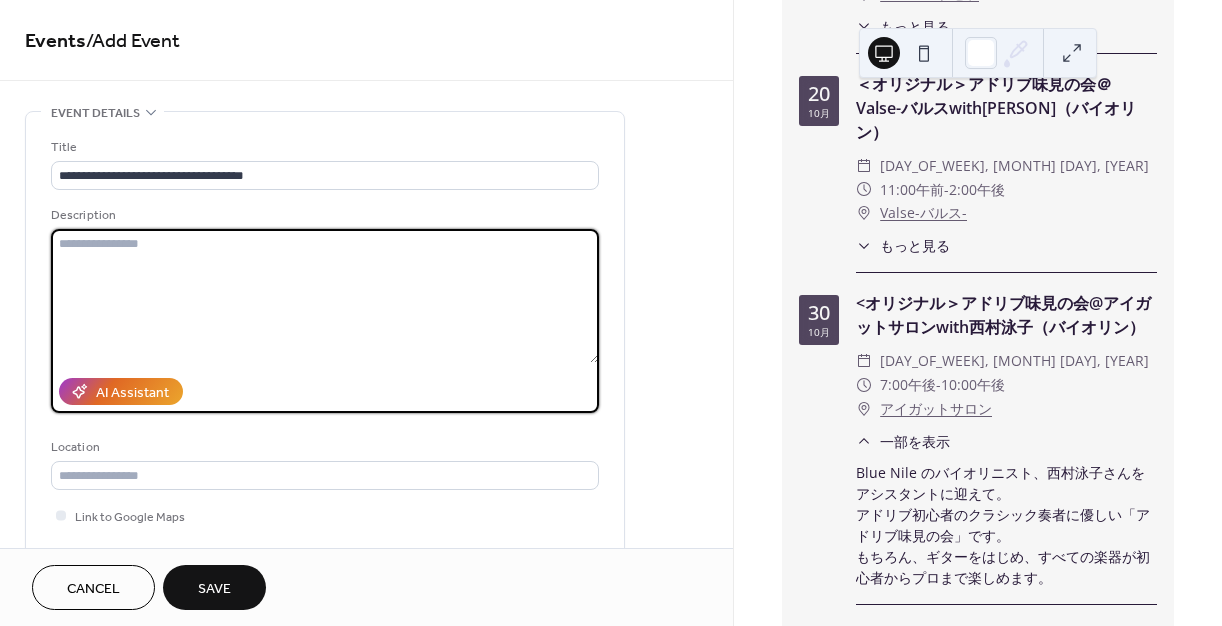 paste on "**********" 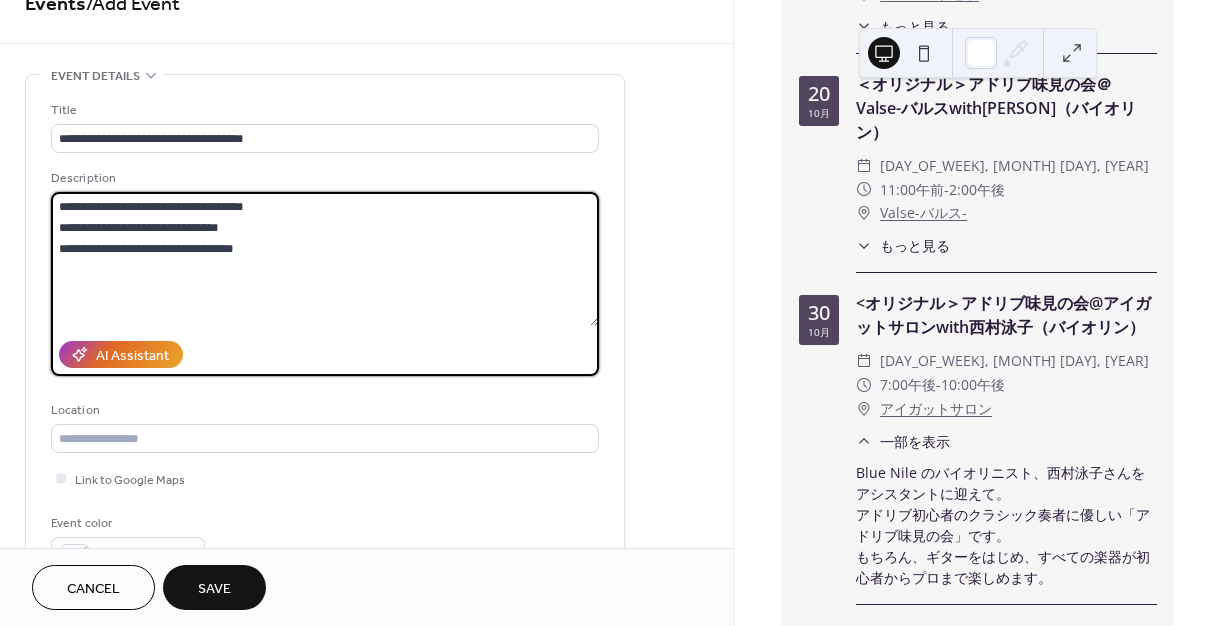scroll, scrollTop: 44, scrollLeft: 0, axis: vertical 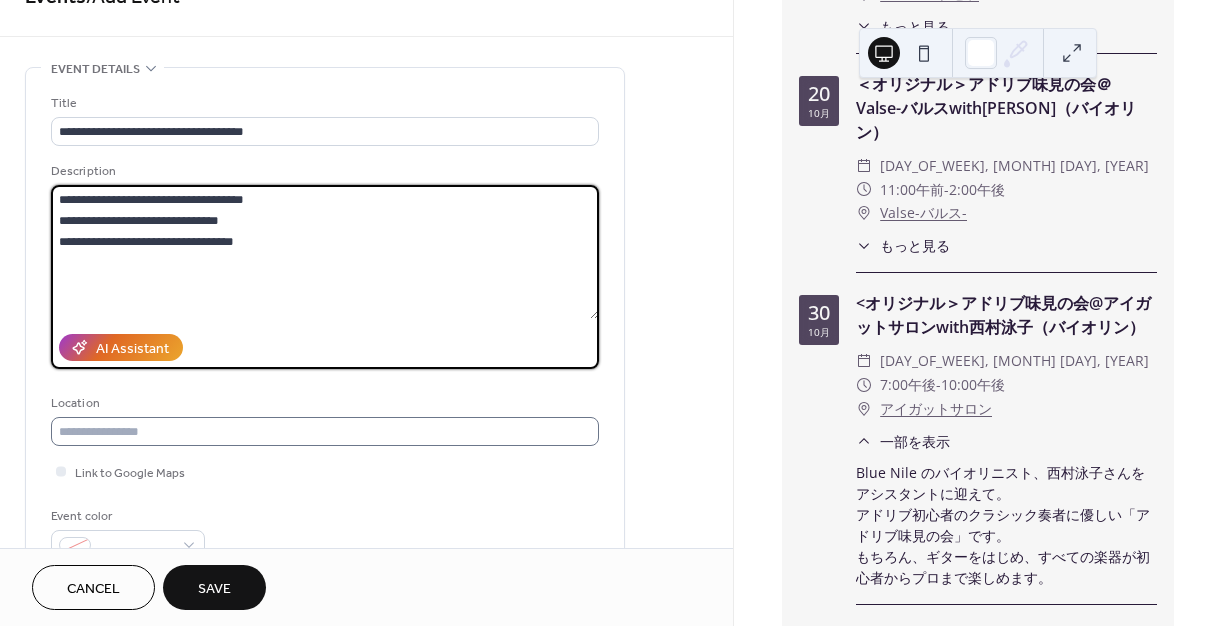 type on "**********" 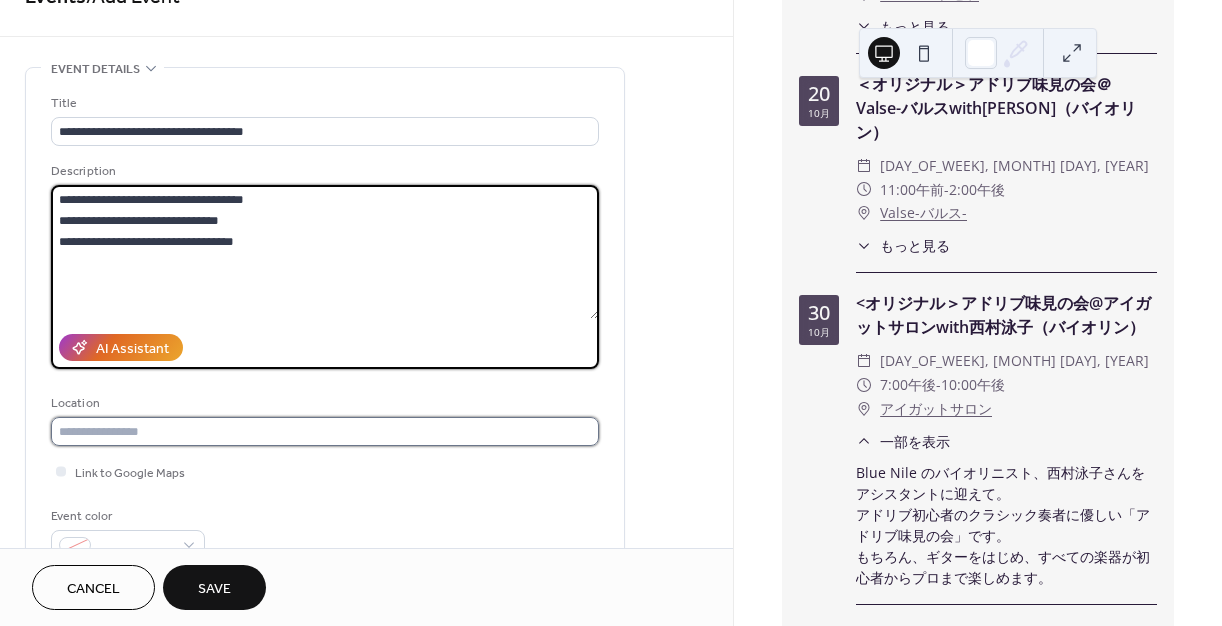 click at bounding box center [325, 431] 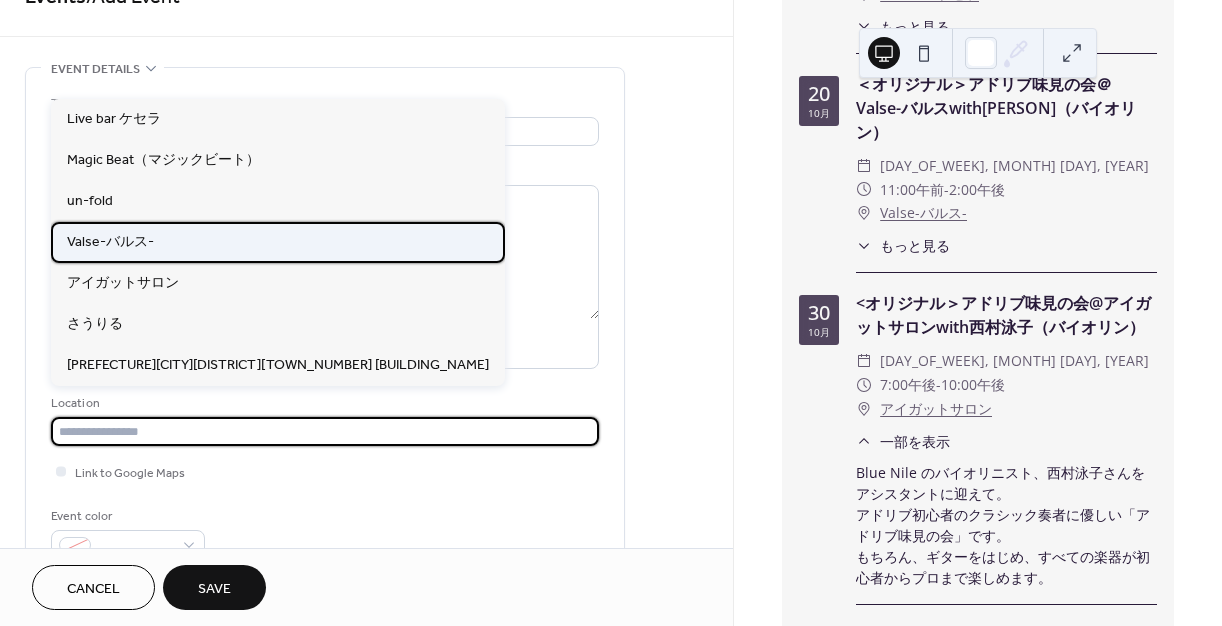 click on "Valse-バルス-" at bounding box center [110, 242] 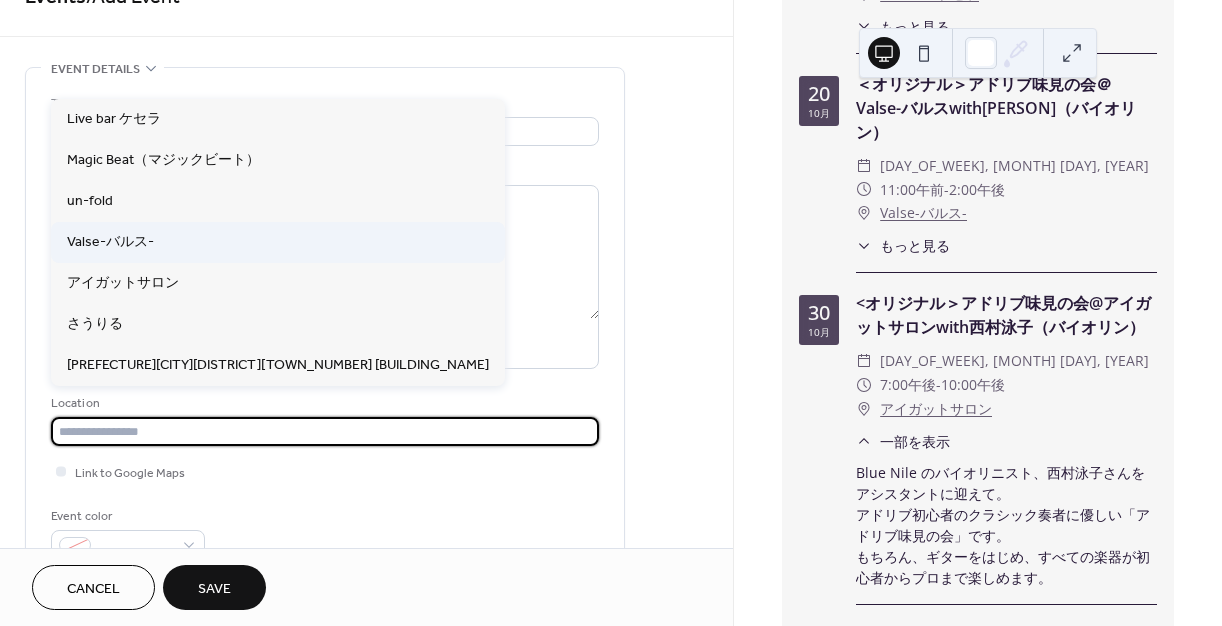 type on "**********" 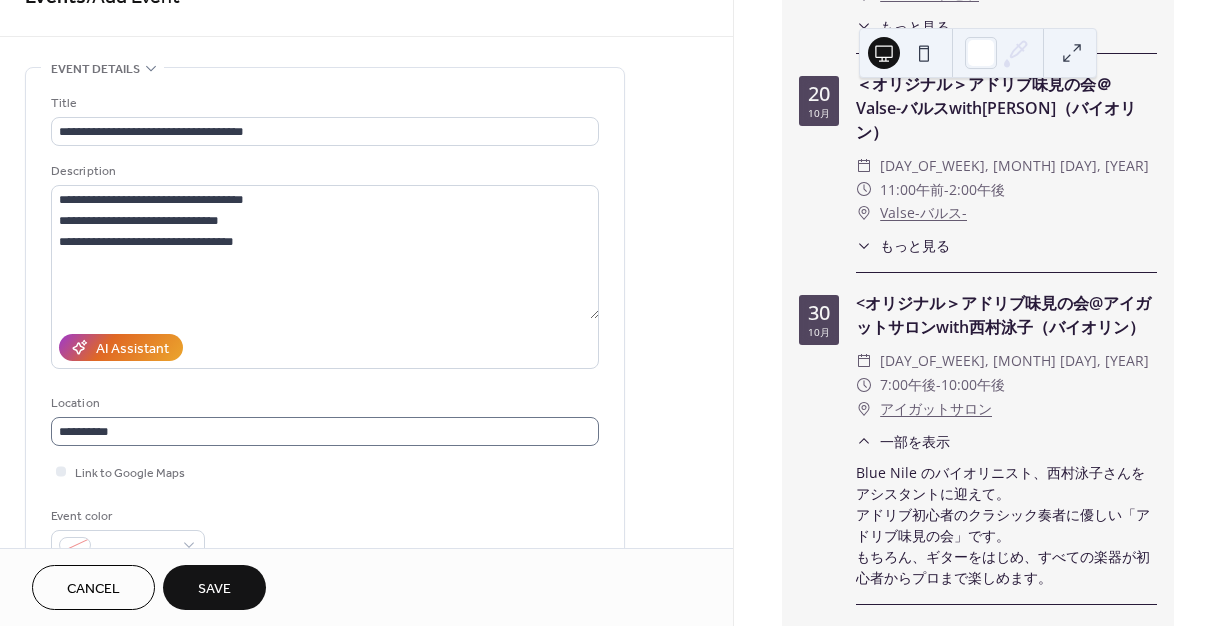scroll, scrollTop: 1, scrollLeft: 0, axis: vertical 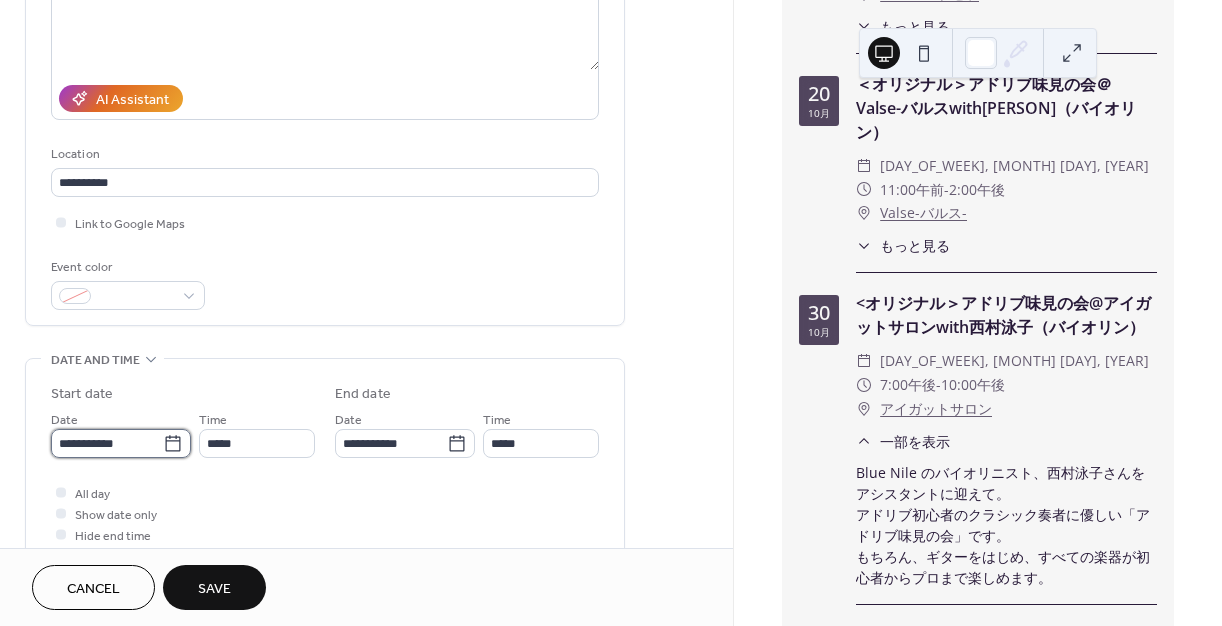click on "**********" at bounding box center (107, 443) 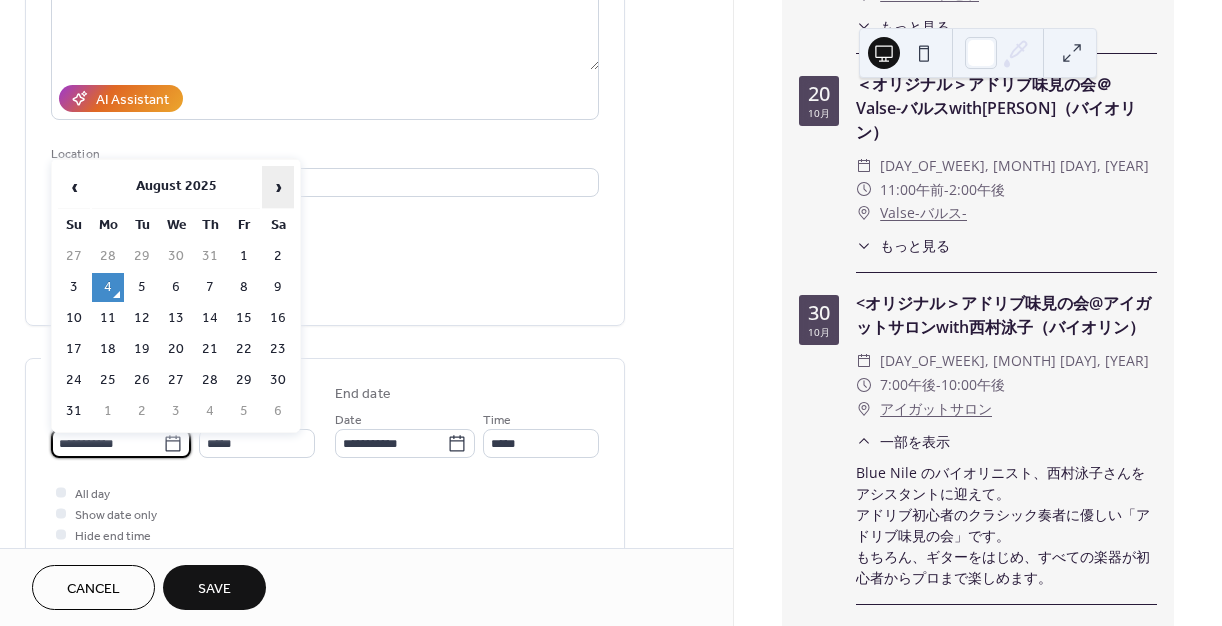 click on "›" at bounding box center (278, 187) 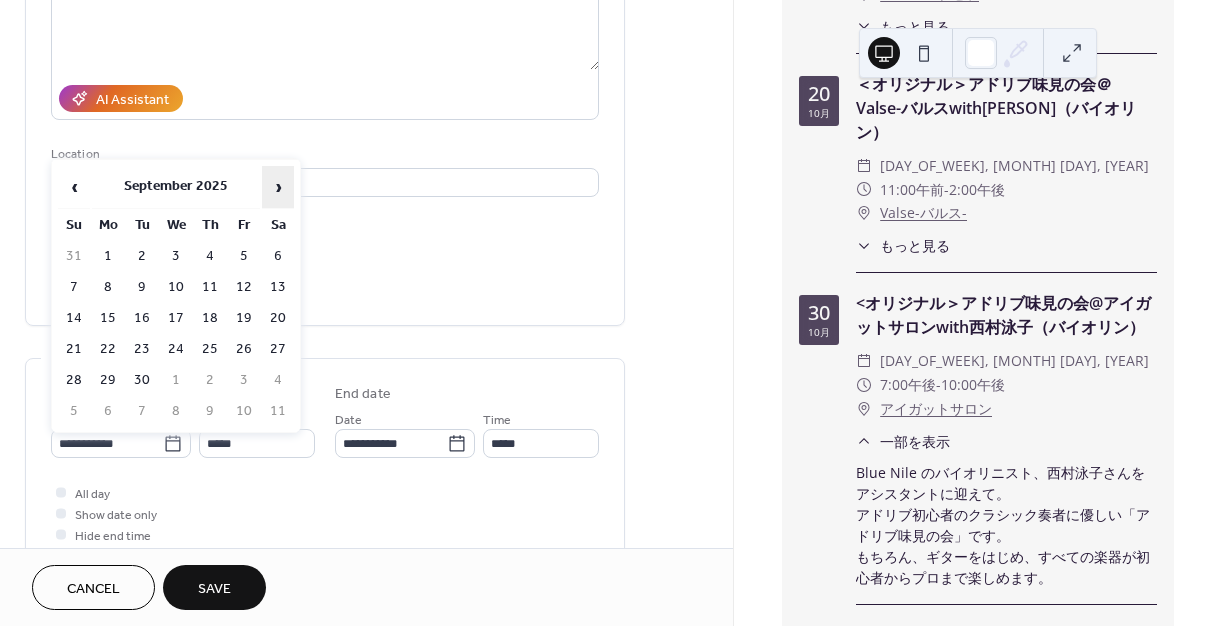 click on "›" at bounding box center (278, 187) 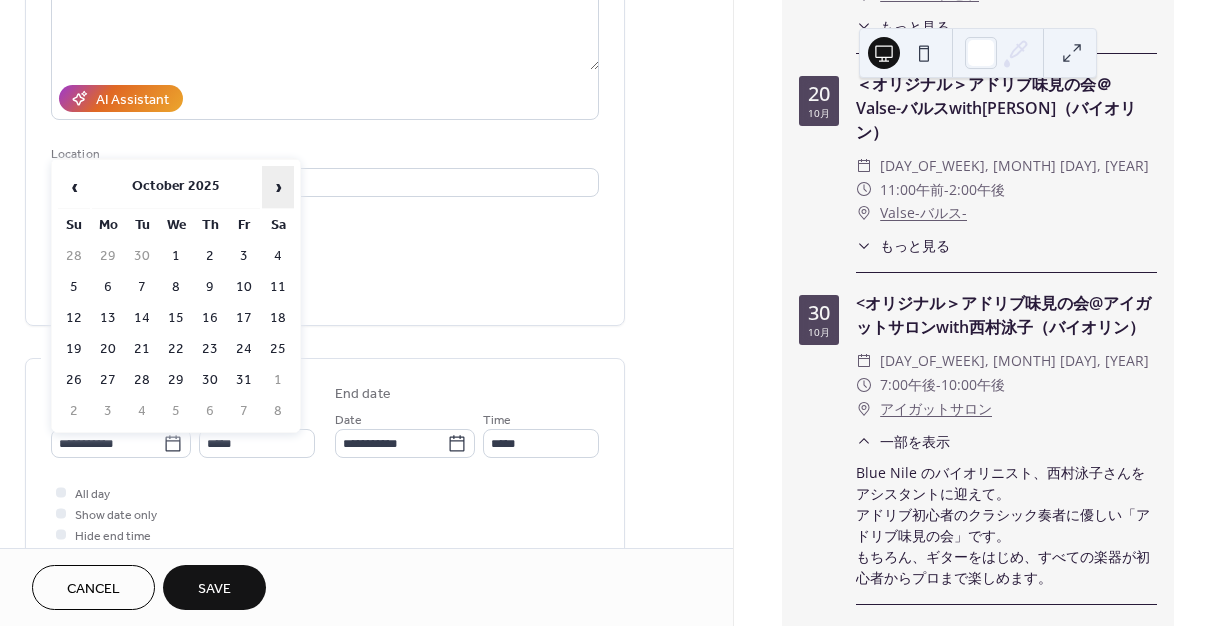 click on "›" at bounding box center (278, 187) 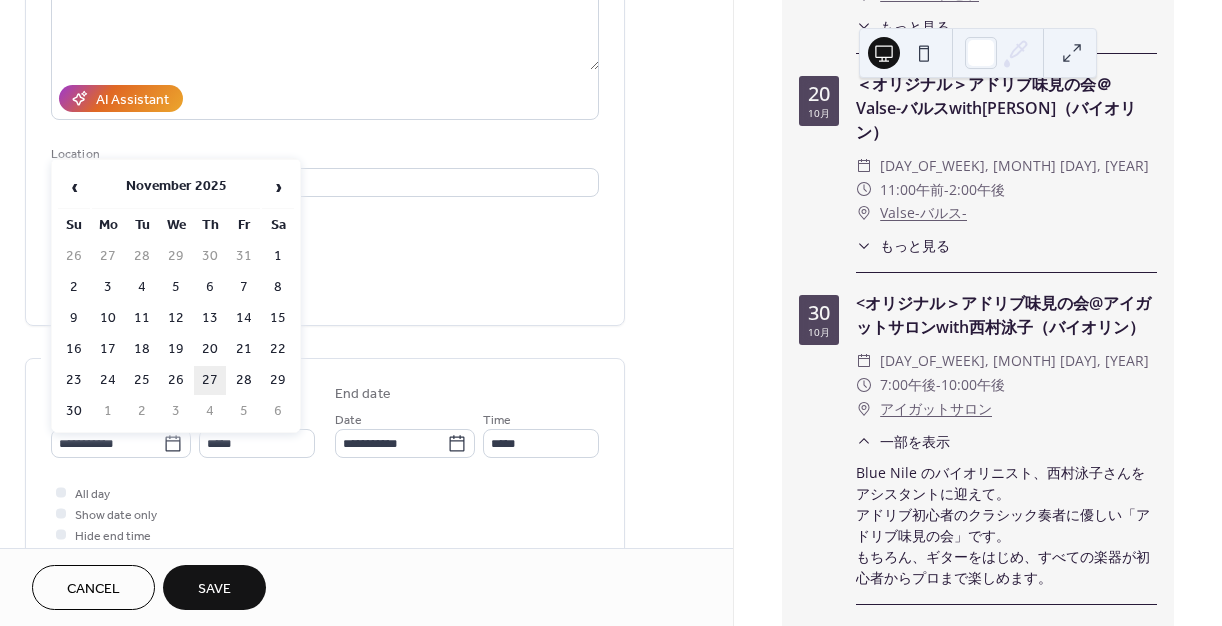 click on "27" at bounding box center [210, 380] 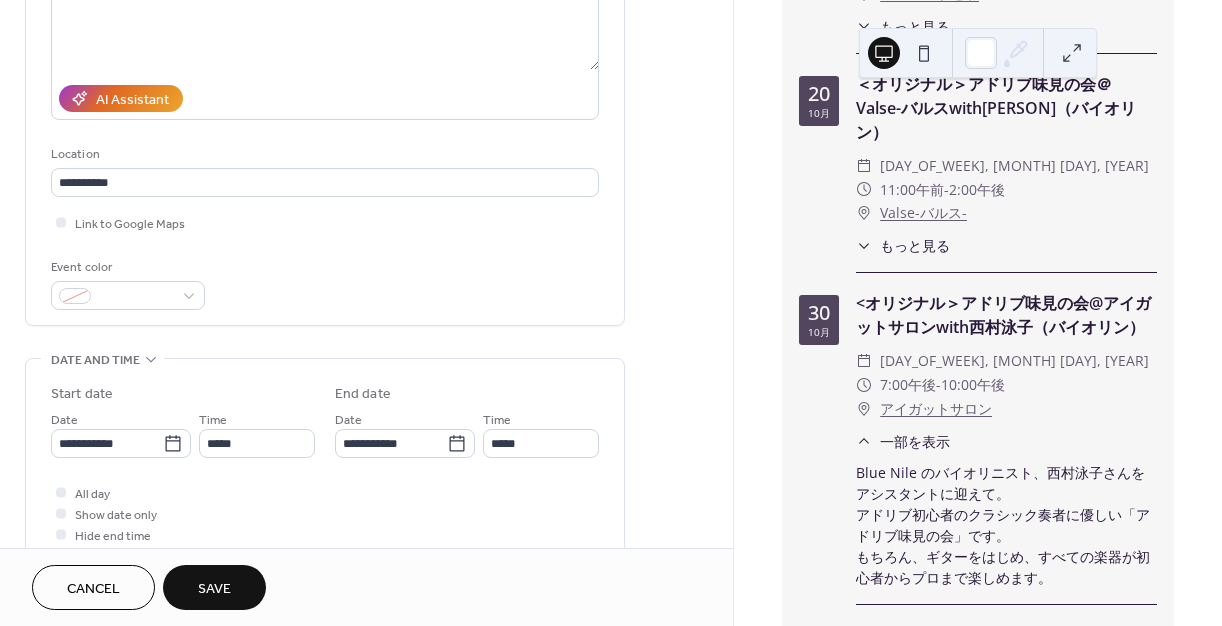 scroll, scrollTop: 350, scrollLeft: 0, axis: vertical 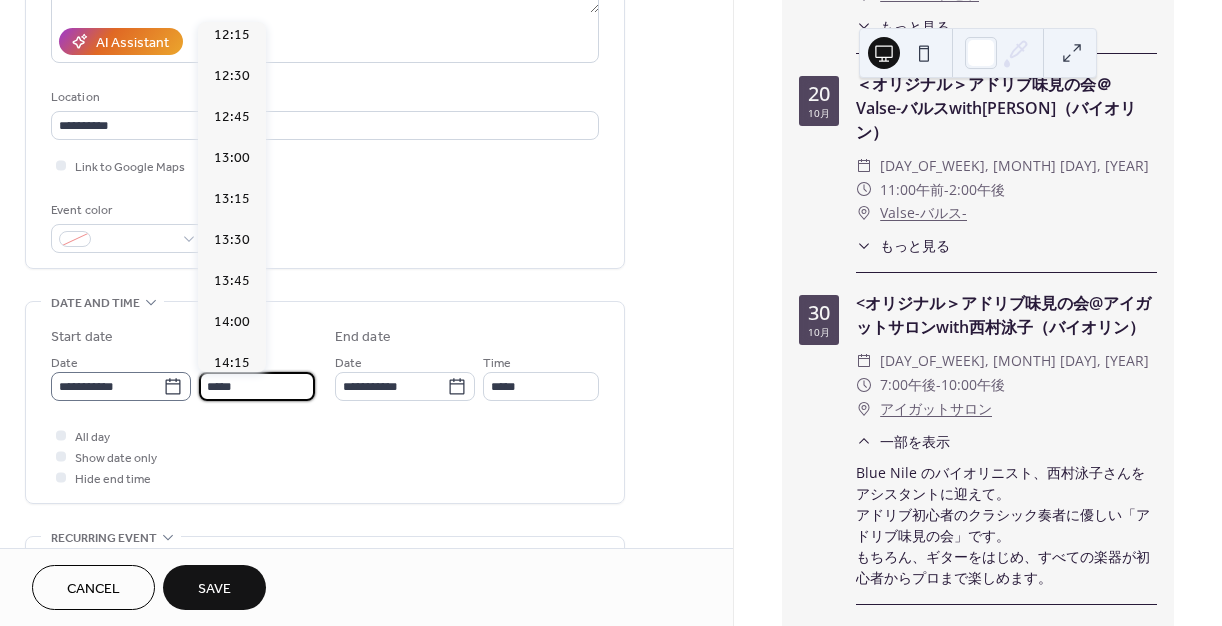 drag, startPoint x: 245, startPoint y: 388, endPoint x: 189, endPoint y: 380, distance: 56.568542 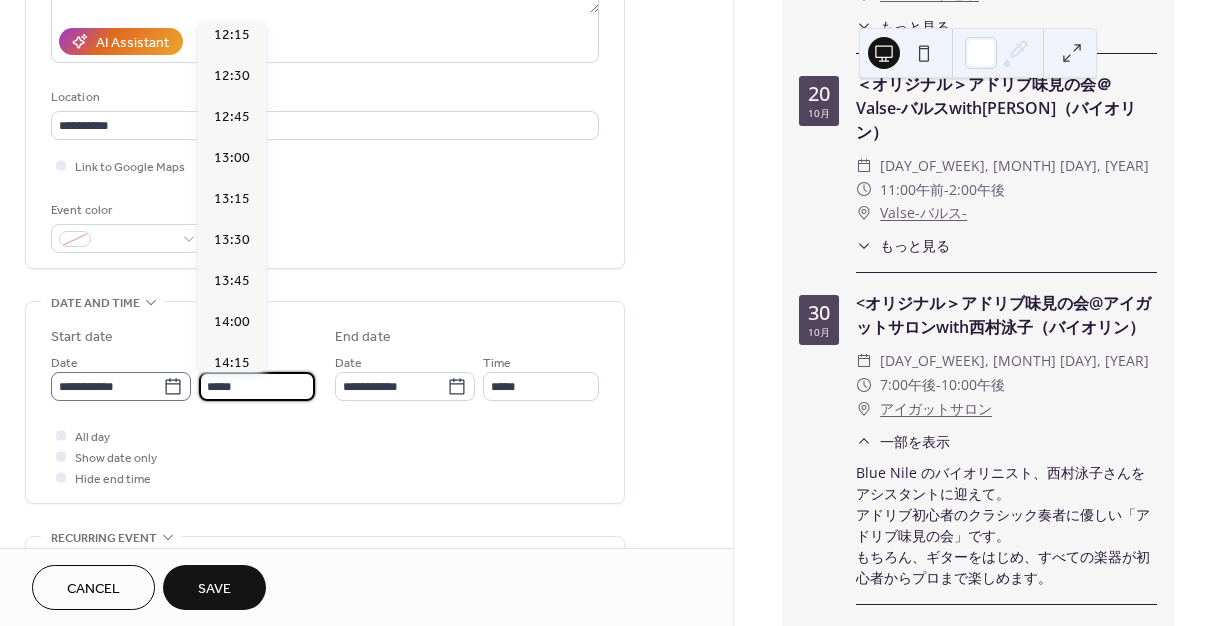 click on "**********" at bounding box center (183, 376) 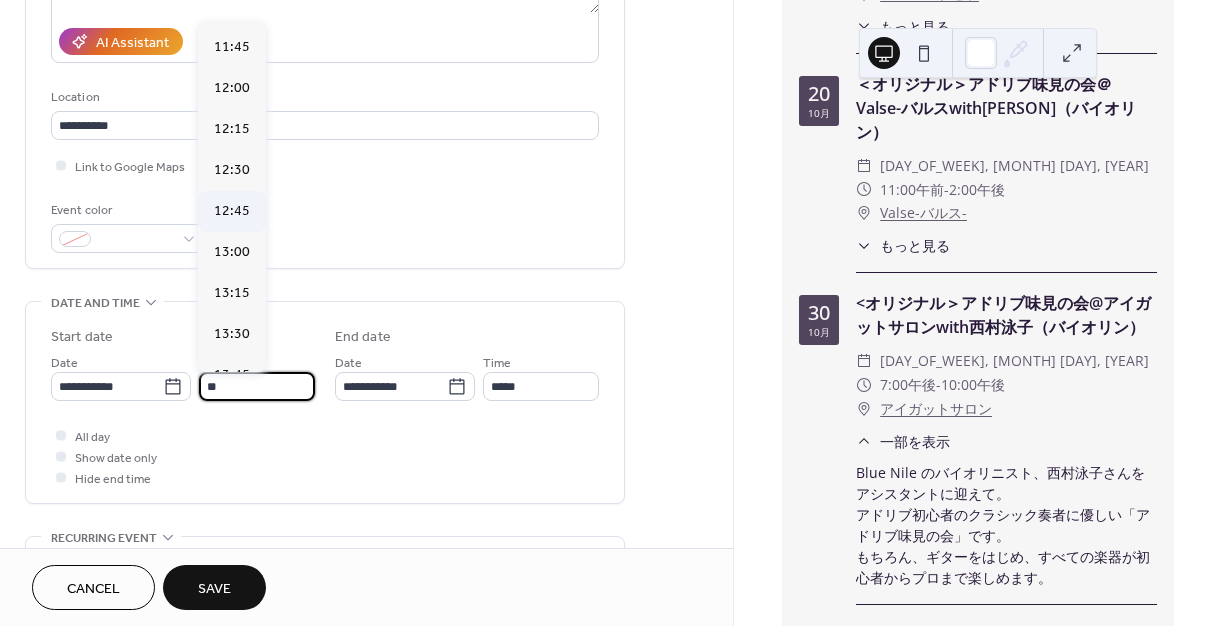 scroll, scrollTop: 1947, scrollLeft: 0, axis: vertical 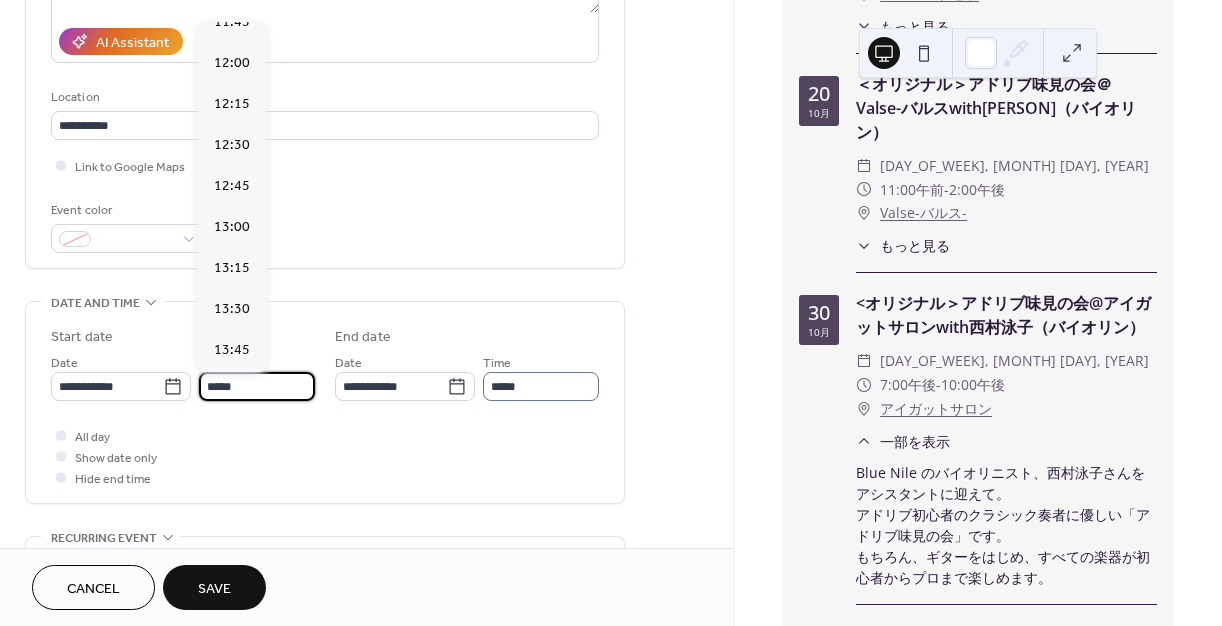 type on "*****" 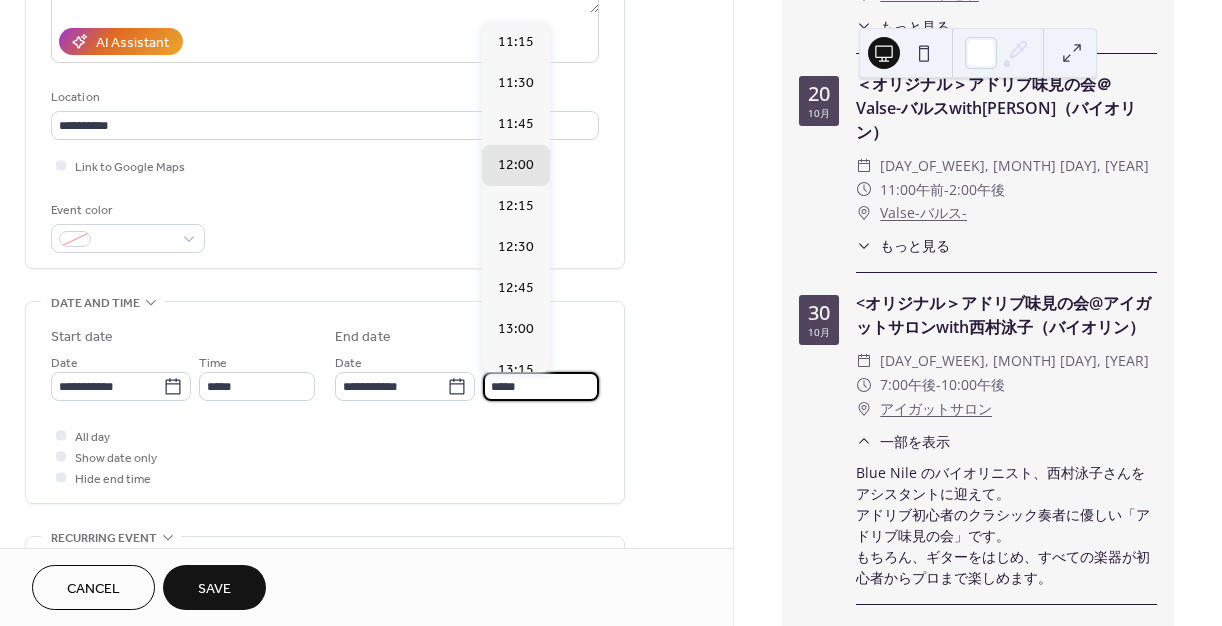 scroll, scrollTop: 0, scrollLeft: 0, axis: both 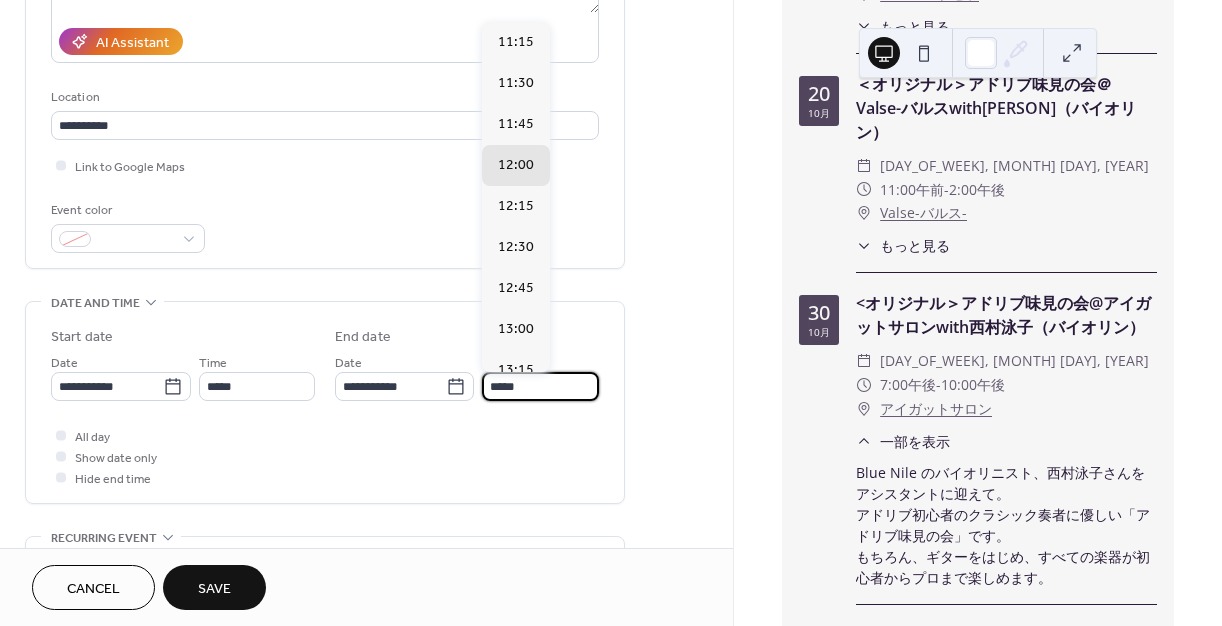 drag, startPoint x: 527, startPoint y: 388, endPoint x: 441, endPoint y: 367, distance: 88.52683 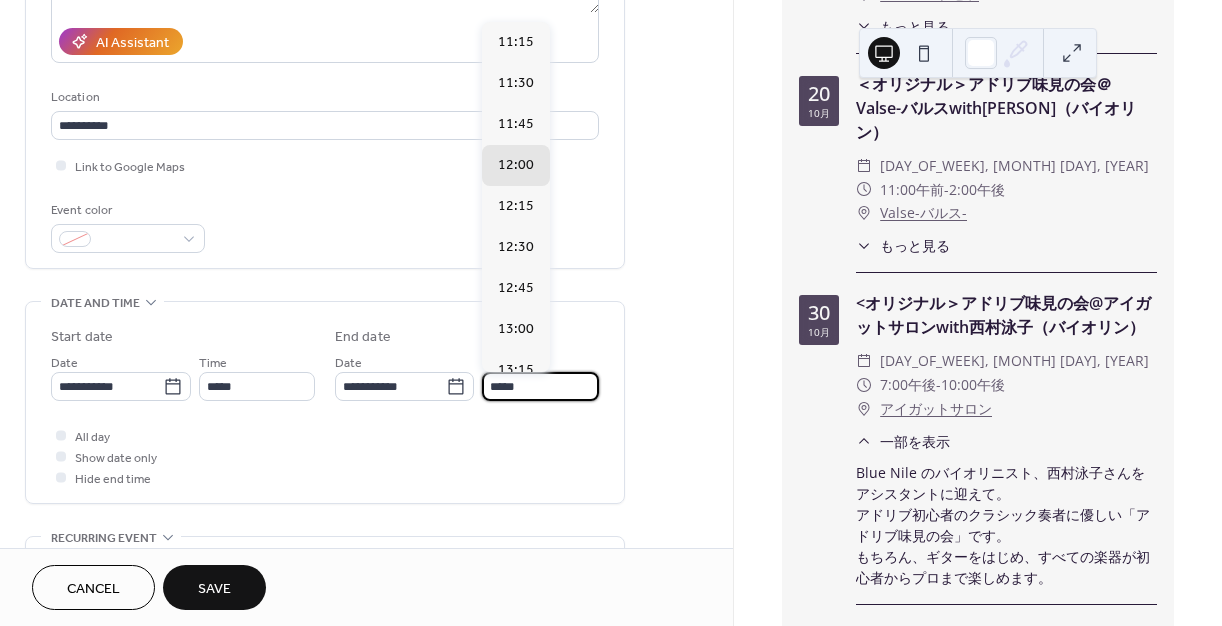 click on "**********" at bounding box center (467, 376) 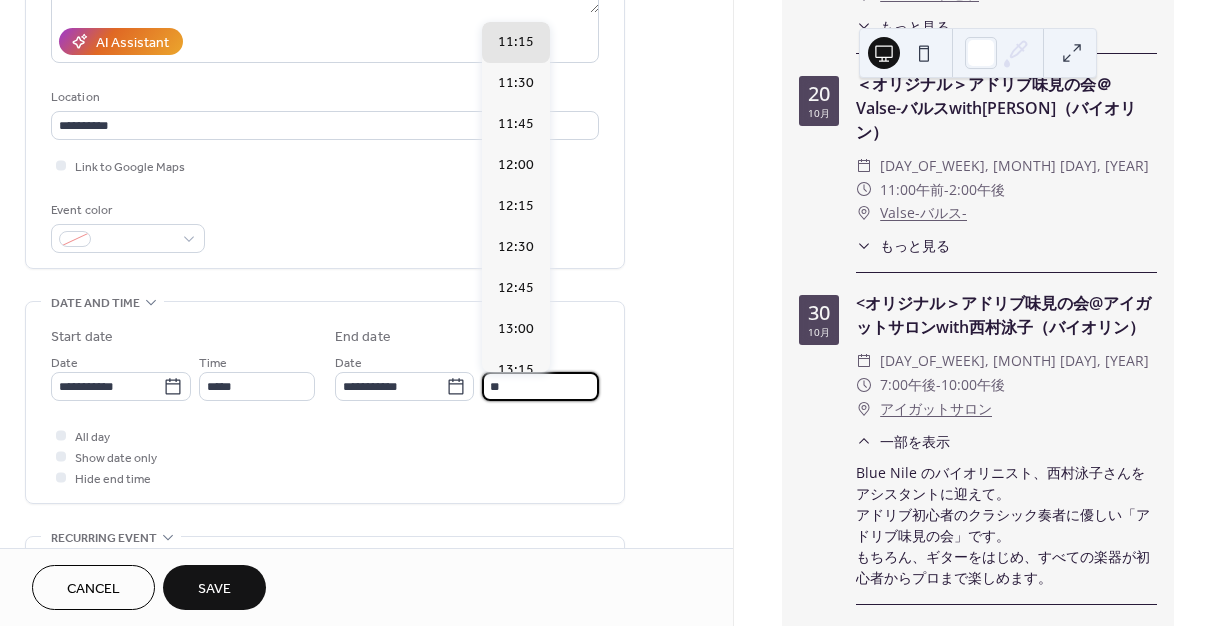 scroll, scrollTop: 462, scrollLeft: 0, axis: vertical 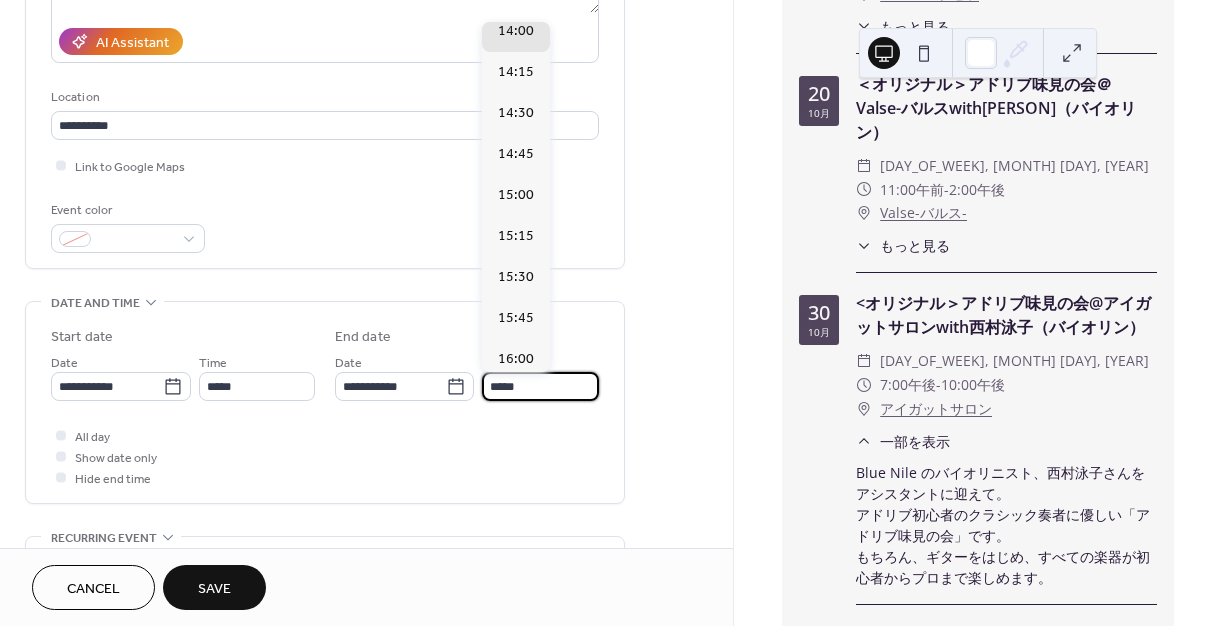 type on "*****" 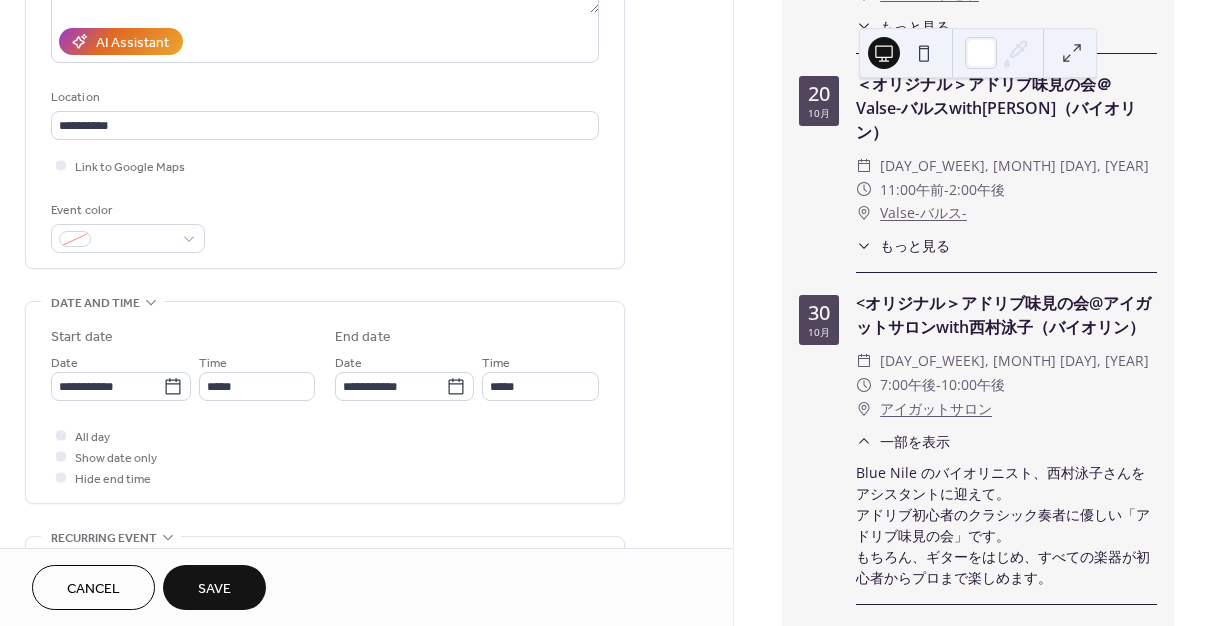 click on "Save" at bounding box center (214, 587) 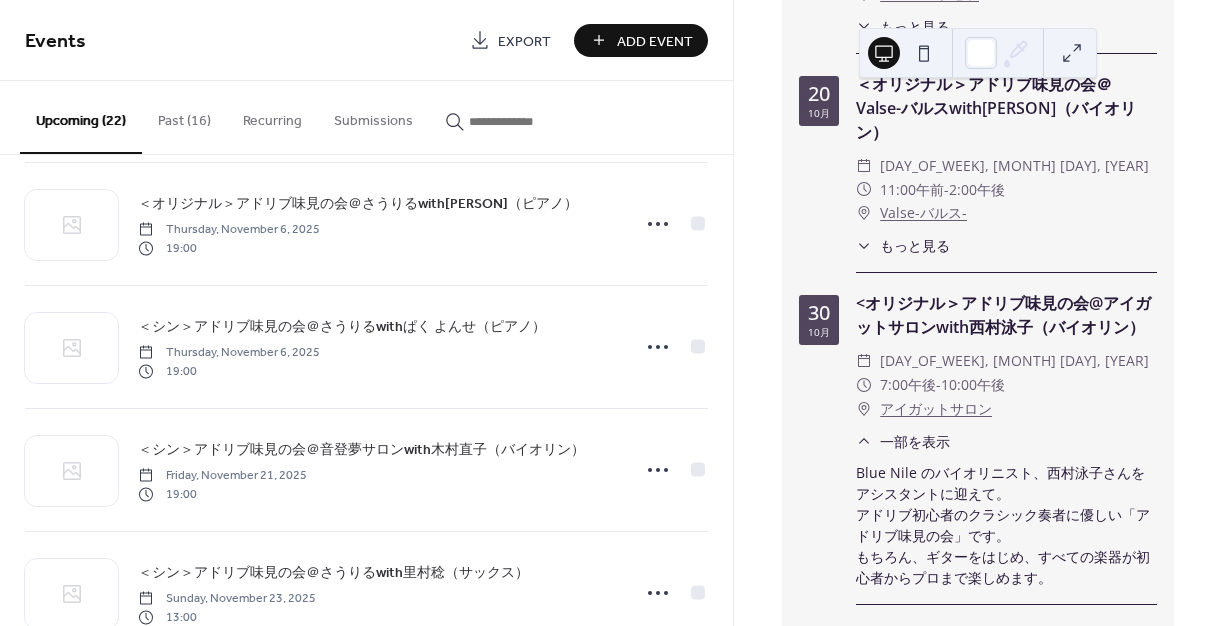 scroll, scrollTop: 2294, scrollLeft: 0, axis: vertical 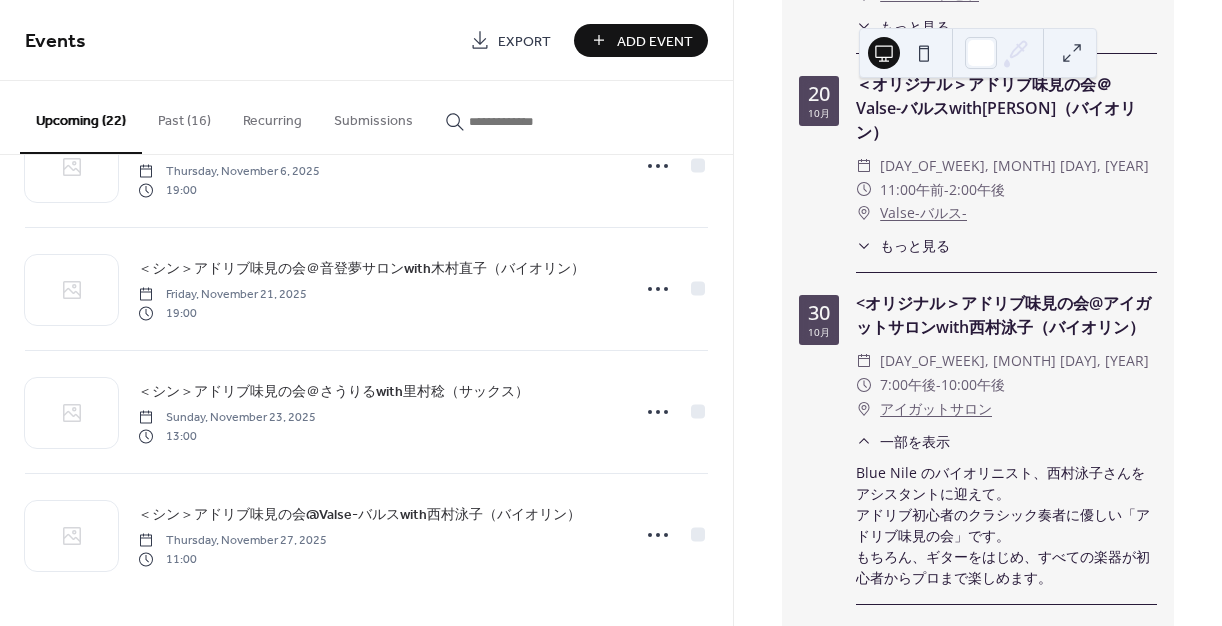 click on "Add Event" at bounding box center (655, 41) 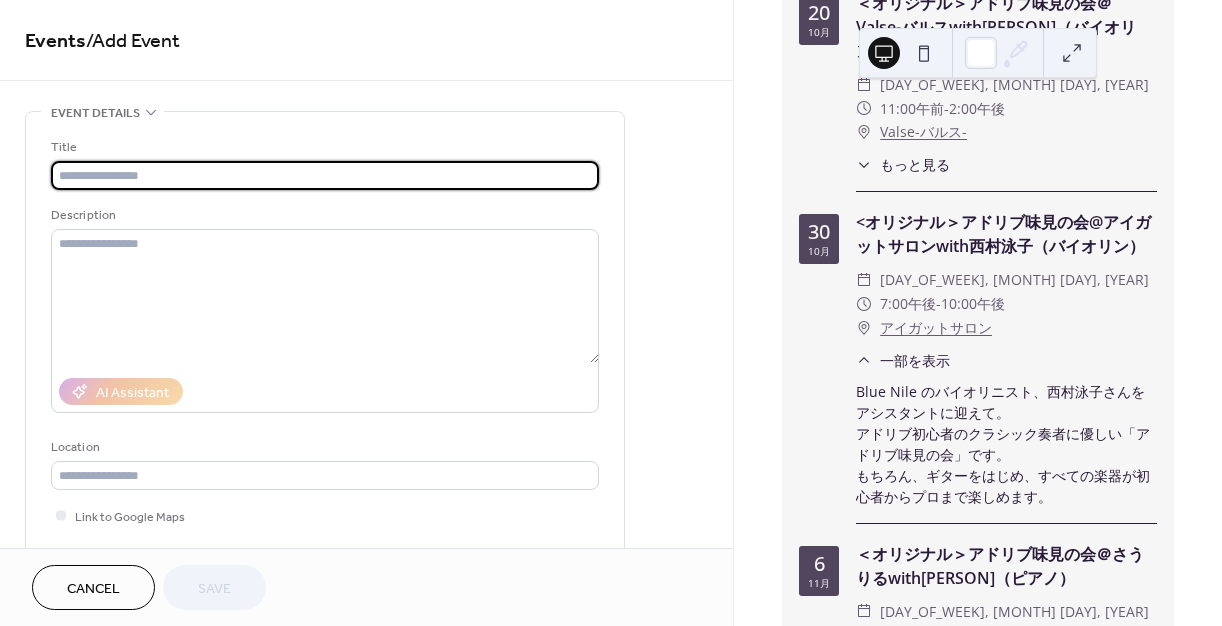 scroll, scrollTop: 4220, scrollLeft: 0, axis: vertical 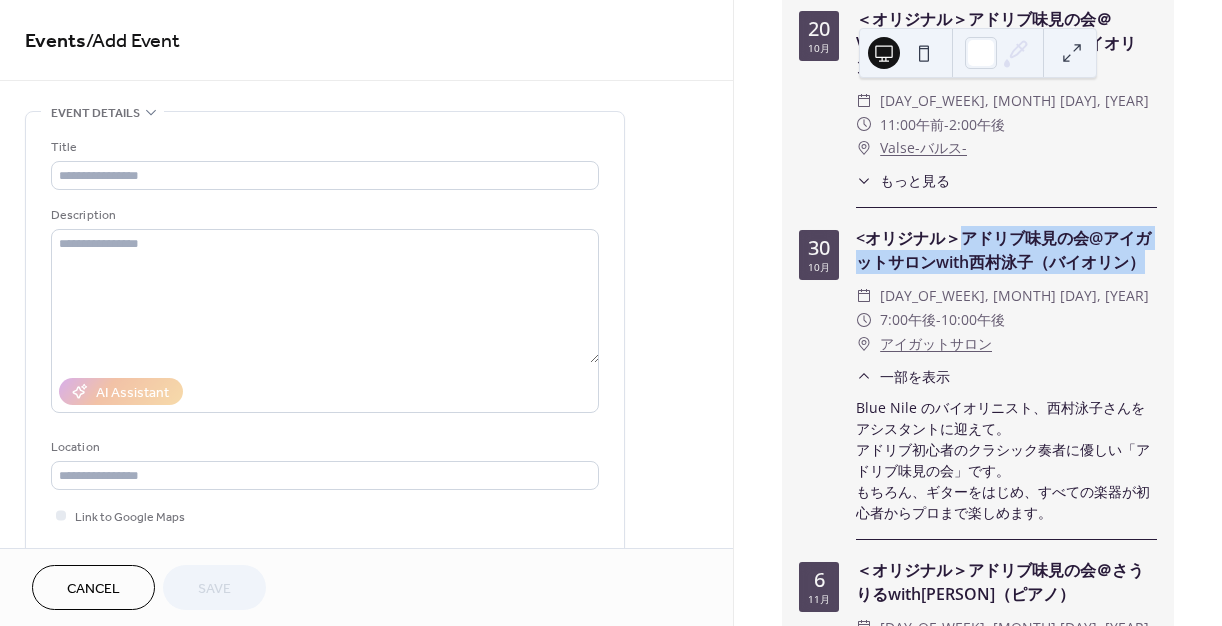 drag, startPoint x: 963, startPoint y: 216, endPoint x: 1148, endPoint y: 247, distance: 187.57932 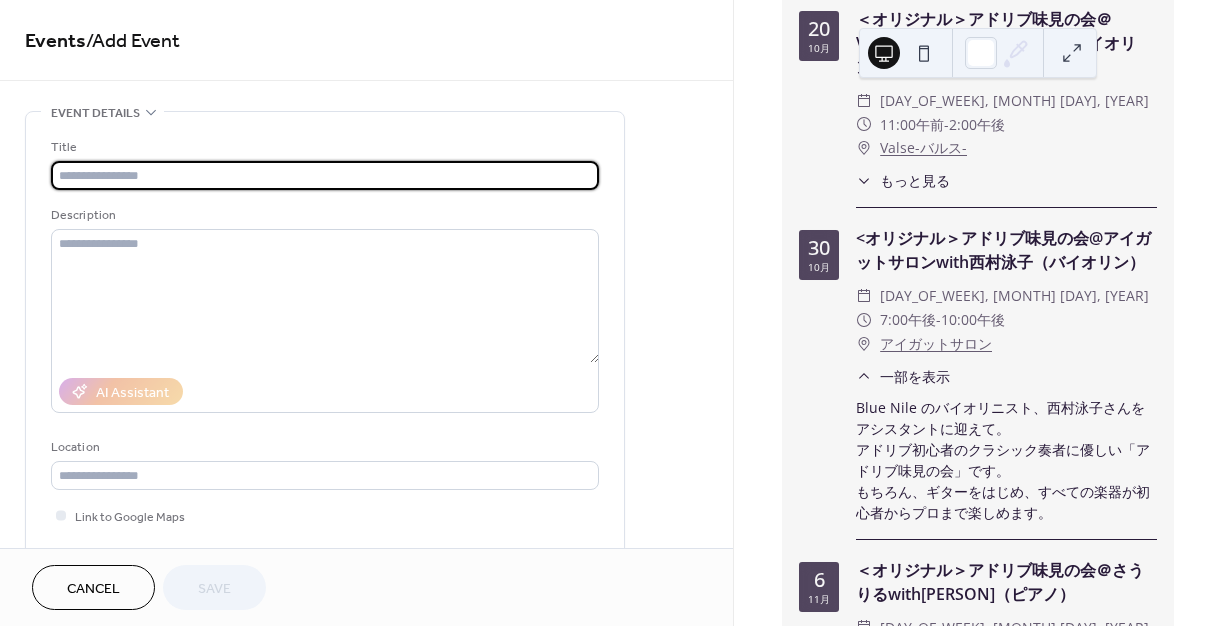 click at bounding box center [325, 175] 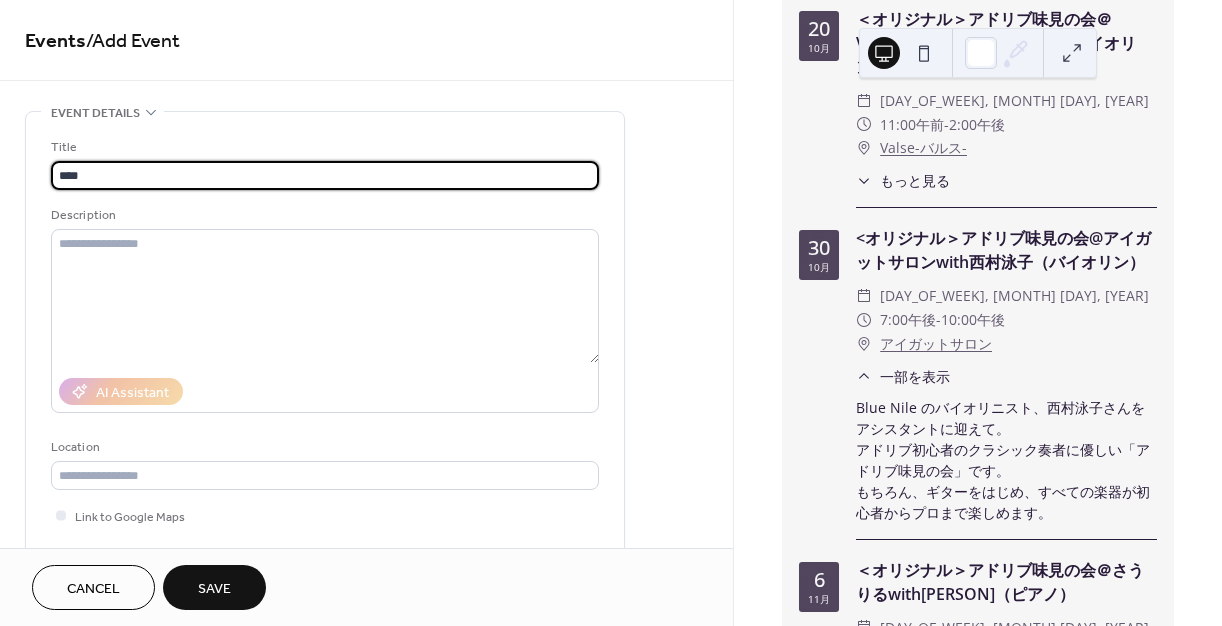 paste on "**********" 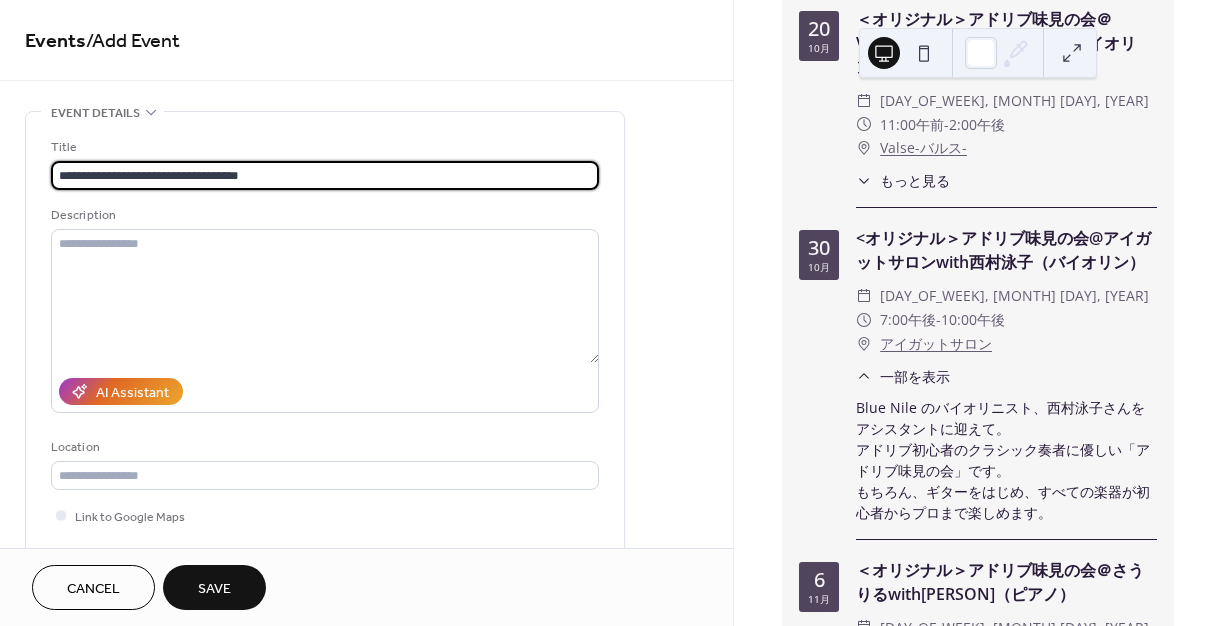 type on "**********" 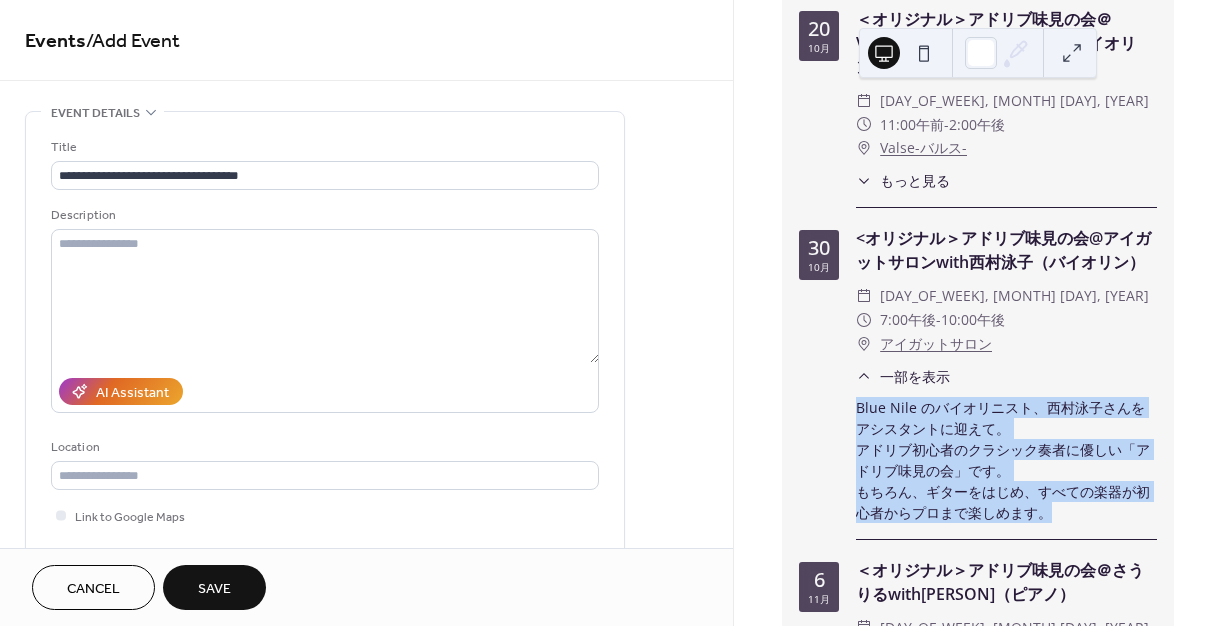 drag, startPoint x: 856, startPoint y: 392, endPoint x: 1057, endPoint y: 498, distance: 227.23776 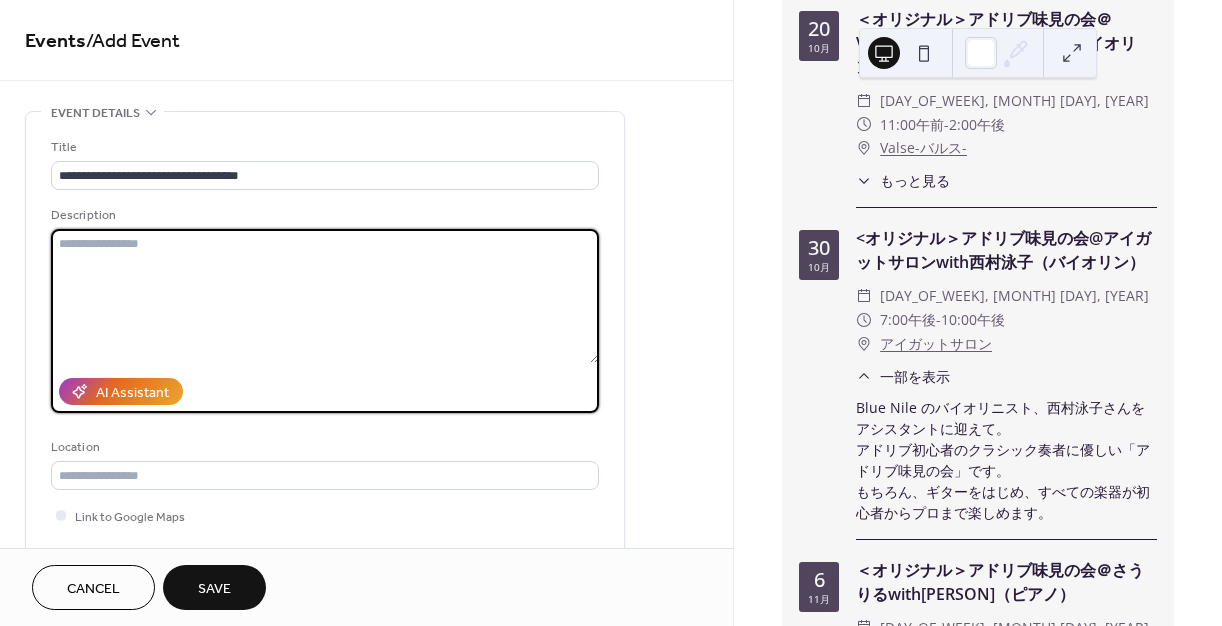 click at bounding box center [325, 296] 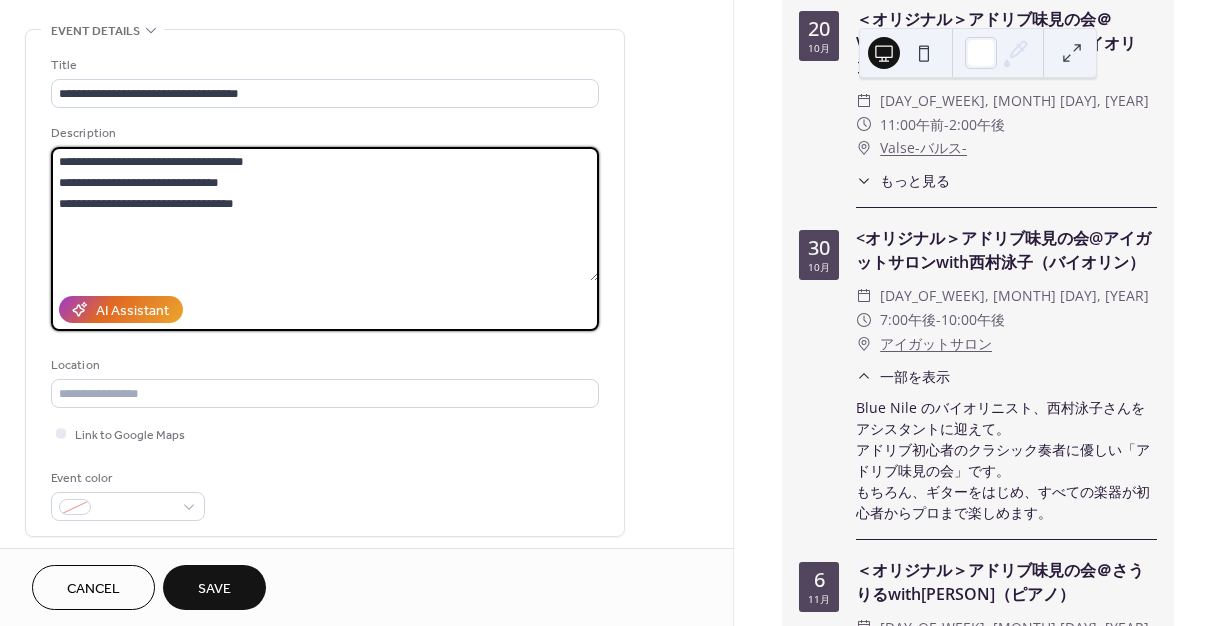 scroll, scrollTop: 83, scrollLeft: 0, axis: vertical 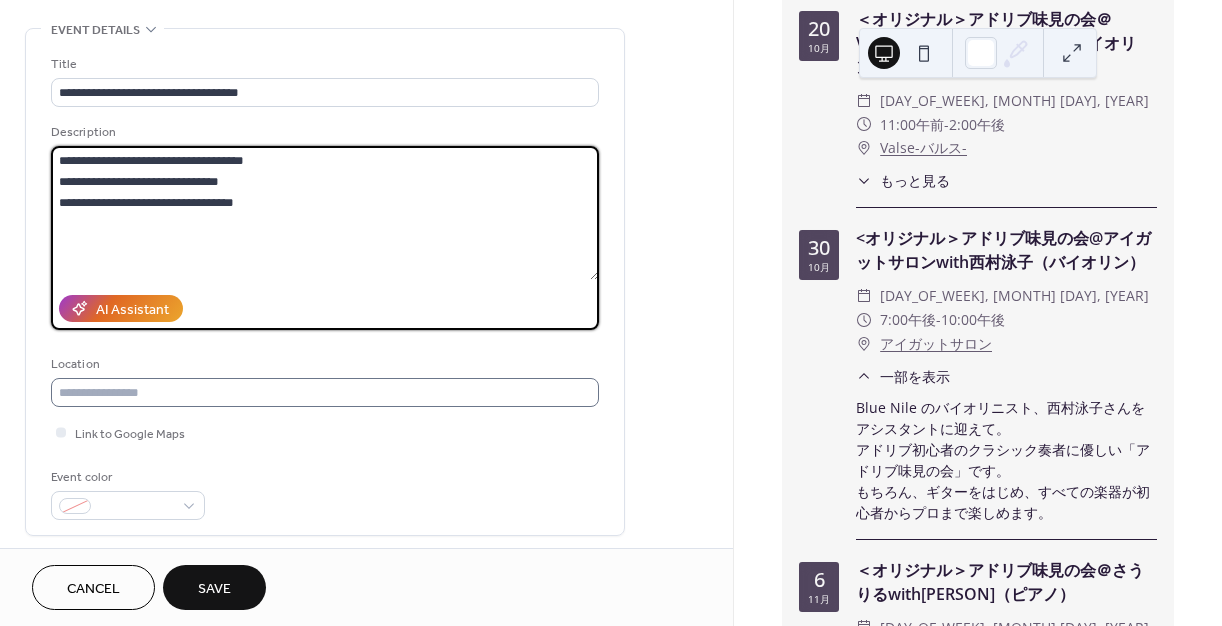 type on "**********" 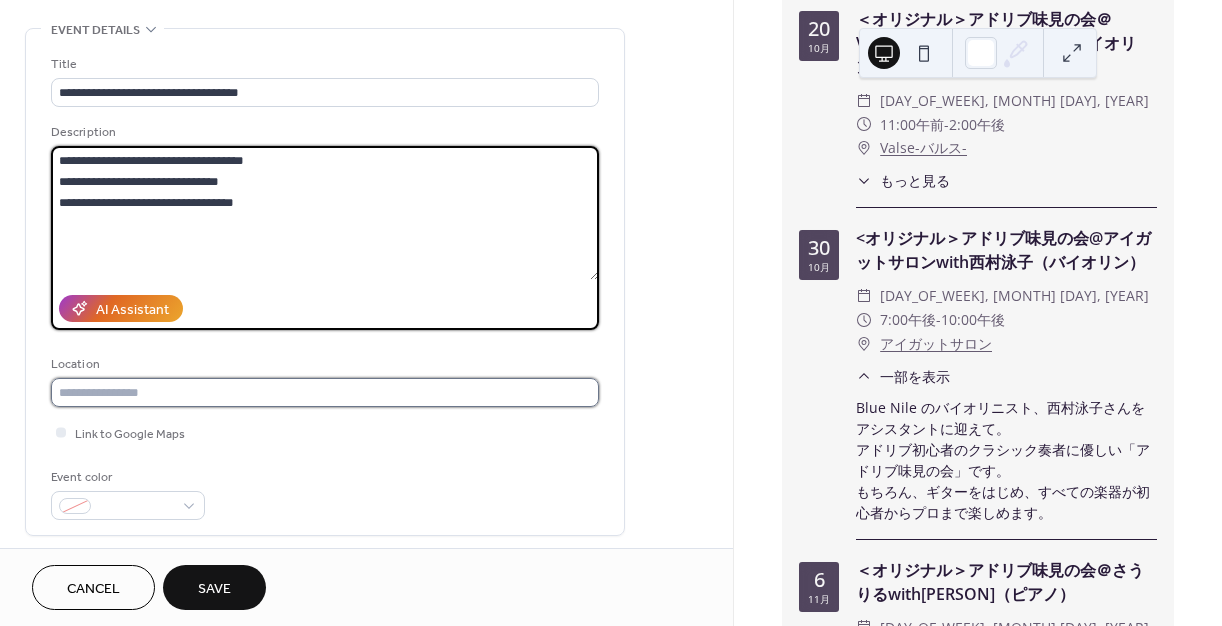 click at bounding box center (325, 392) 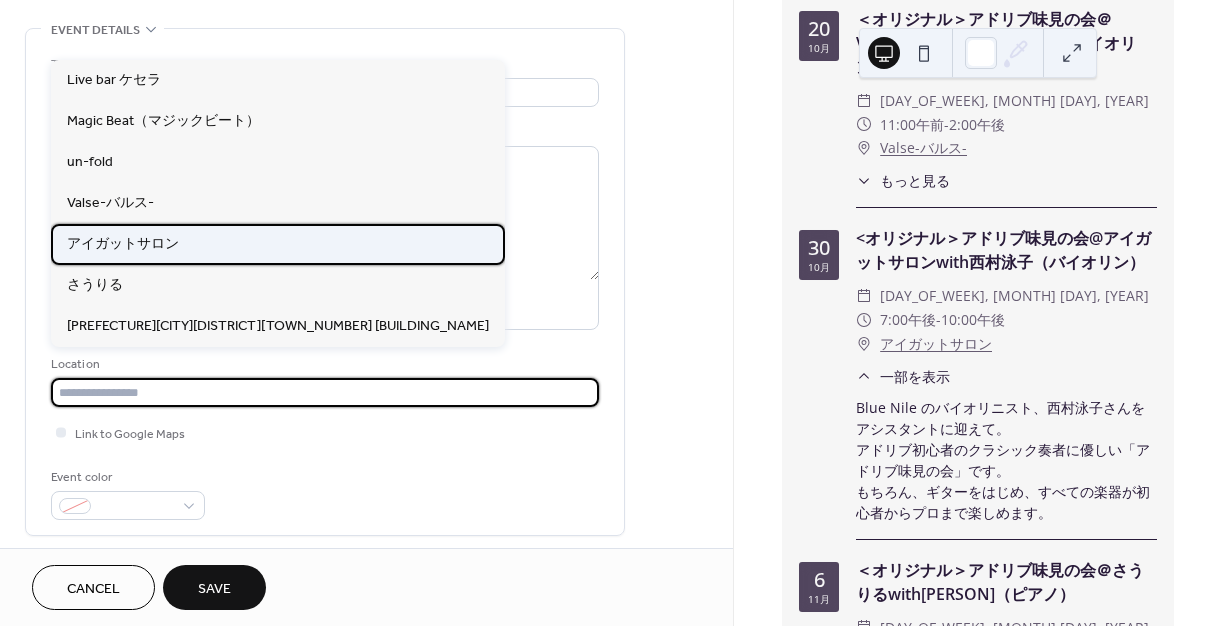 click on "アイガットサロン" at bounding box center [278, 244] 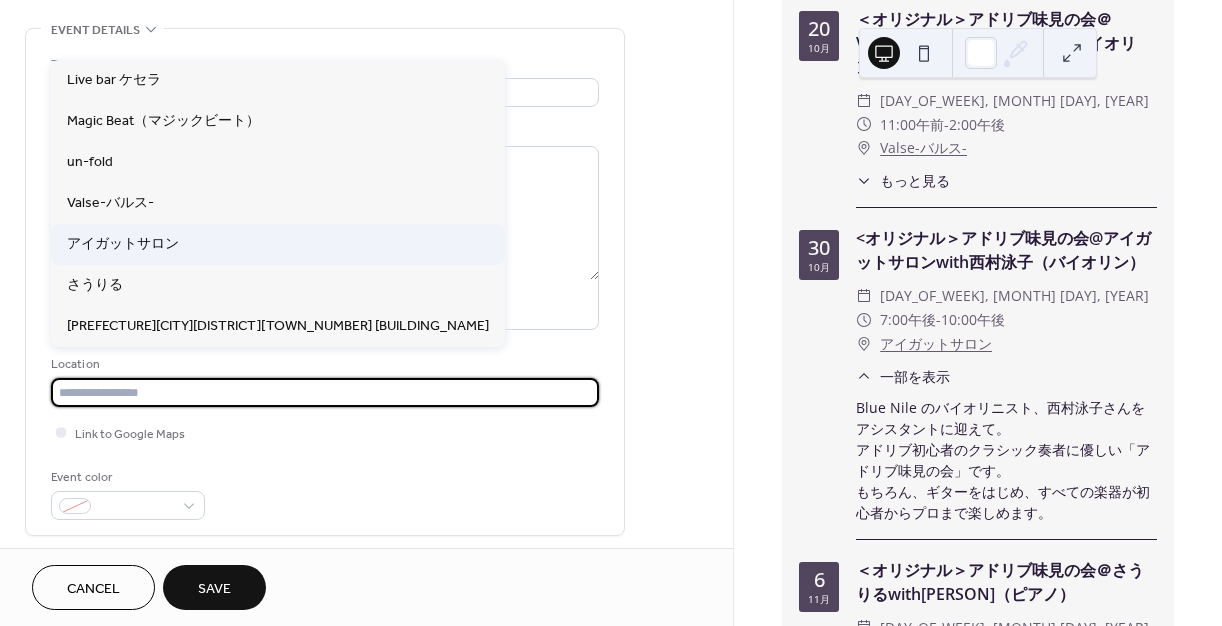 type on "********" 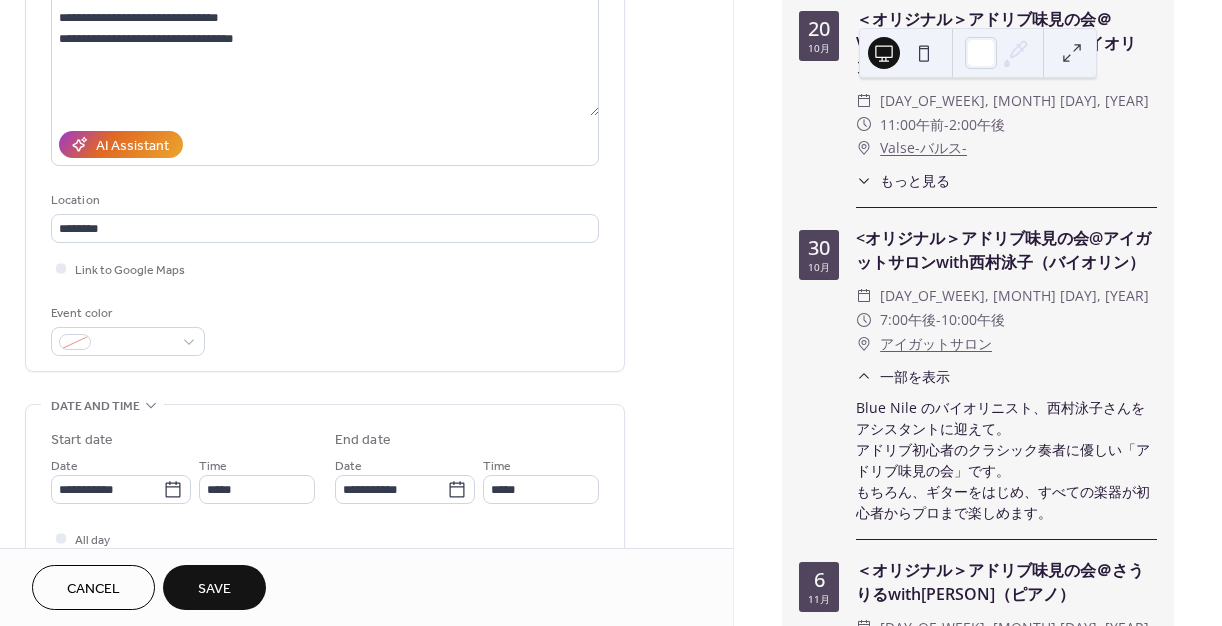 scroll, scrollTop: 249, scrollLeft: 0, axis: vertical 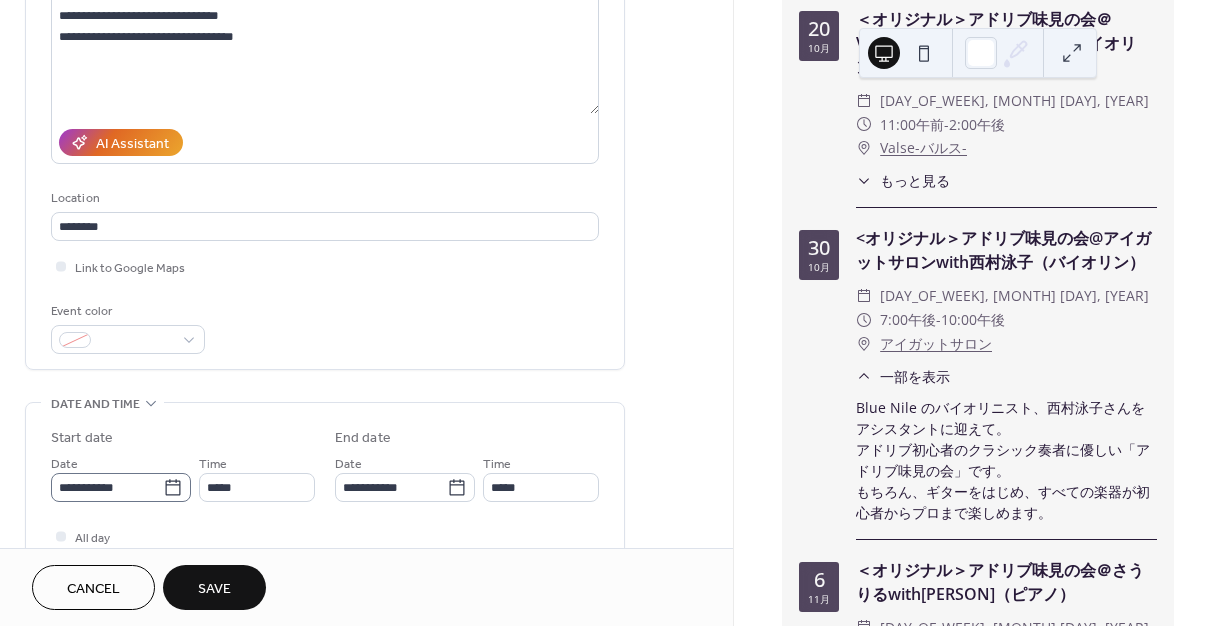 click on "**********" at bounding box center (121, 487) 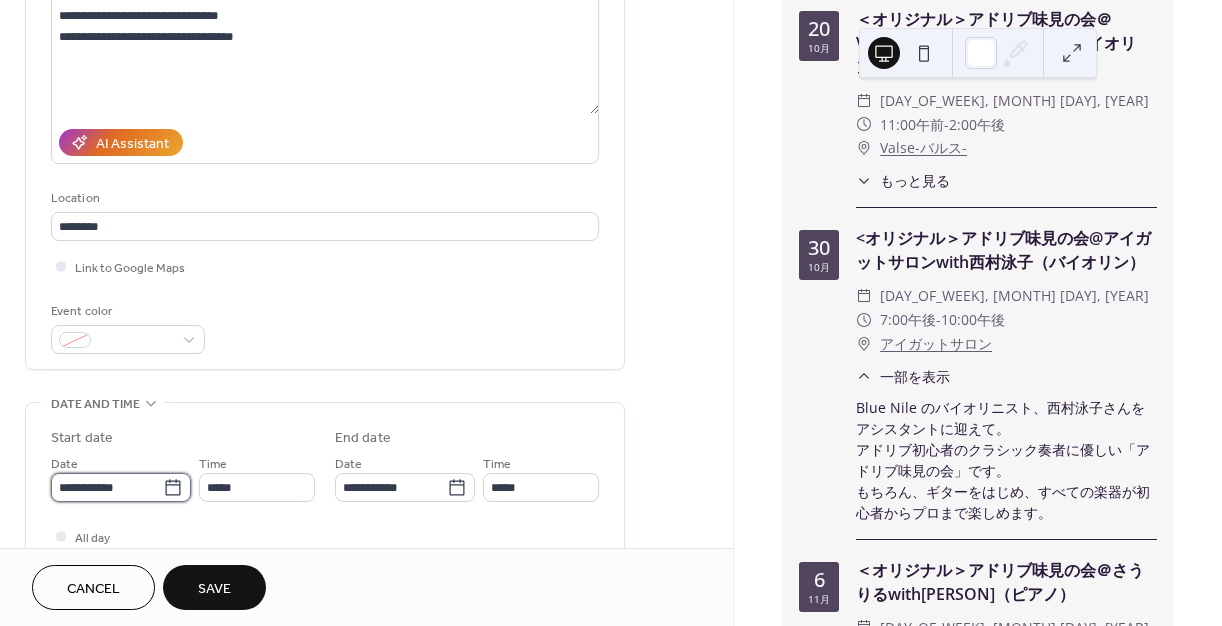 click on "**********" at bounding box center [107, 487] 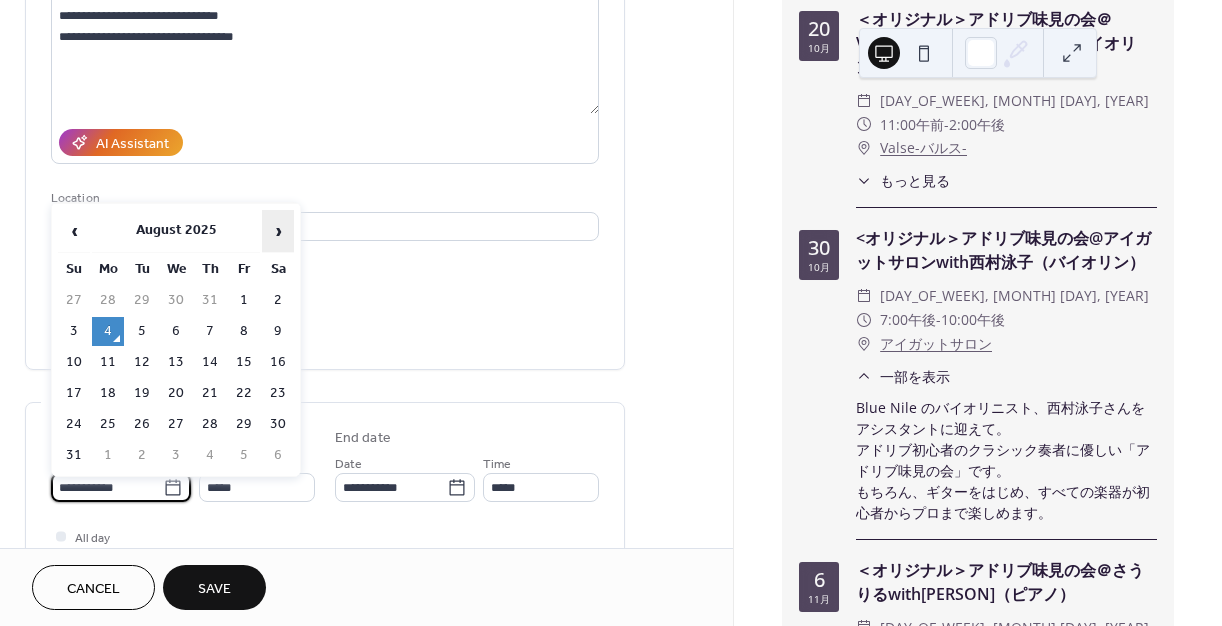 click on "›" at bounding box center (278, 231) 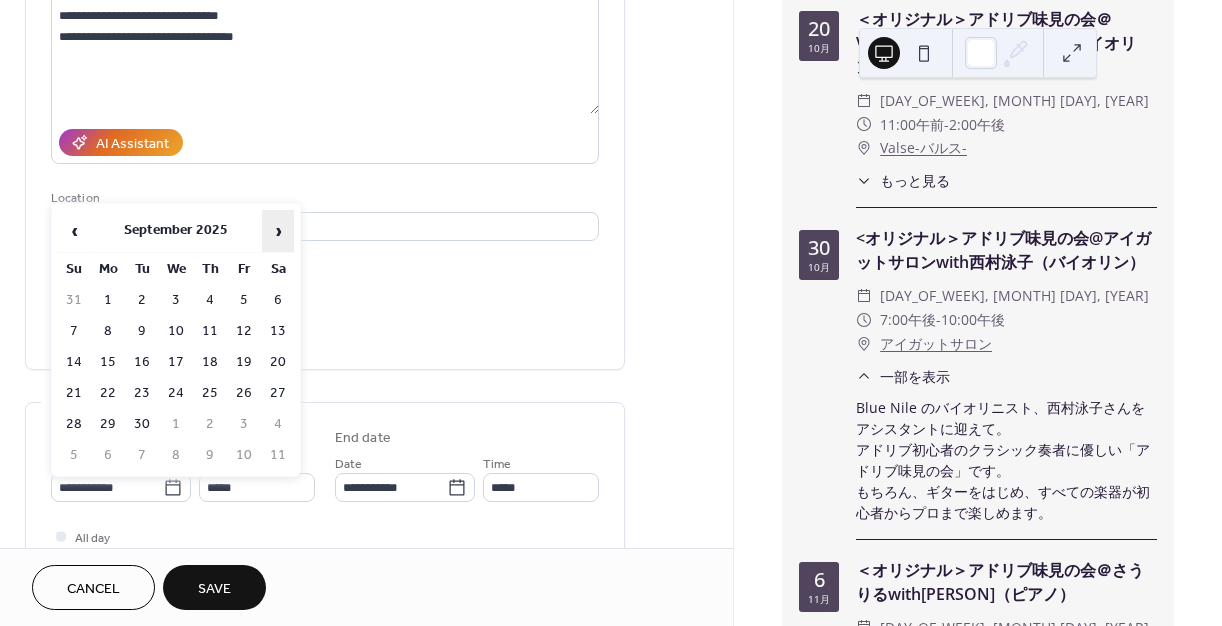 click on "›" at bounding box center (278, 231) 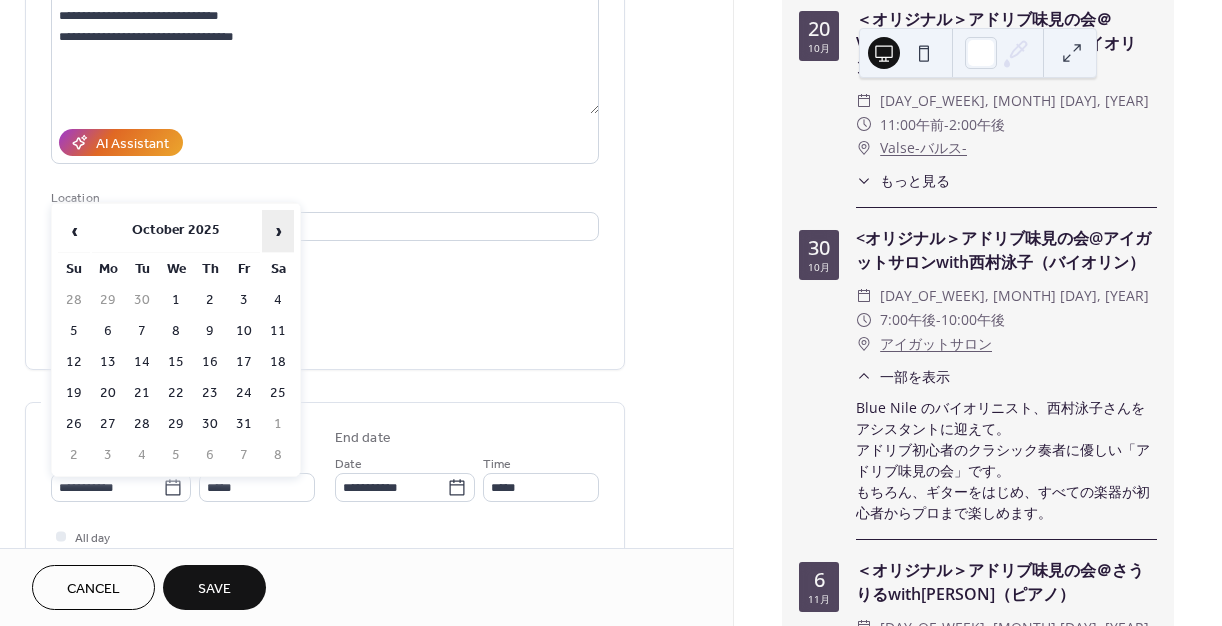 click on "›" at bounding box center (278, 231) 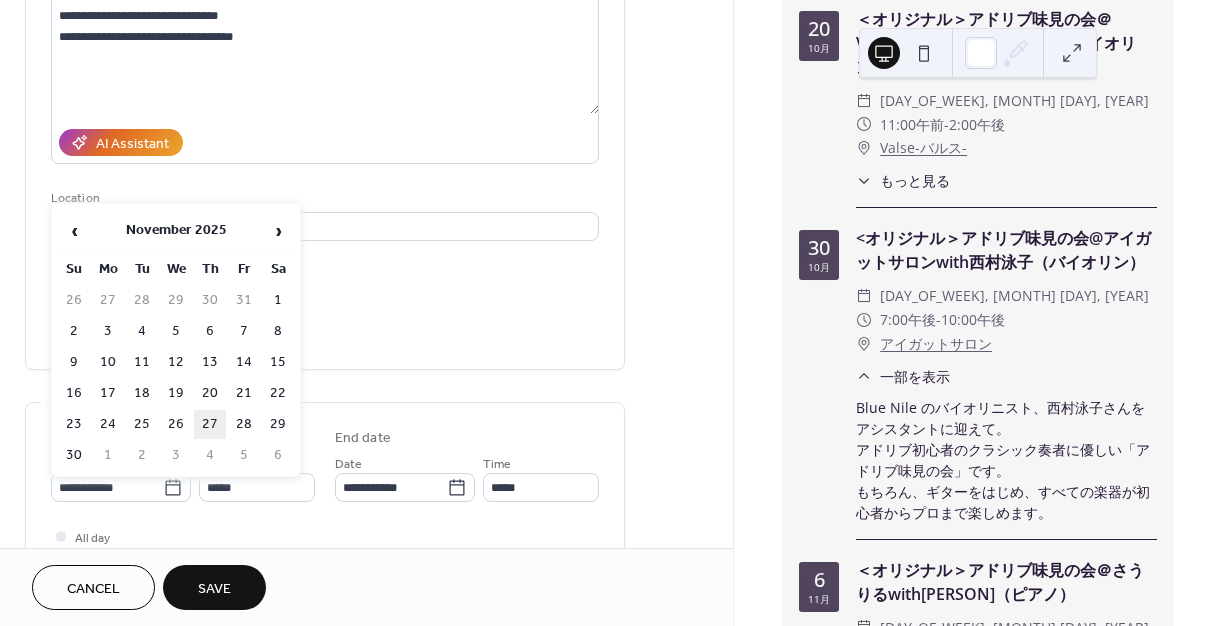 click on "27" at bounding box center [210, 424] 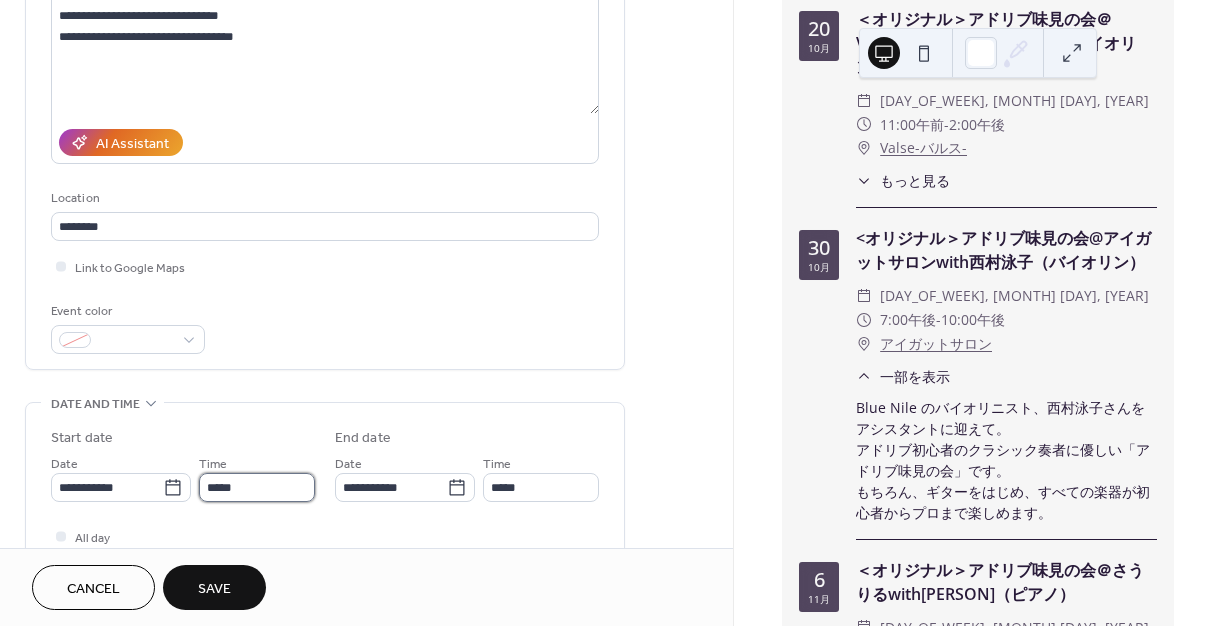 click on "*****" at bounding box center (257, 487) 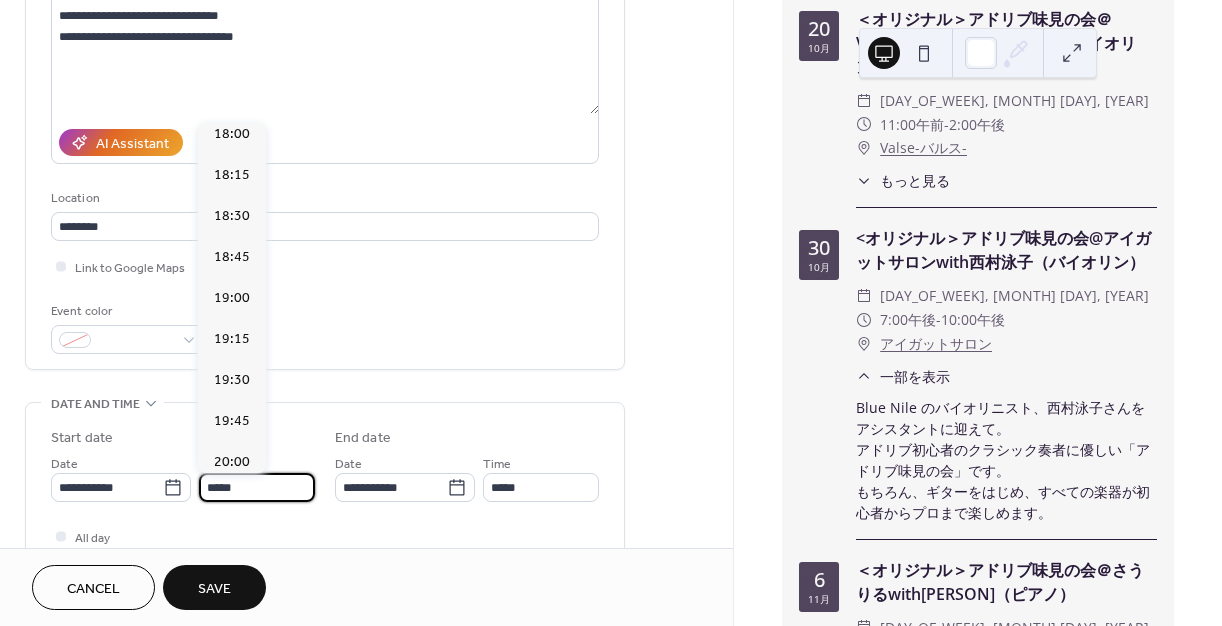 scroll, scrollTop: 2962, scrollLeft: 0, axis: vertical 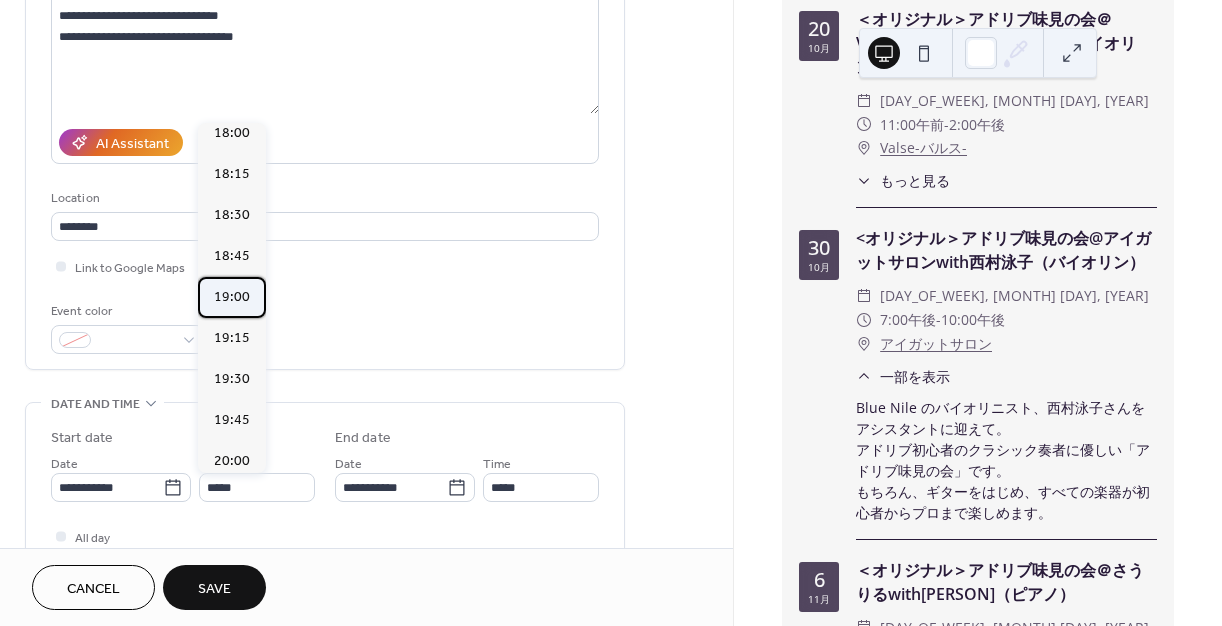 click on "19:00" at bounding box center (232, 297) 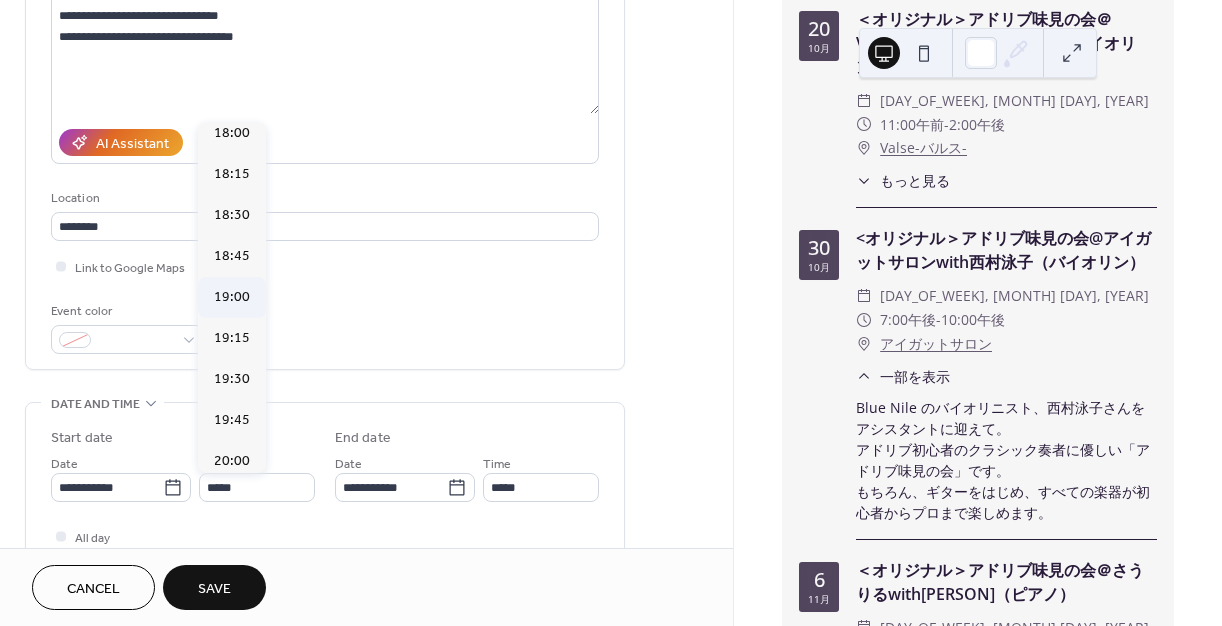 type on "*****" 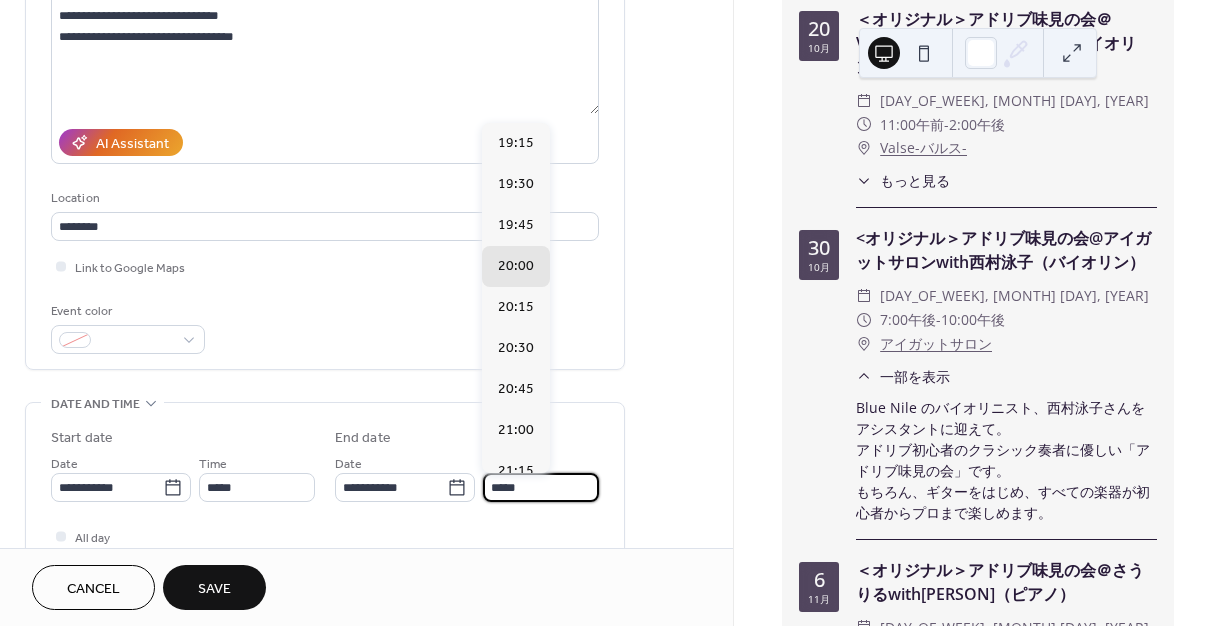 scroll, scrollTop: 1, scrollLeft: 0, axis: vertical 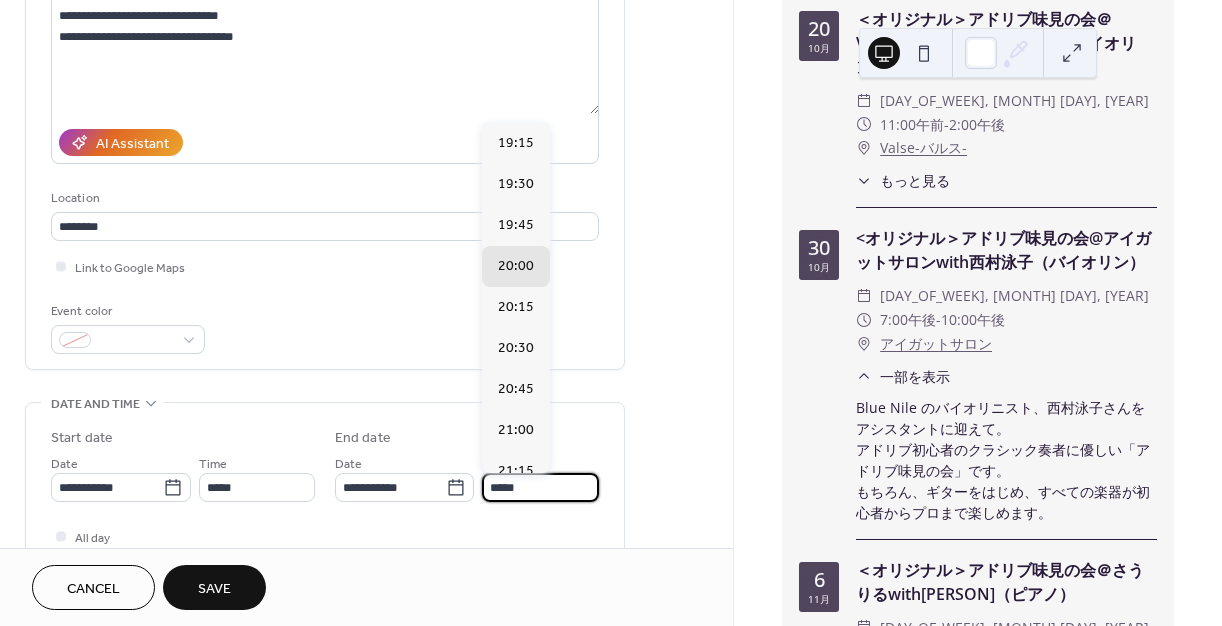 drag, startPoint x: 528, startPoint y: 496, endPoint x: 481, endPoint y: 490, distance: 47.38143 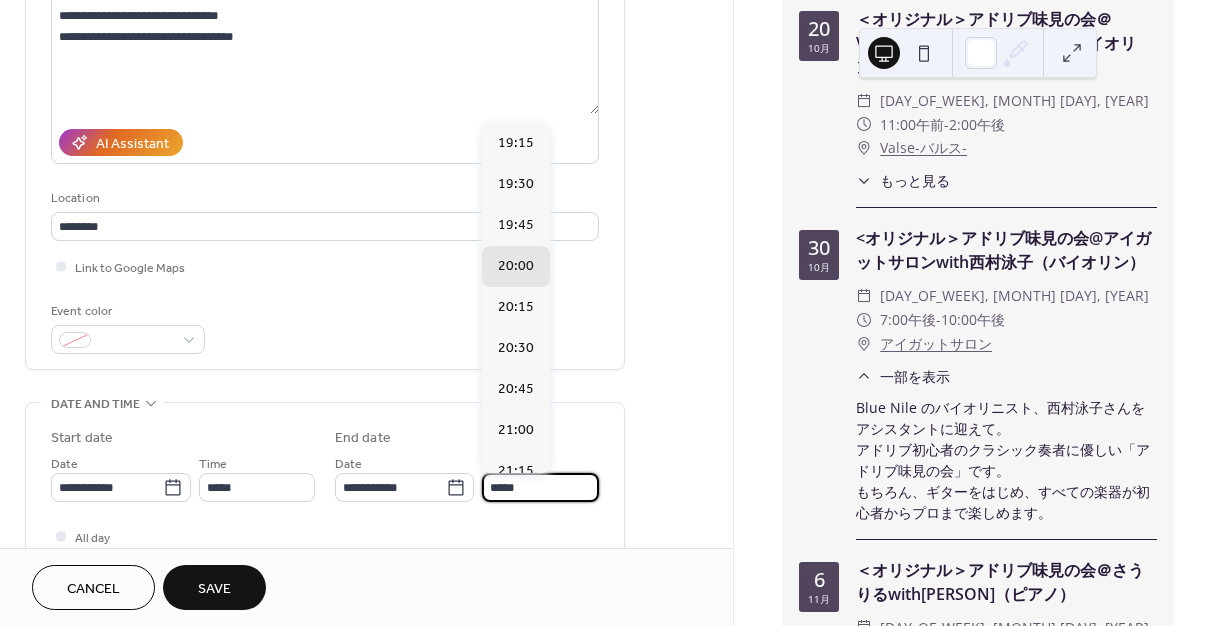 click on "**********" at bounding box center [467, 477] 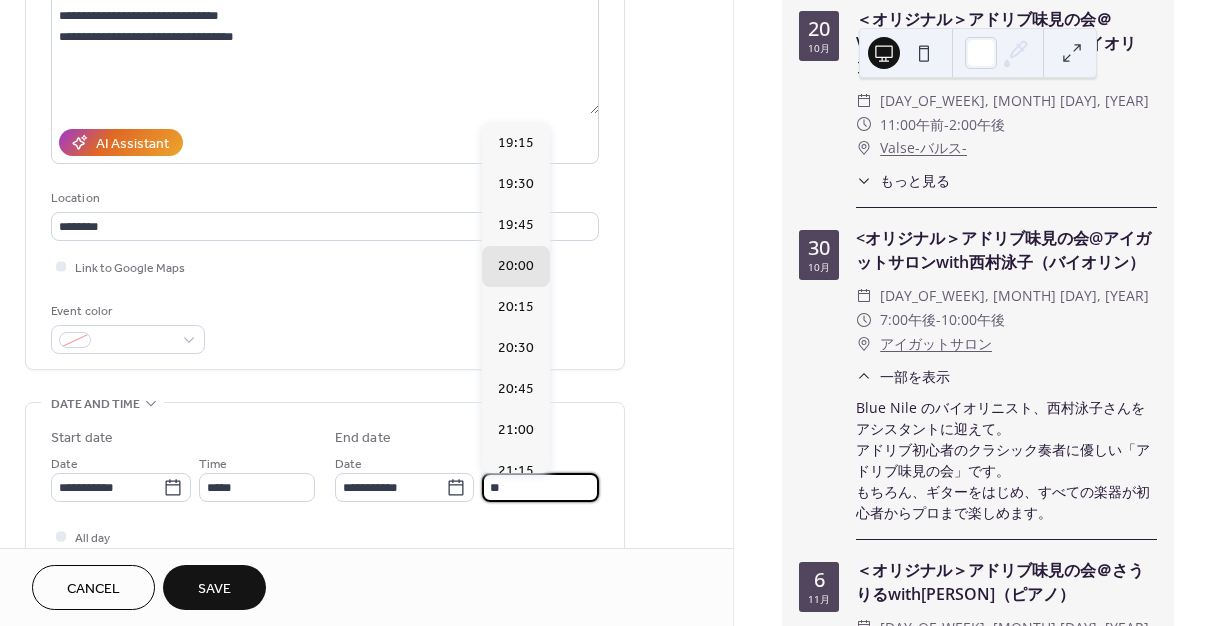 scroll, scrollTop: 448, scrollLeft: 0, axis: vertical 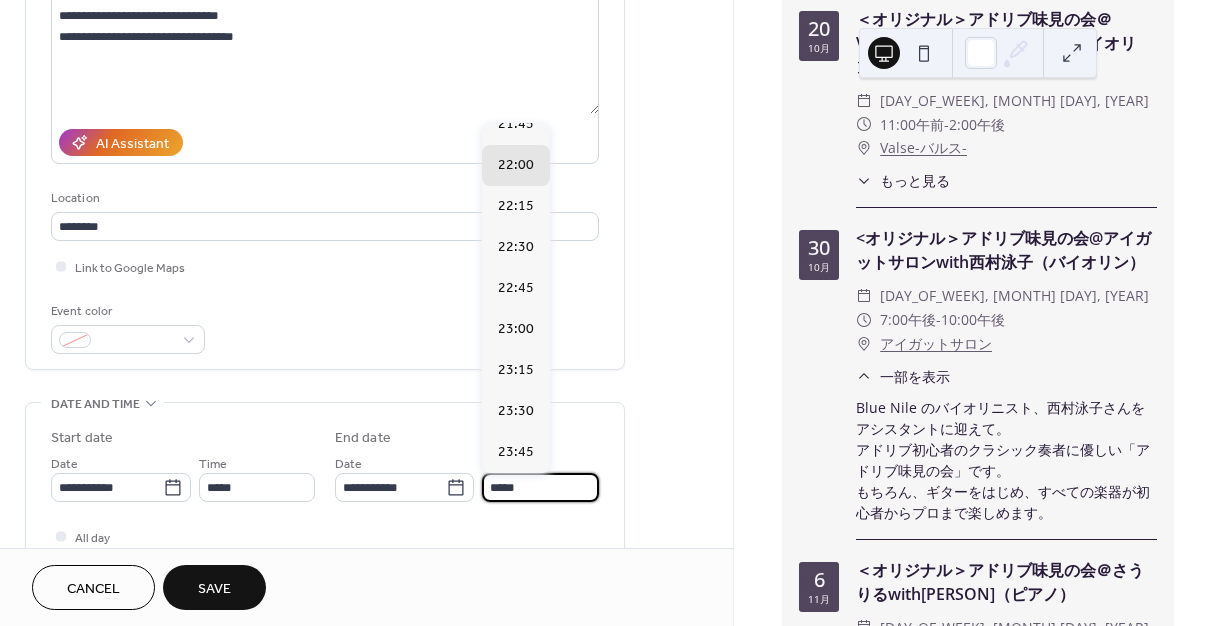 type on "*****" 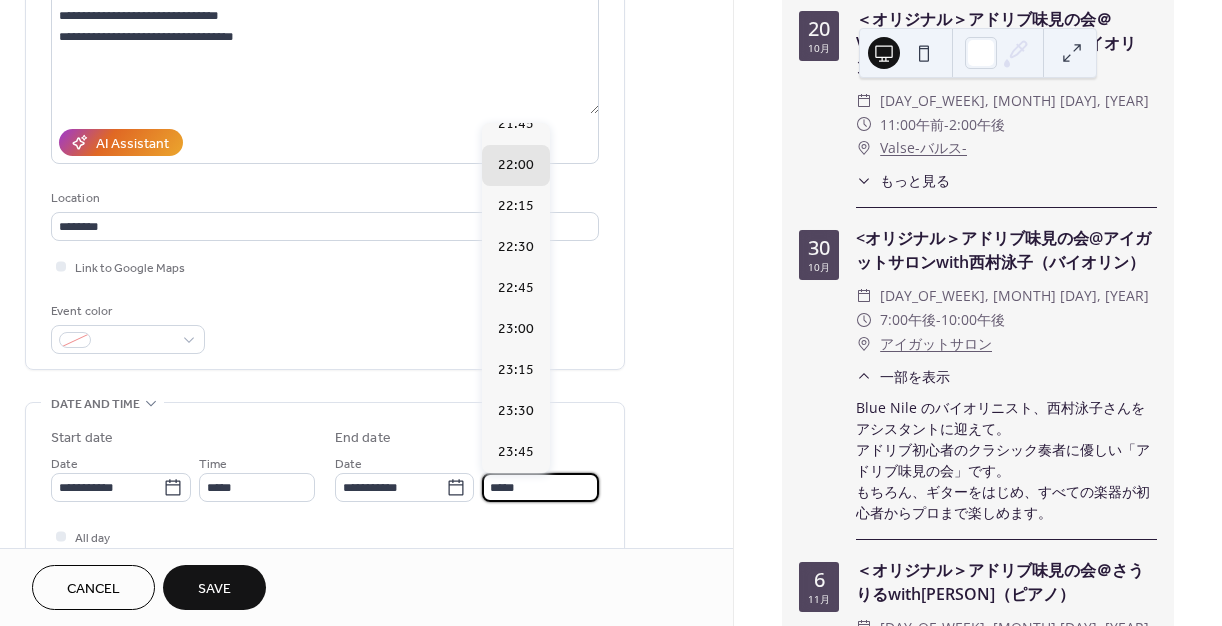 click on "Save" at bounding box center [214, 587] 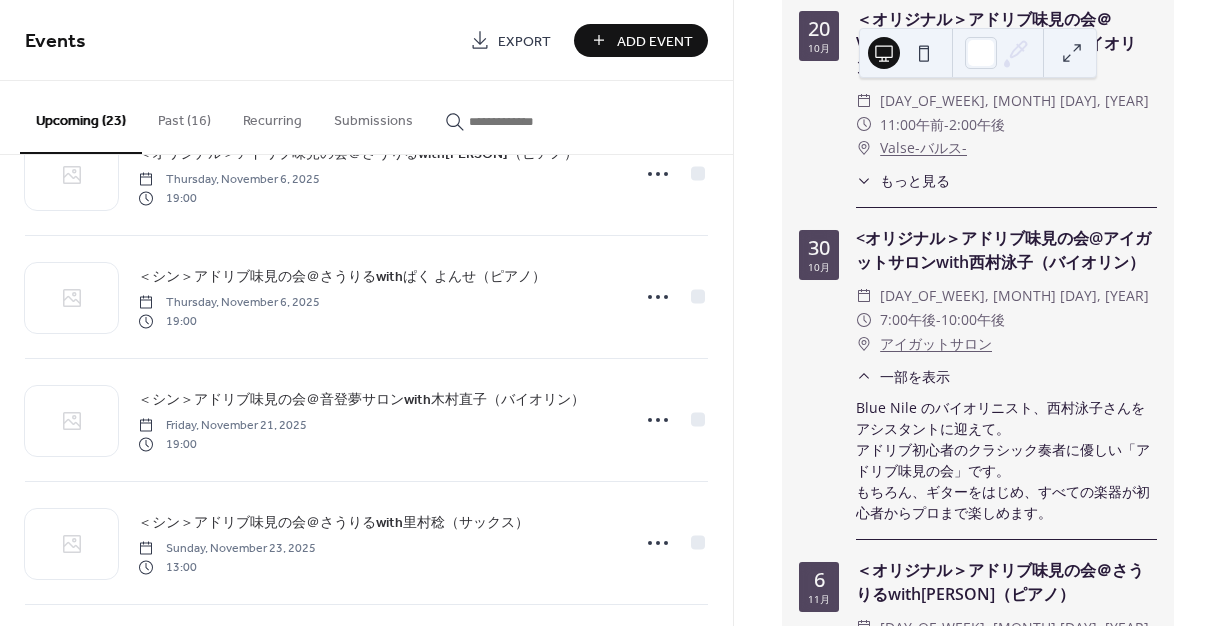 scroll, scrollTop: 2417, scrollLeft: 0, axis: vertical 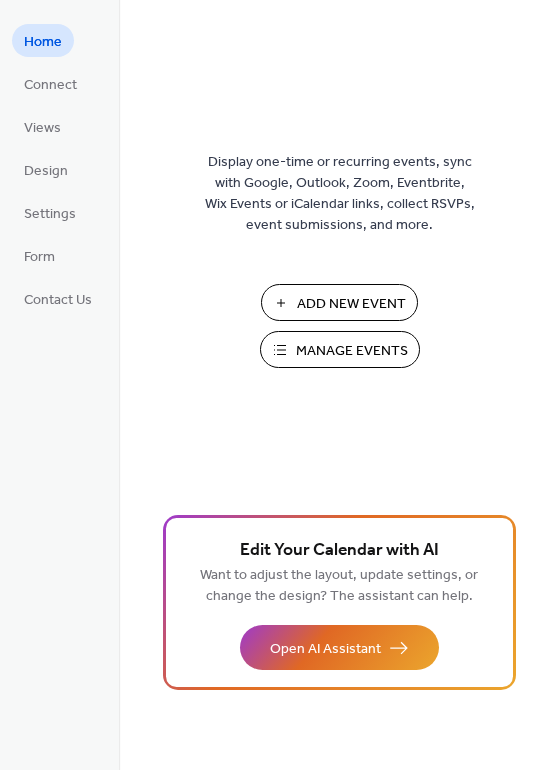 click on "Manage Events" at bounding box center [352, 351] 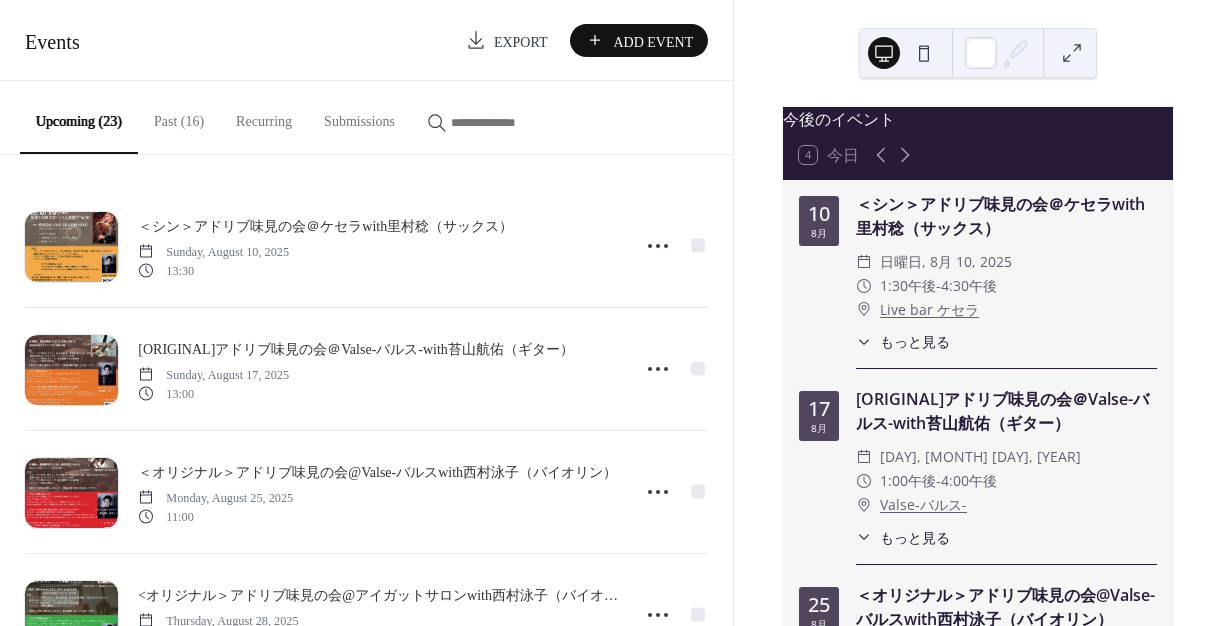 scroll, scrollTop: 0, scrollLeft: 0, axis: both 